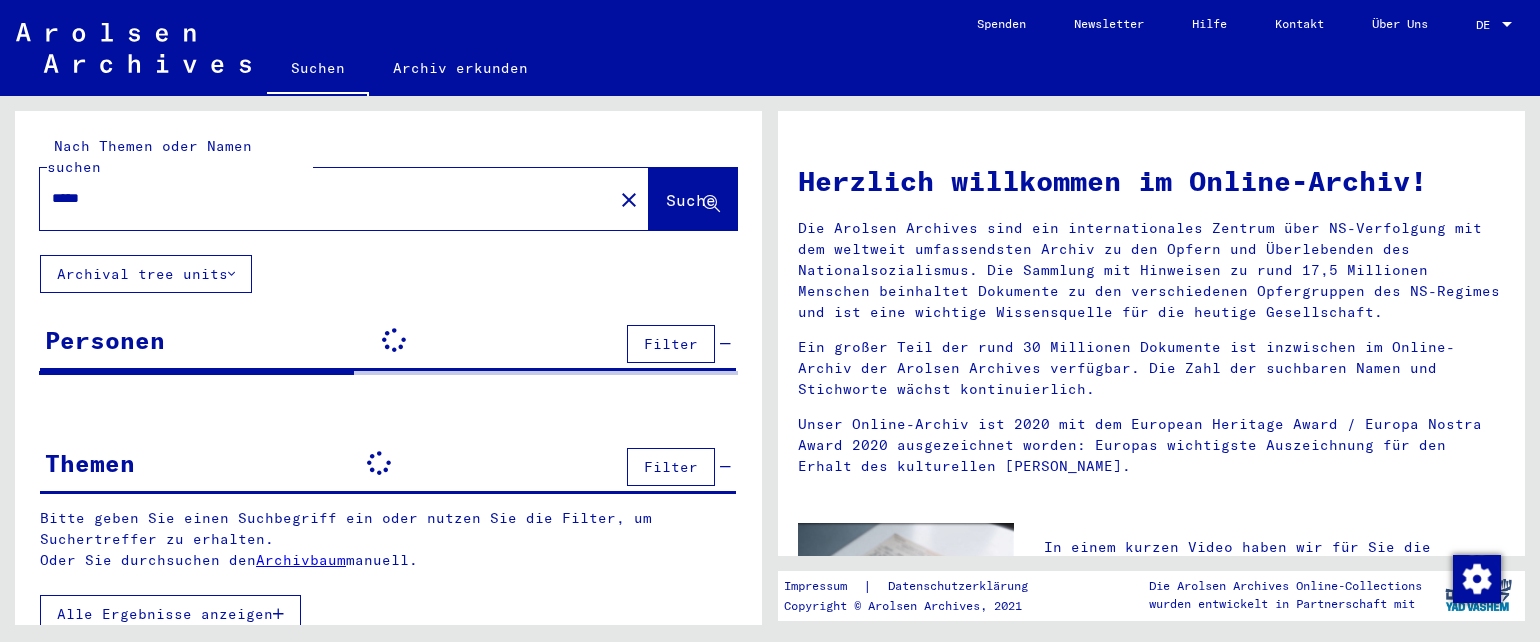 scroll, scrollTop: 0, scrollLeft: 0, axis: both 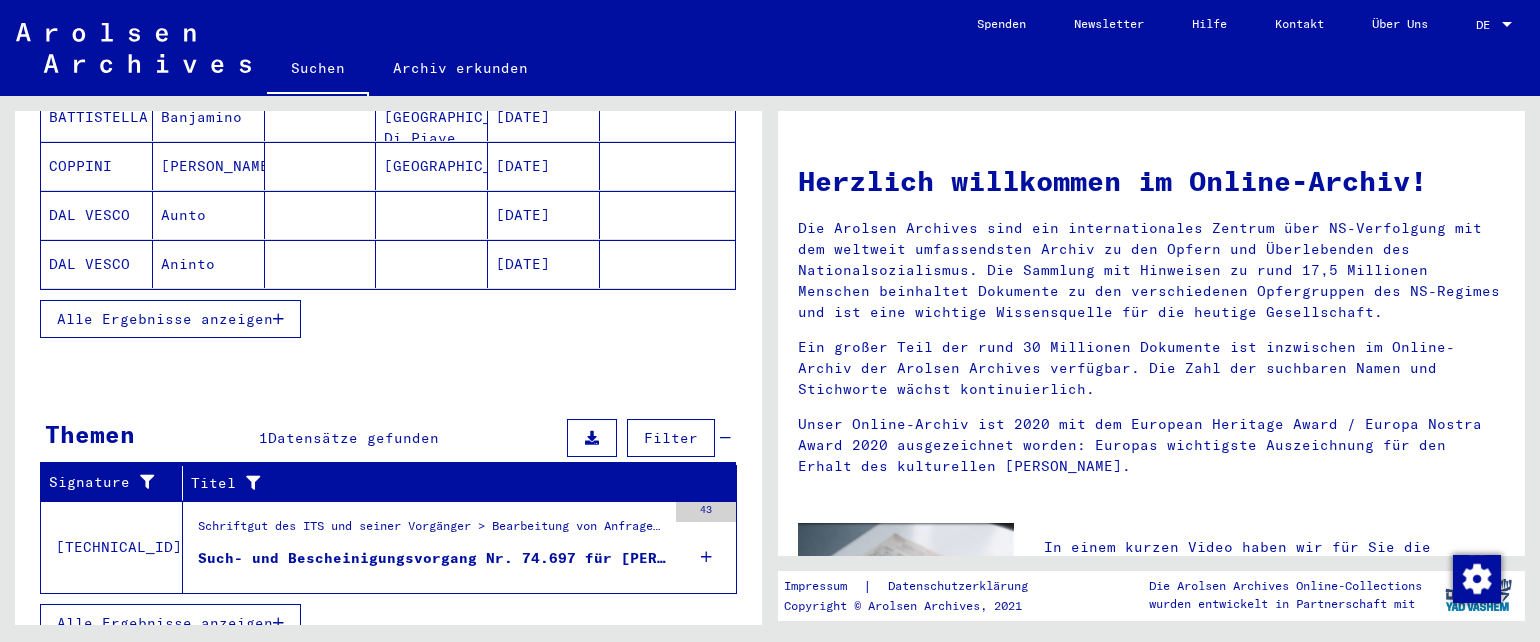 click on "Alle Ergebnisse anzeigen" at bounding box center [165, 319] 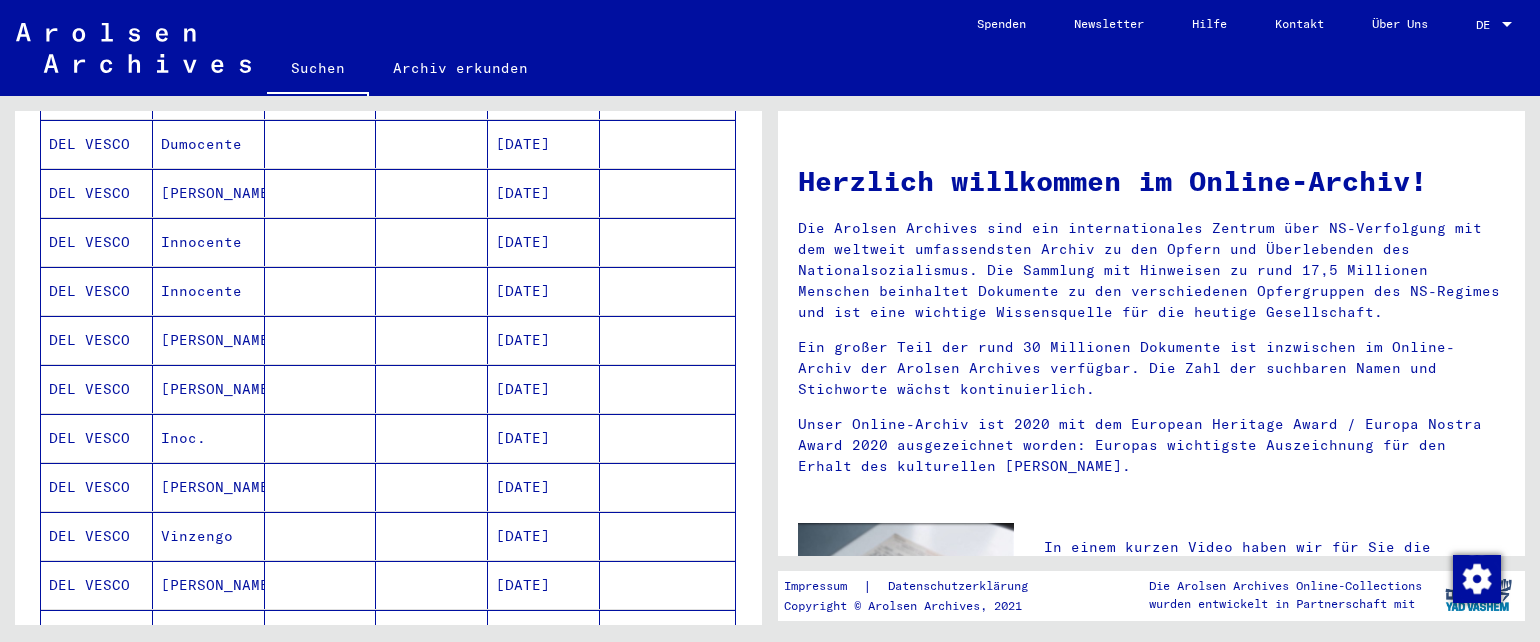 scroll, scrollTop: 1308, scrollLeft: 0, axis: vertical 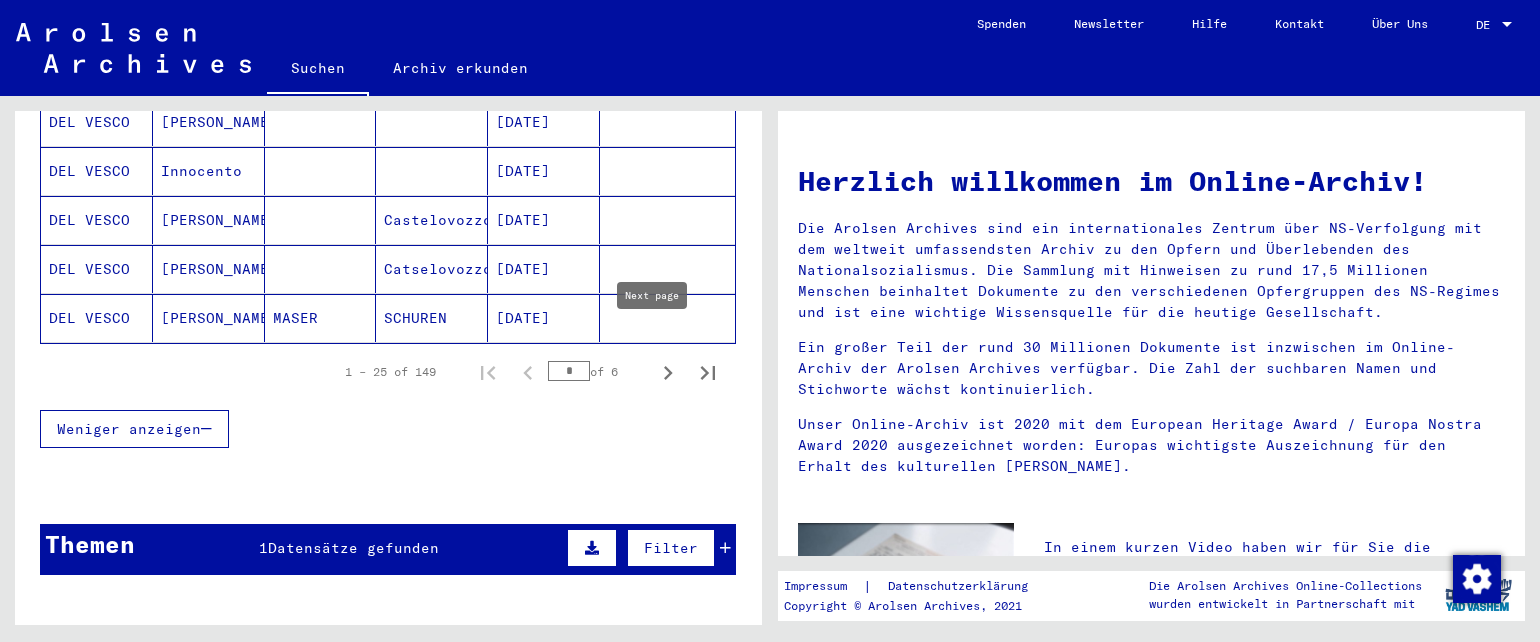 click 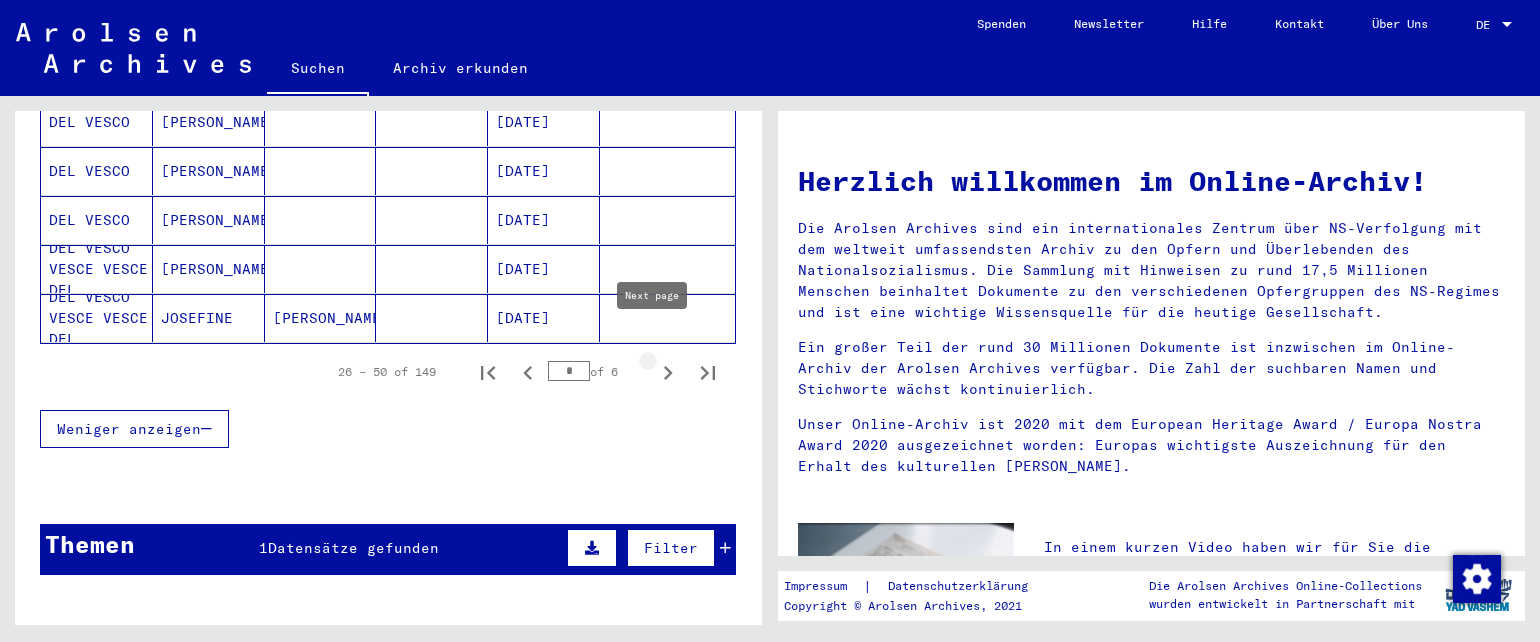 click 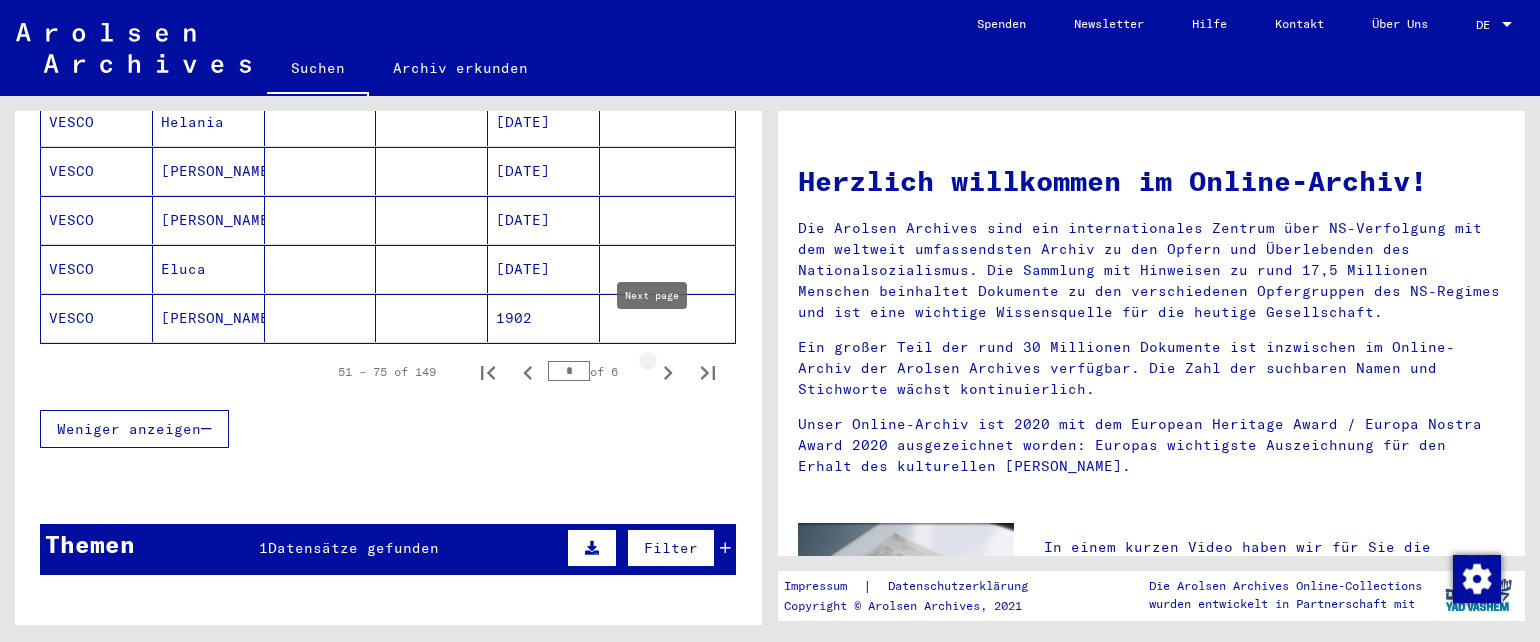 click 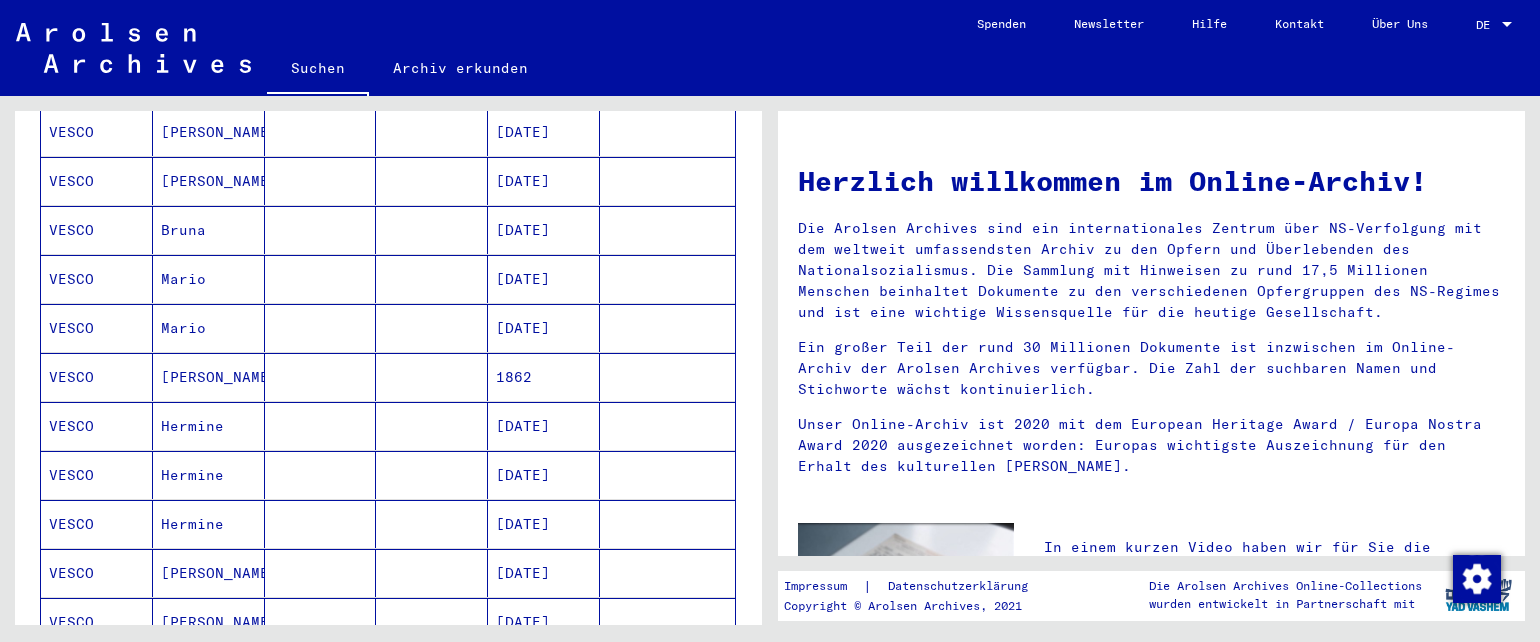 scroll, scrollTop: 1075, scrollLeft: 0, axis: vertical 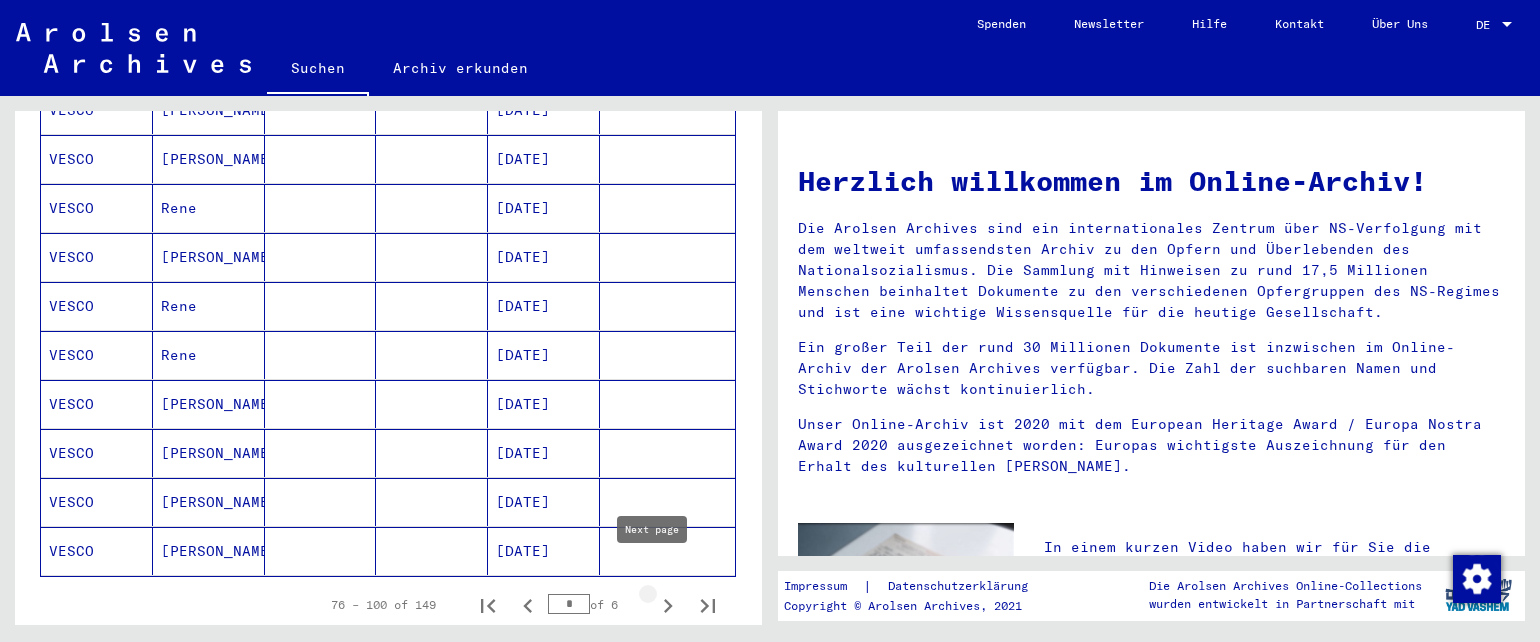 click 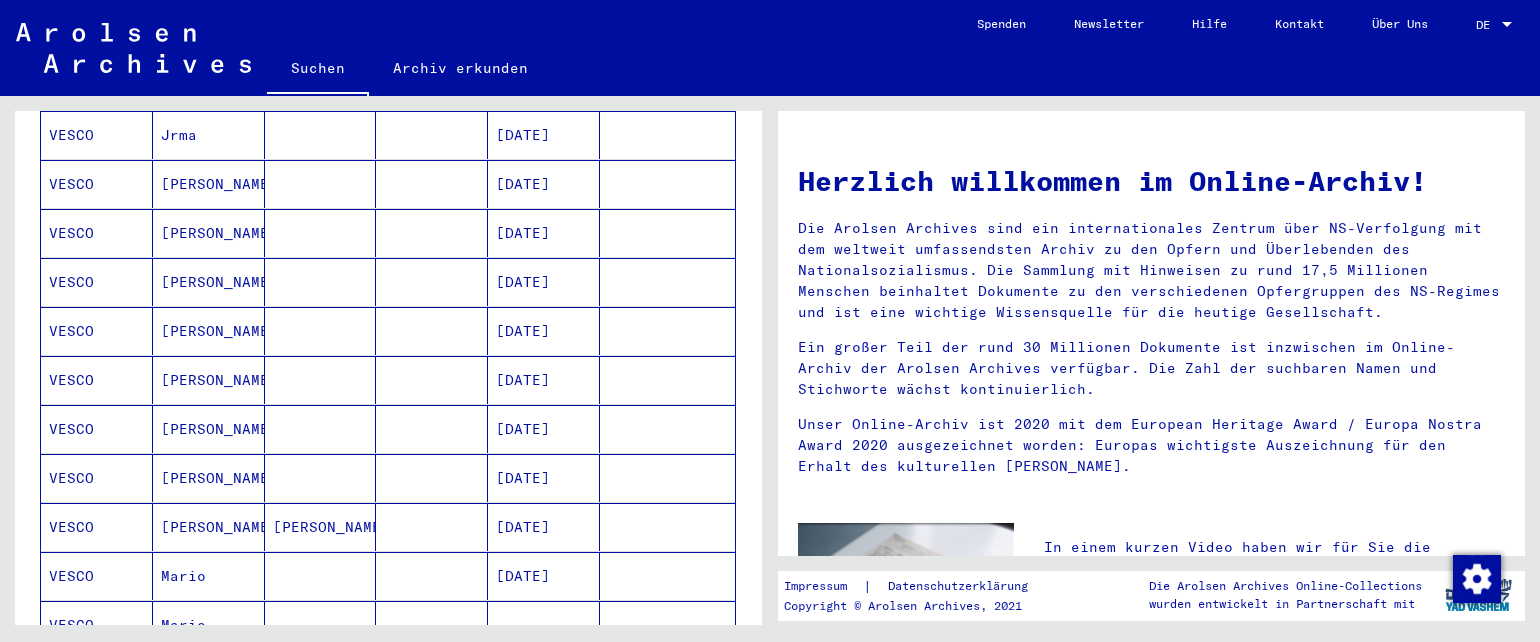 scroll, scrollTop: 275, scrollLeft: 0, axis: vertical 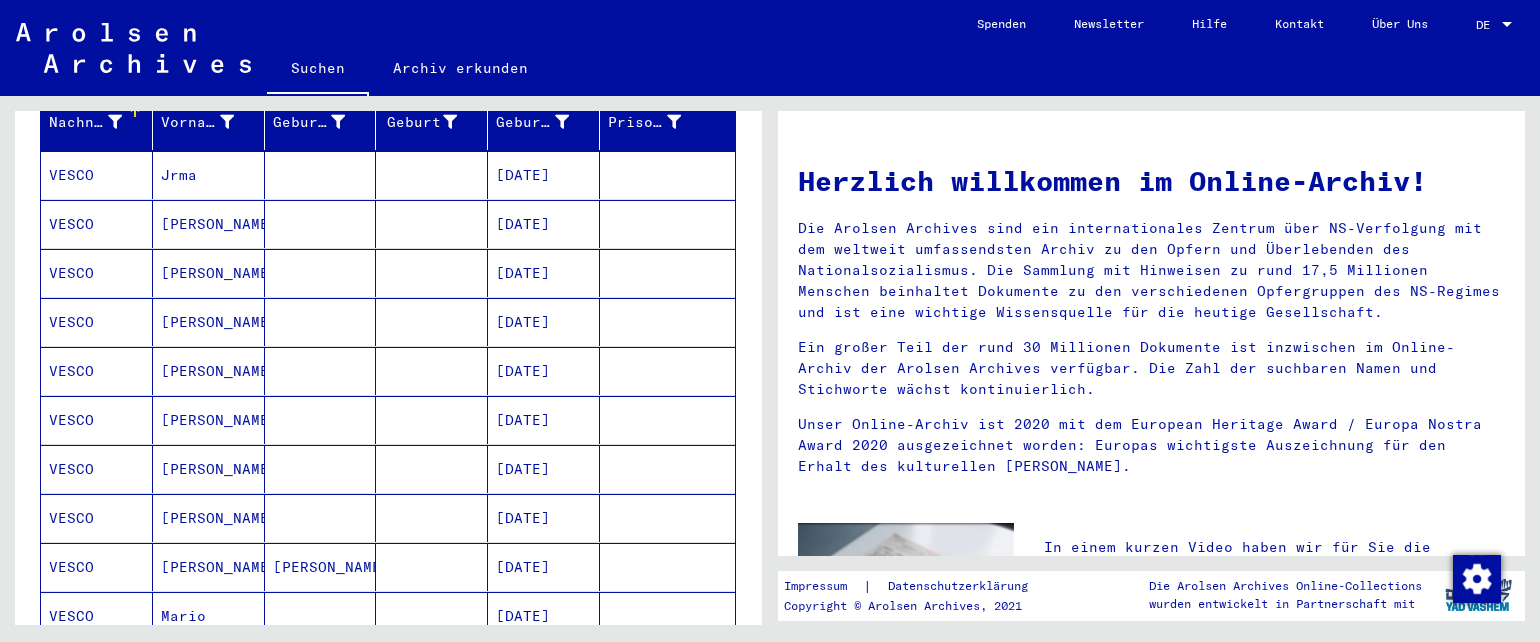drag, startPoint x: 747, startPoint y: 125, endPoint x: 740, endPoint y: 601, distance: 476.05145 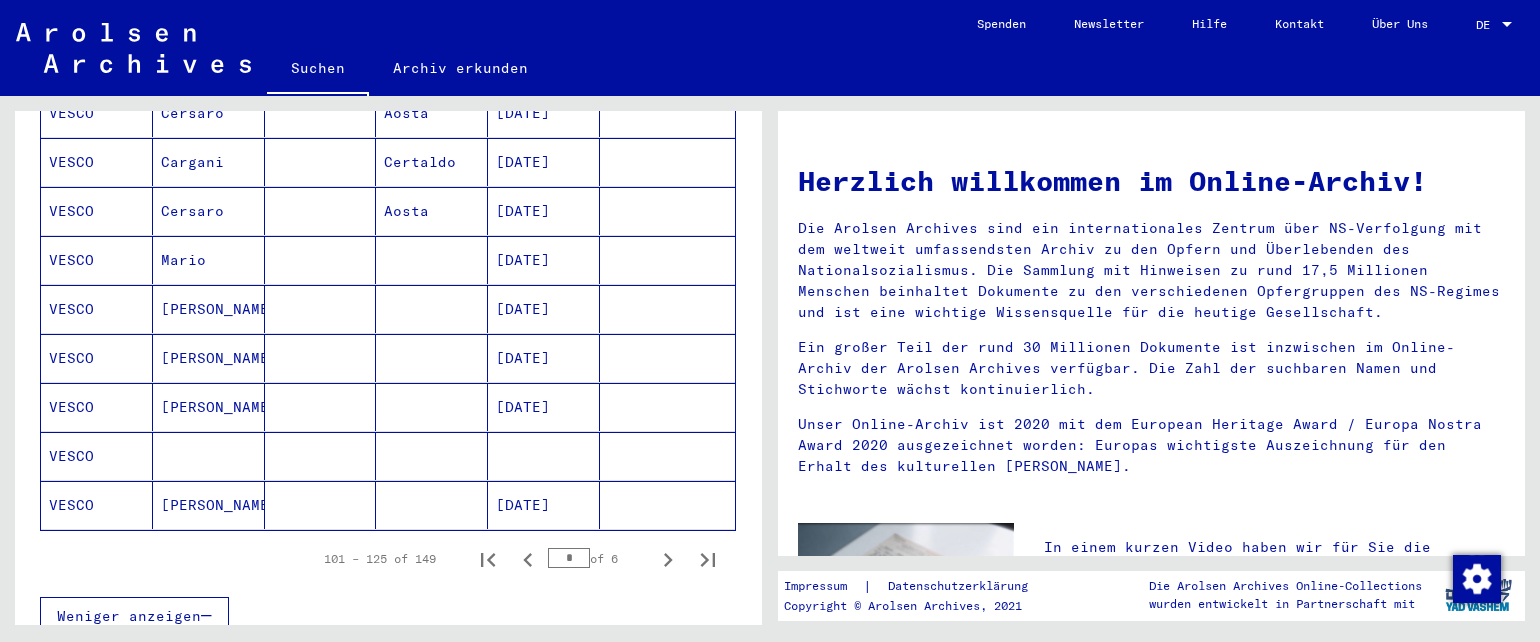 scroll, scrollTop: 1081, scrollLeft: 0, axis: vertical 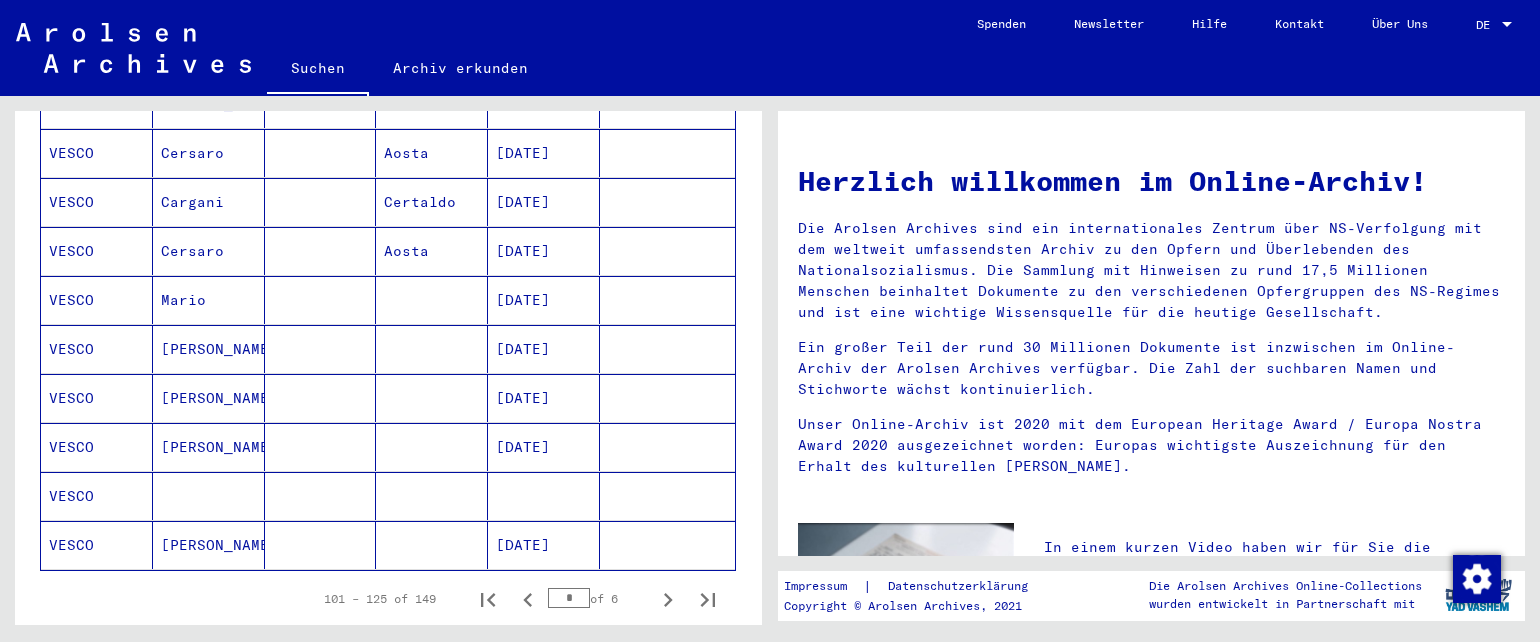 click on "VESCO" at bounding box center (97, 251) 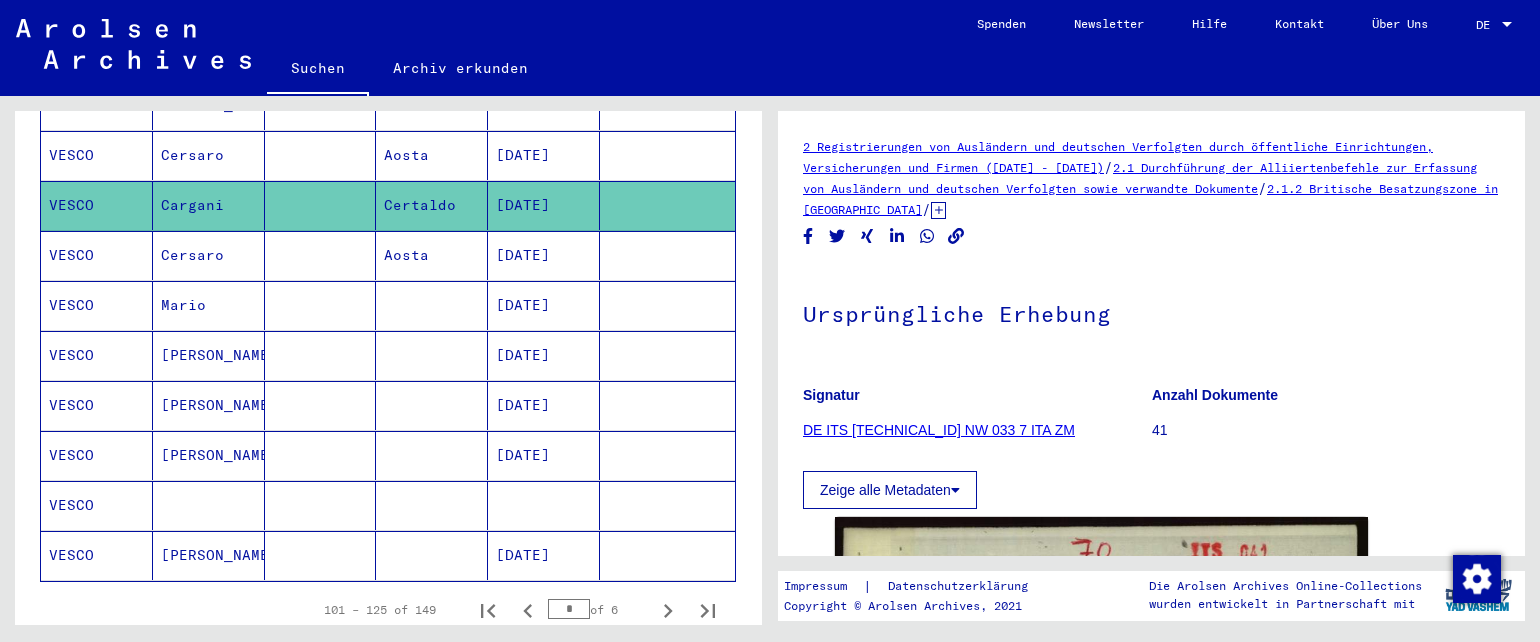 scroll, scrollTop: 0, scrollLeft: 0, axis: both 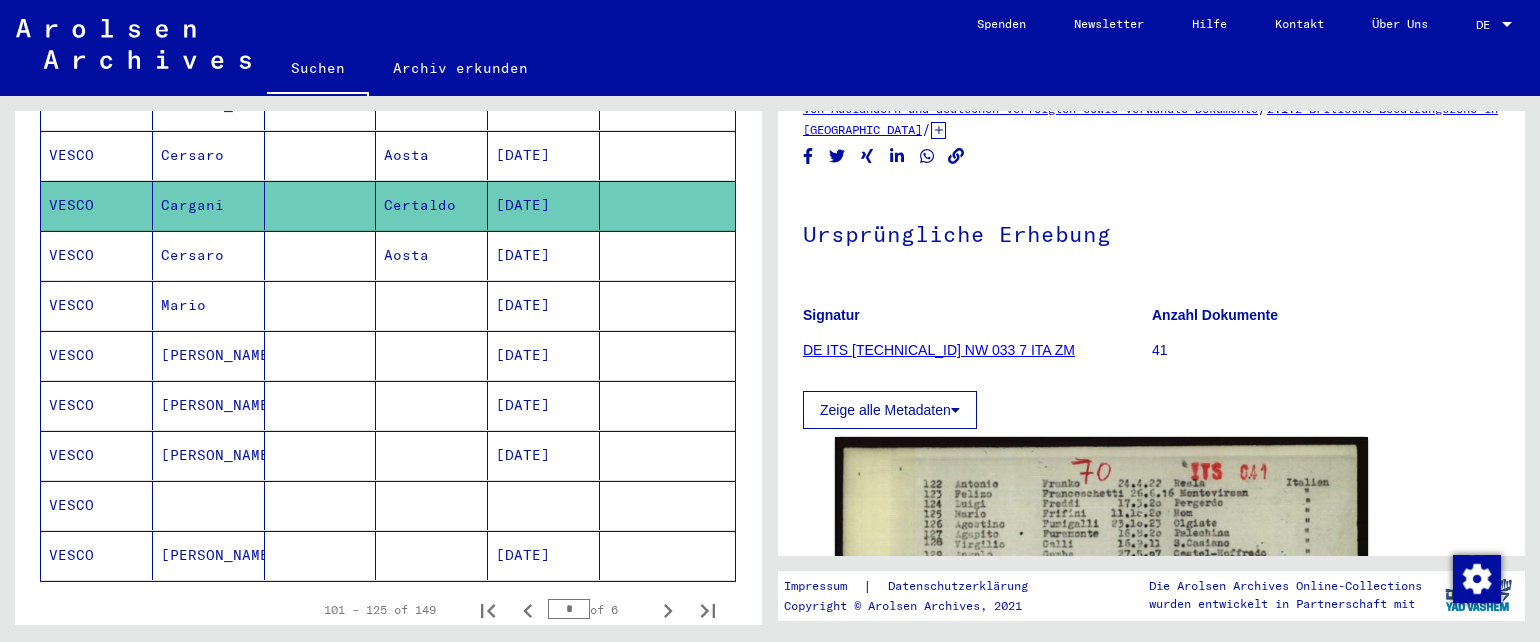 click on "DE ITS [TECHNICAL_ID] NW 033 7 ITA ZM" 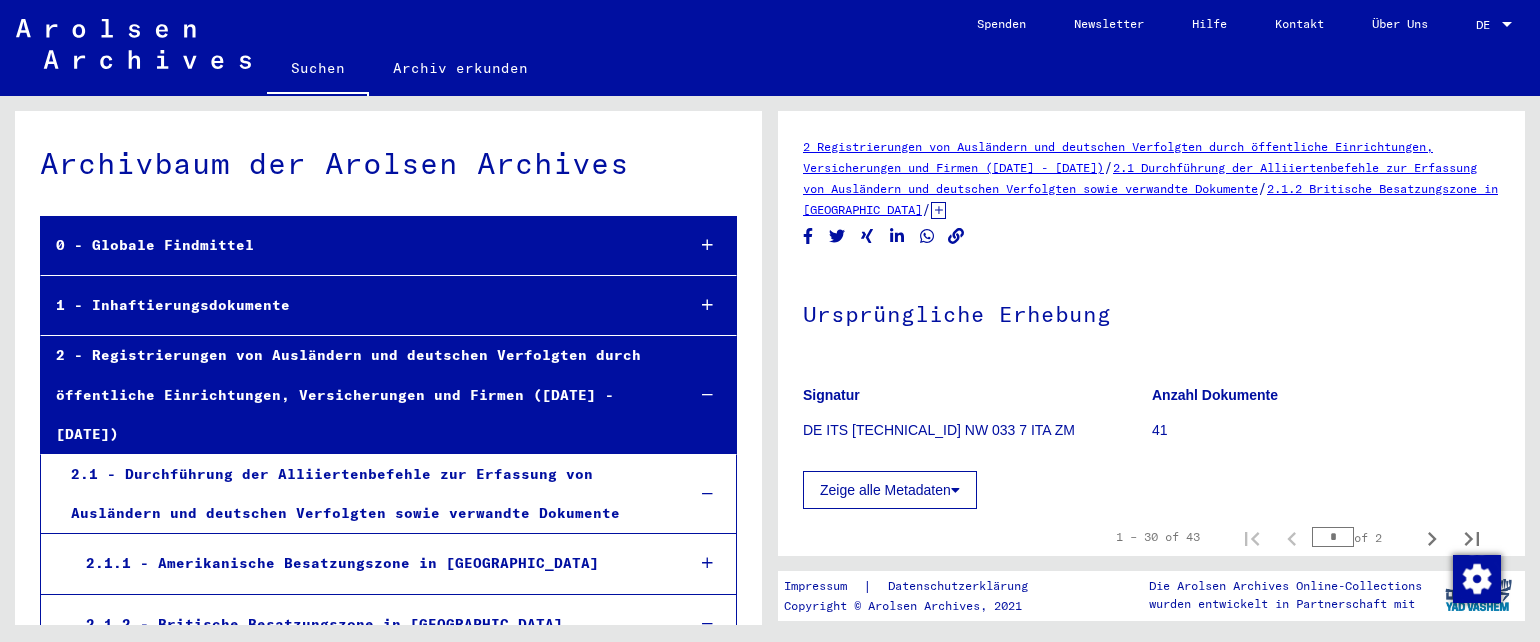 scroll, scrollTop: 4402, scrollLeft: 0, axis: vertical 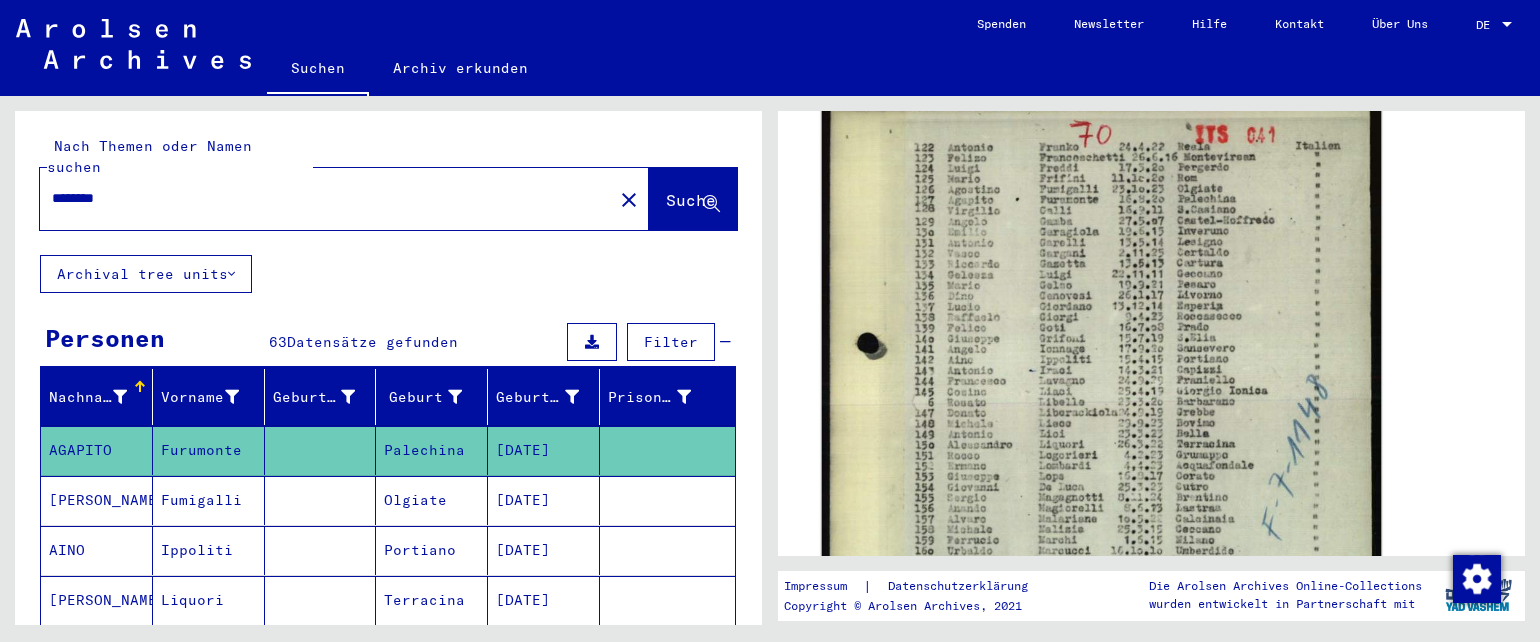 click 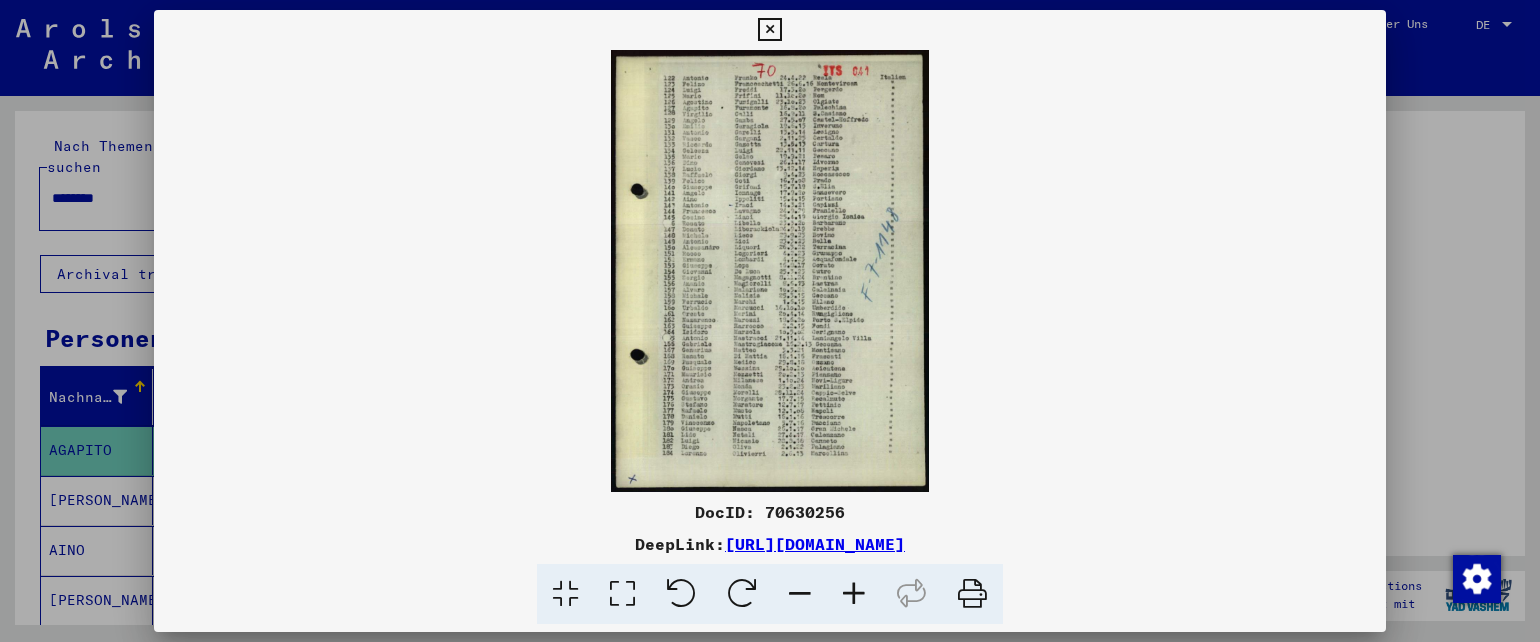 click at bounding box center (972, 594) 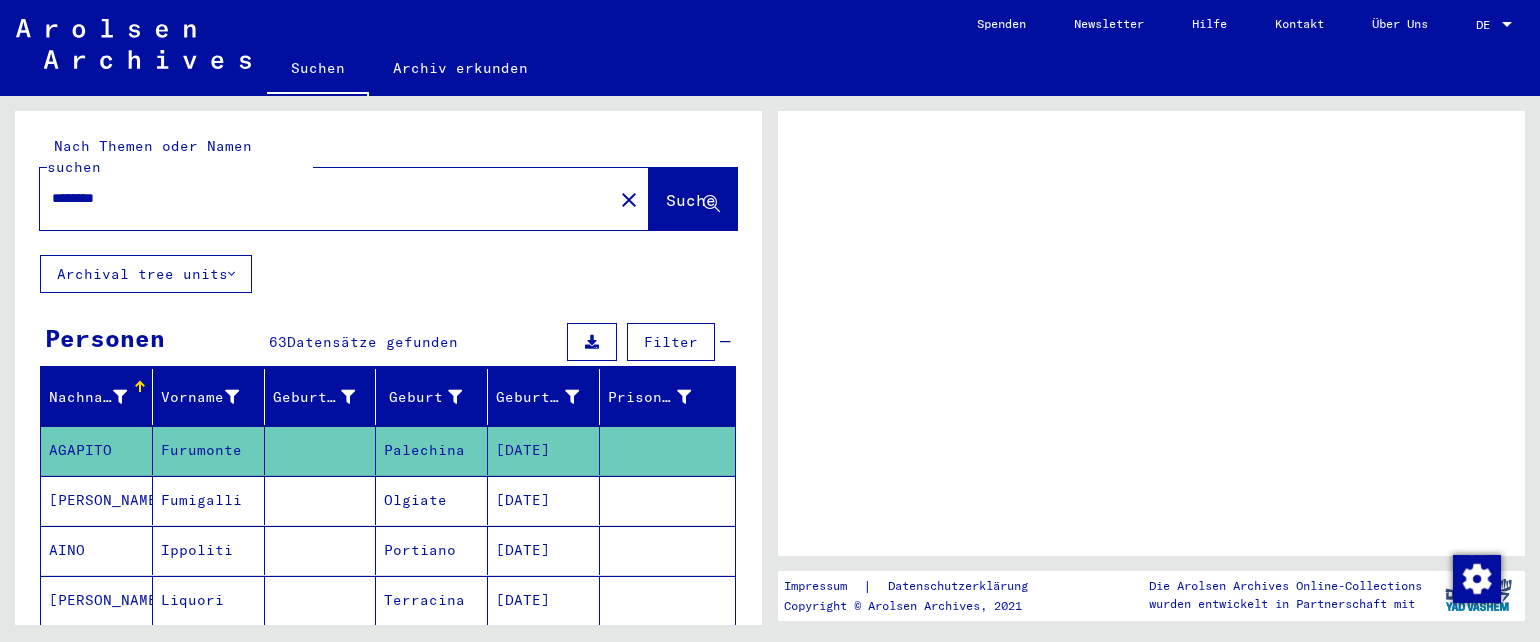 type on "*****" 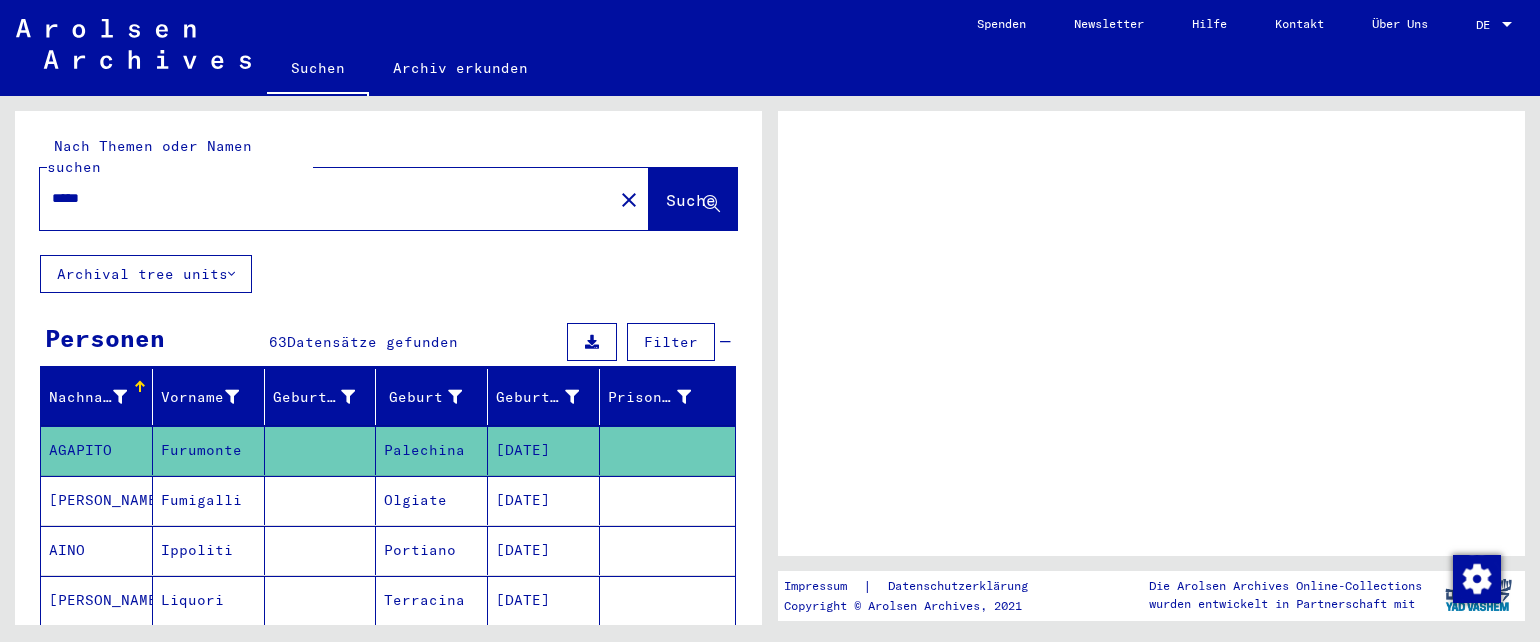 scroll, scrollTop: 0, scrollLeft: 0, axis: both 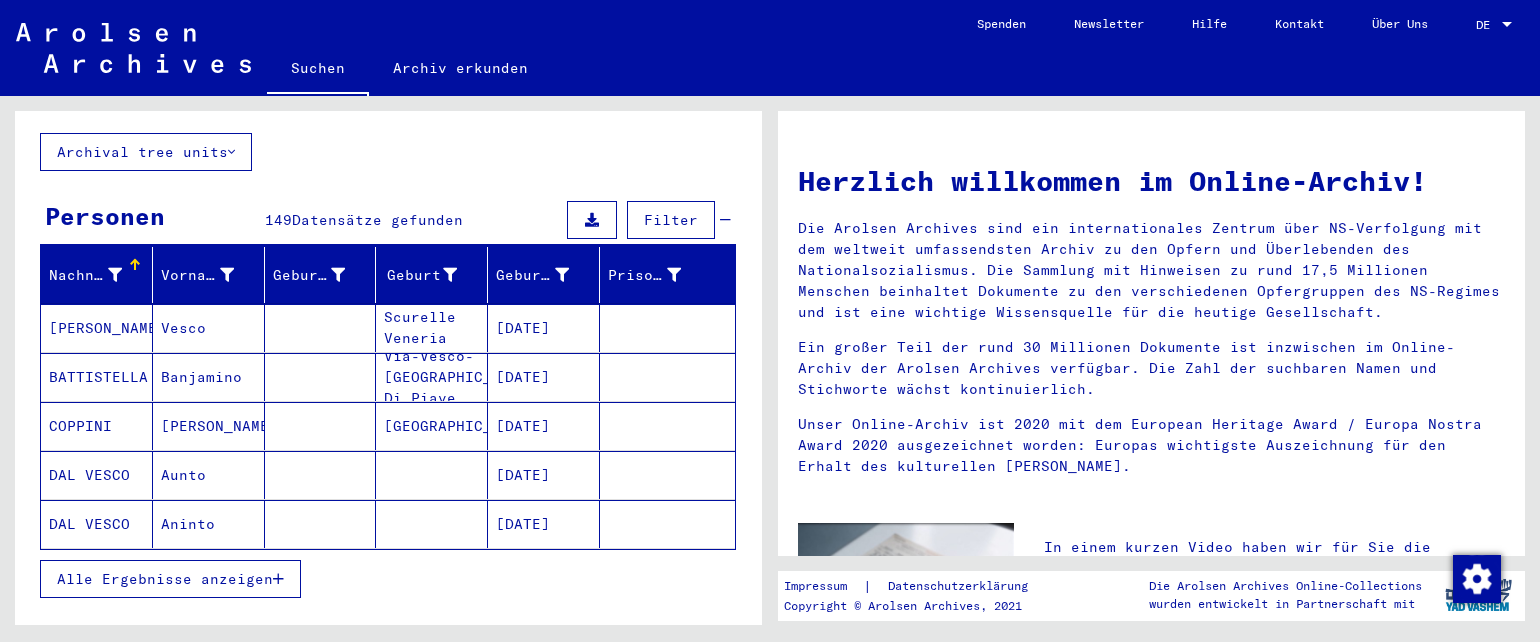 click at bounding box center [278, 579] 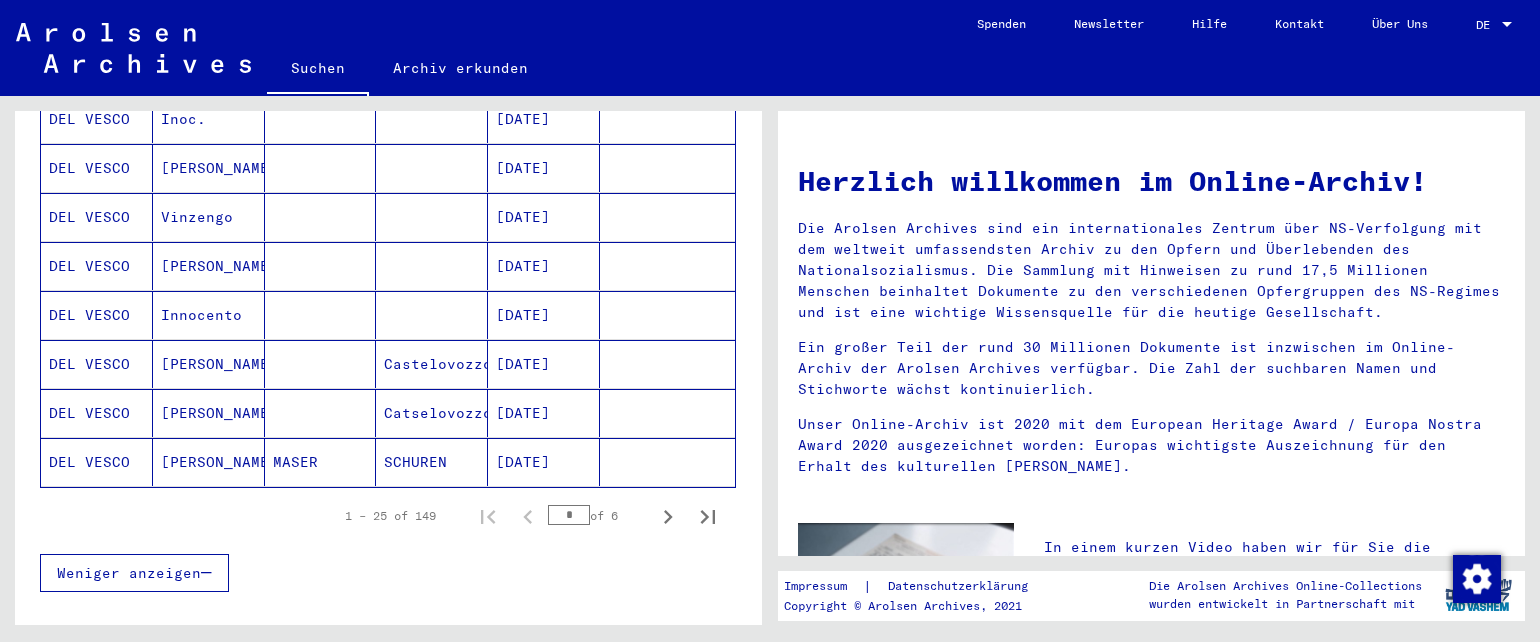 scroll, scrollTop: 1200, scrollLeft: 0, axis: vertical 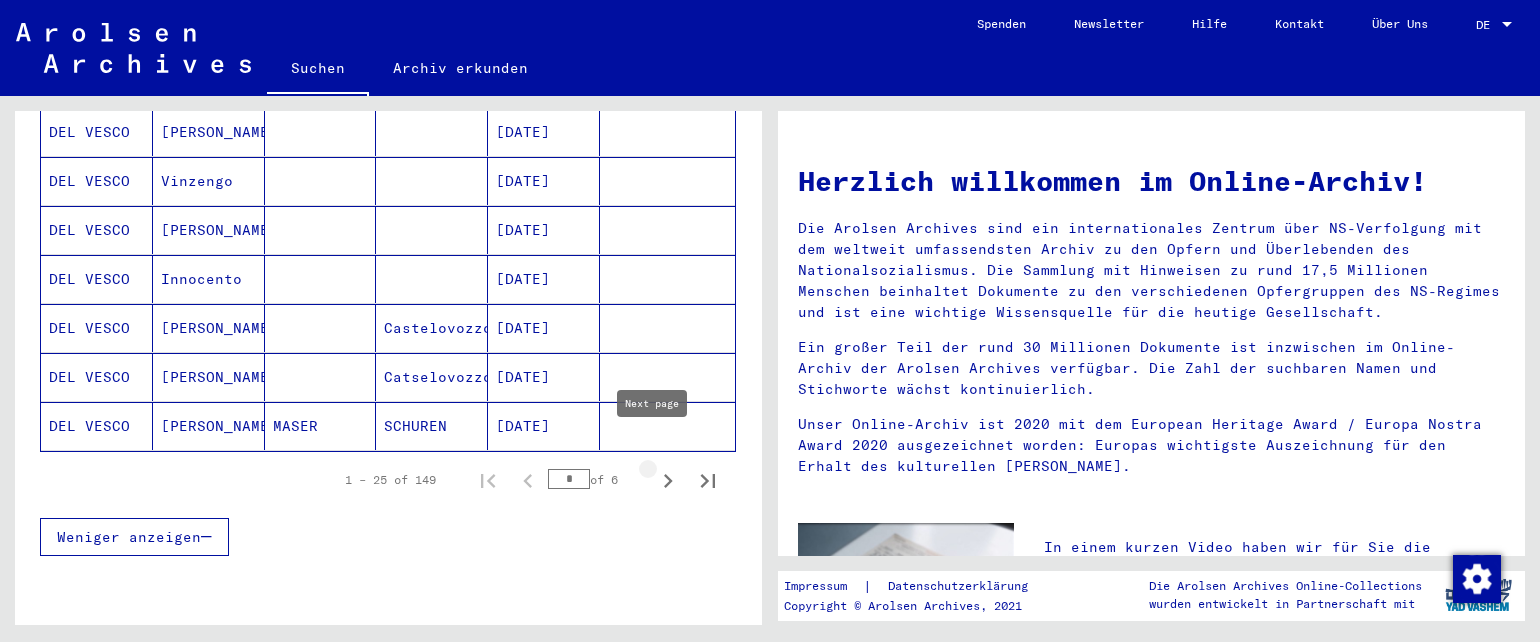 click 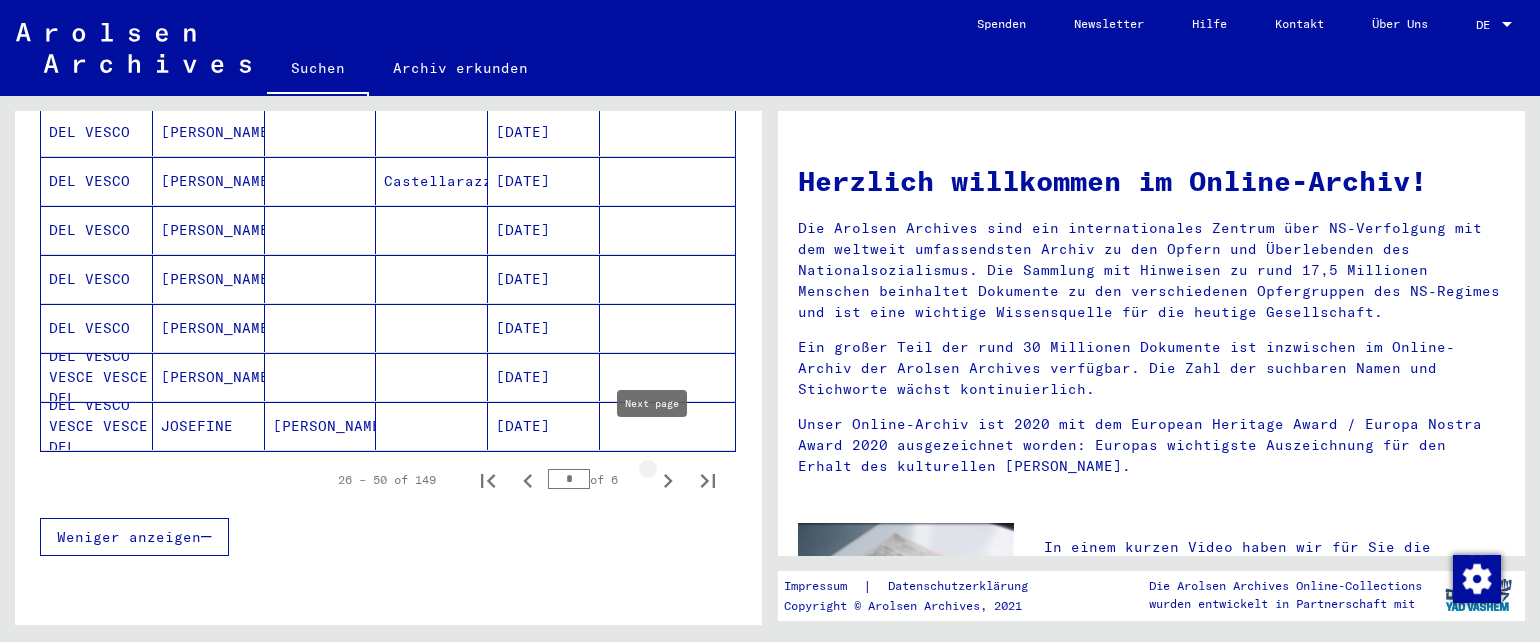 click 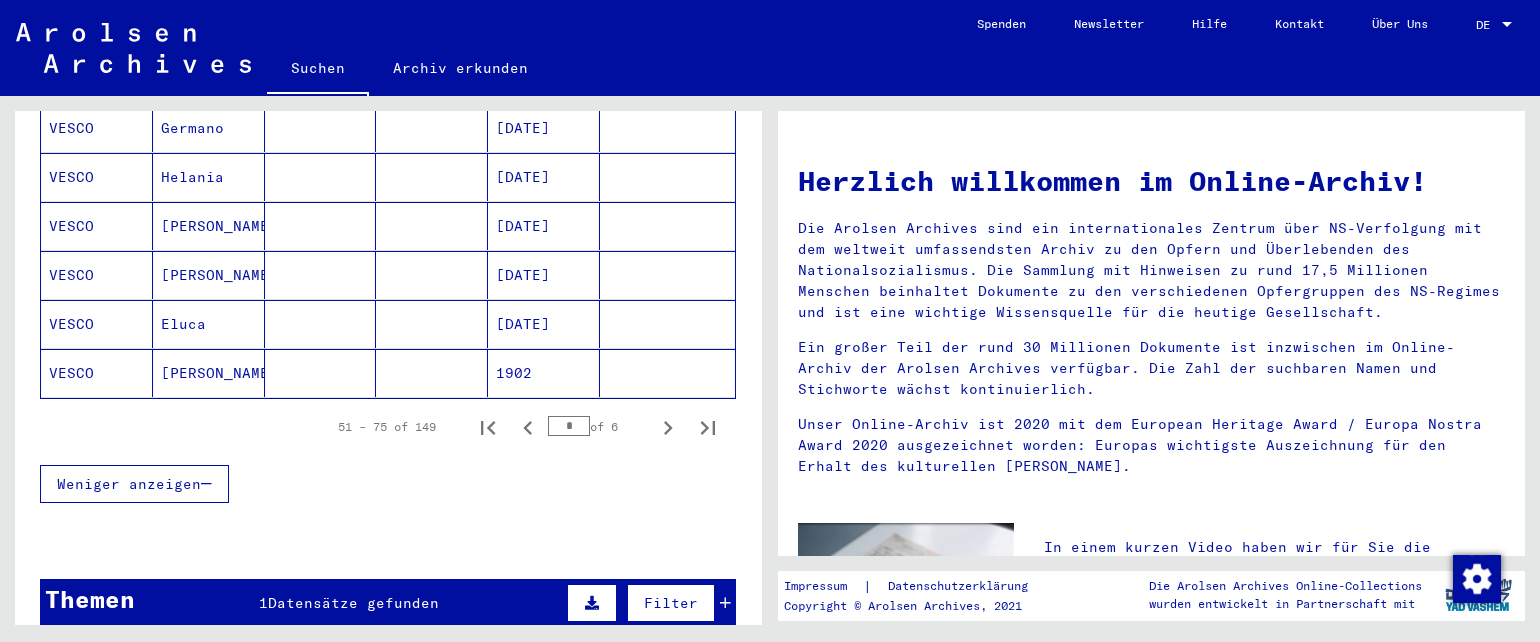 scroll, scrollTop: 1269, scrollLeft: 0, axis: vertical 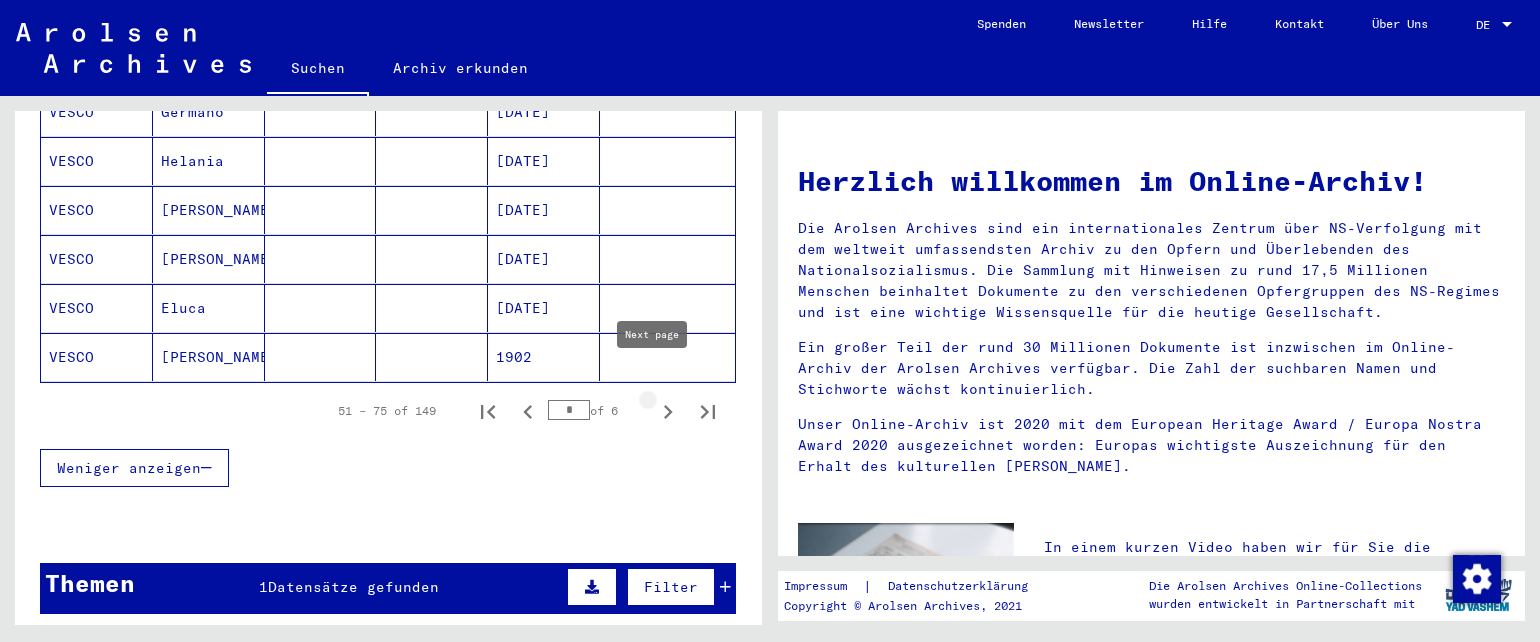 click 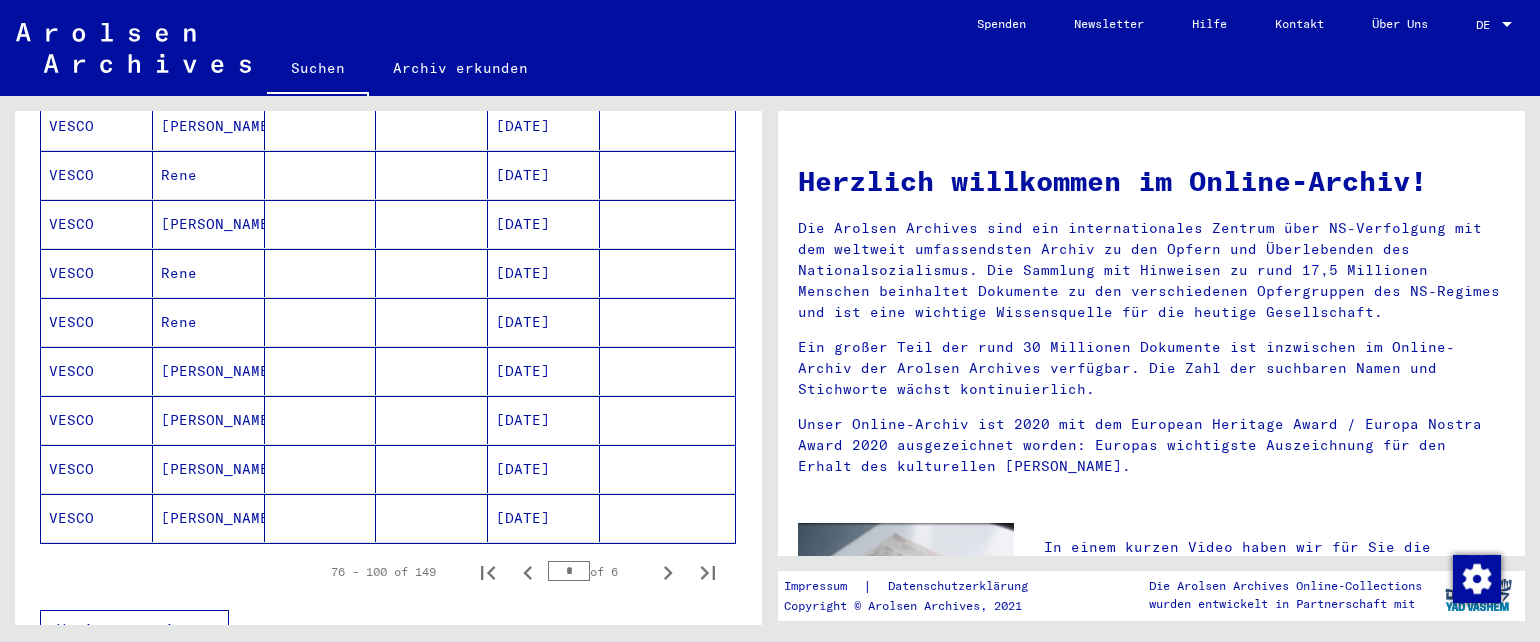 scroll, scrollTop: 1128, scrollLeft: 0, axis: vertical 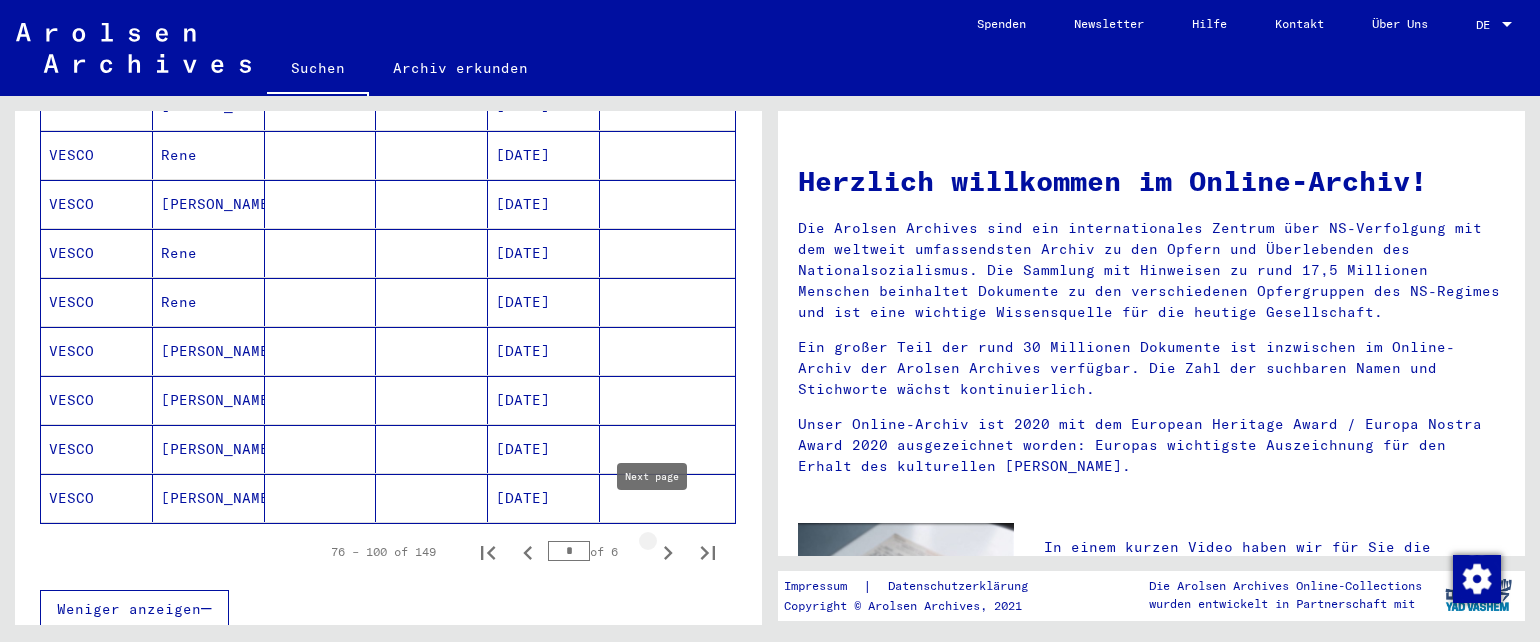 click 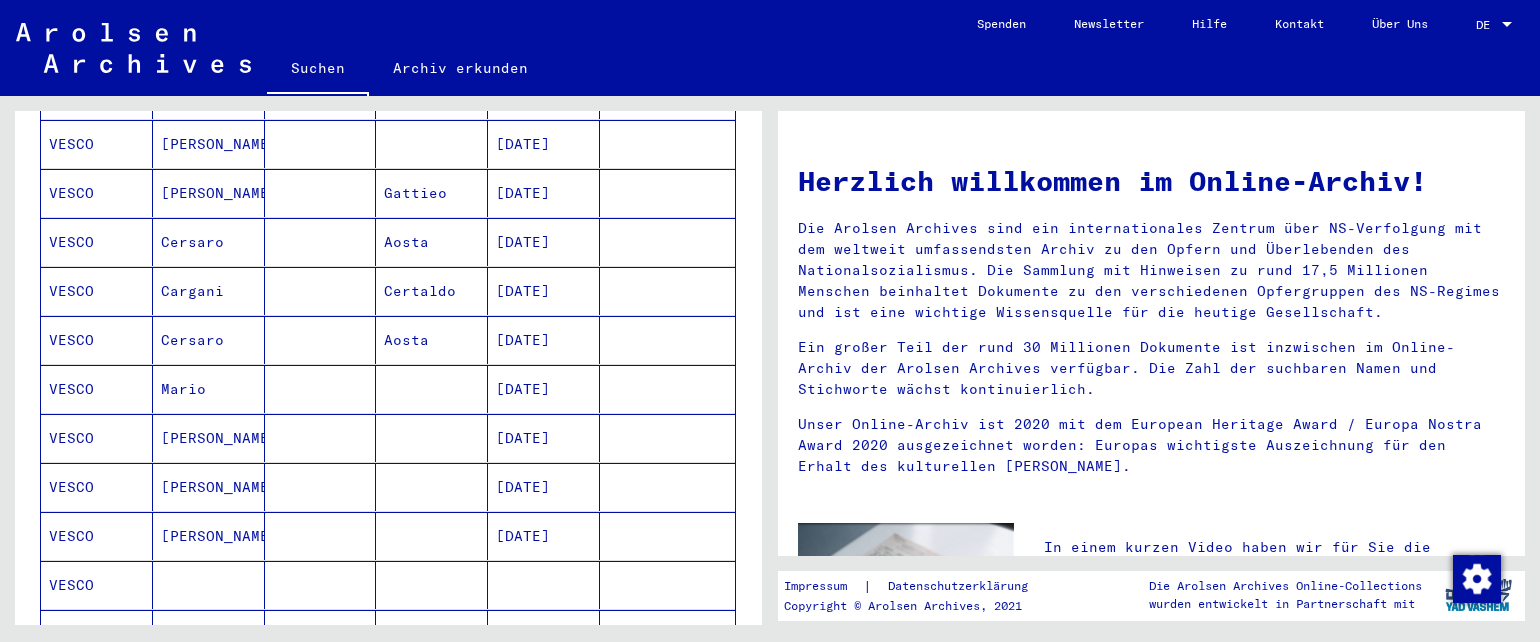 scroll, scrollTop: 980, scrollLeft: 0, axis: vertical 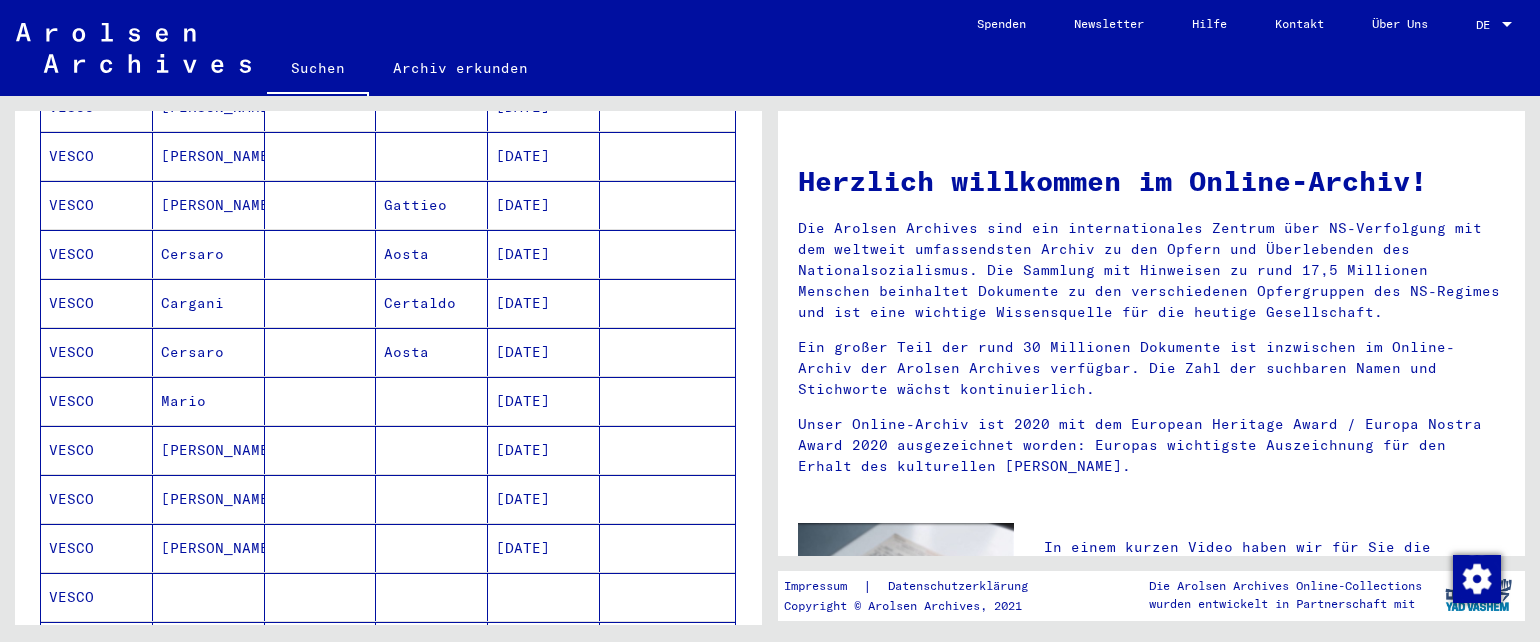 click at bounding box center [321, 303] 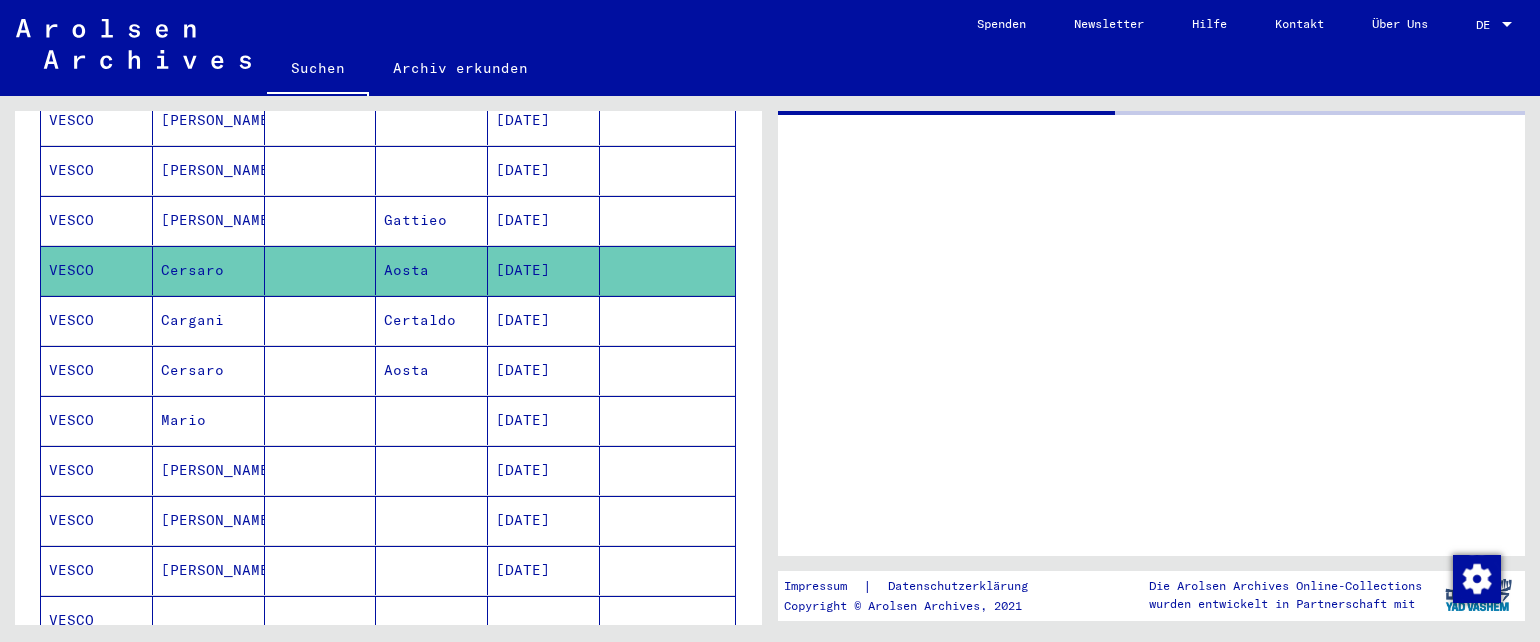 scroll, scrollTop: 992, scrollLeft: 0, axis: vertical 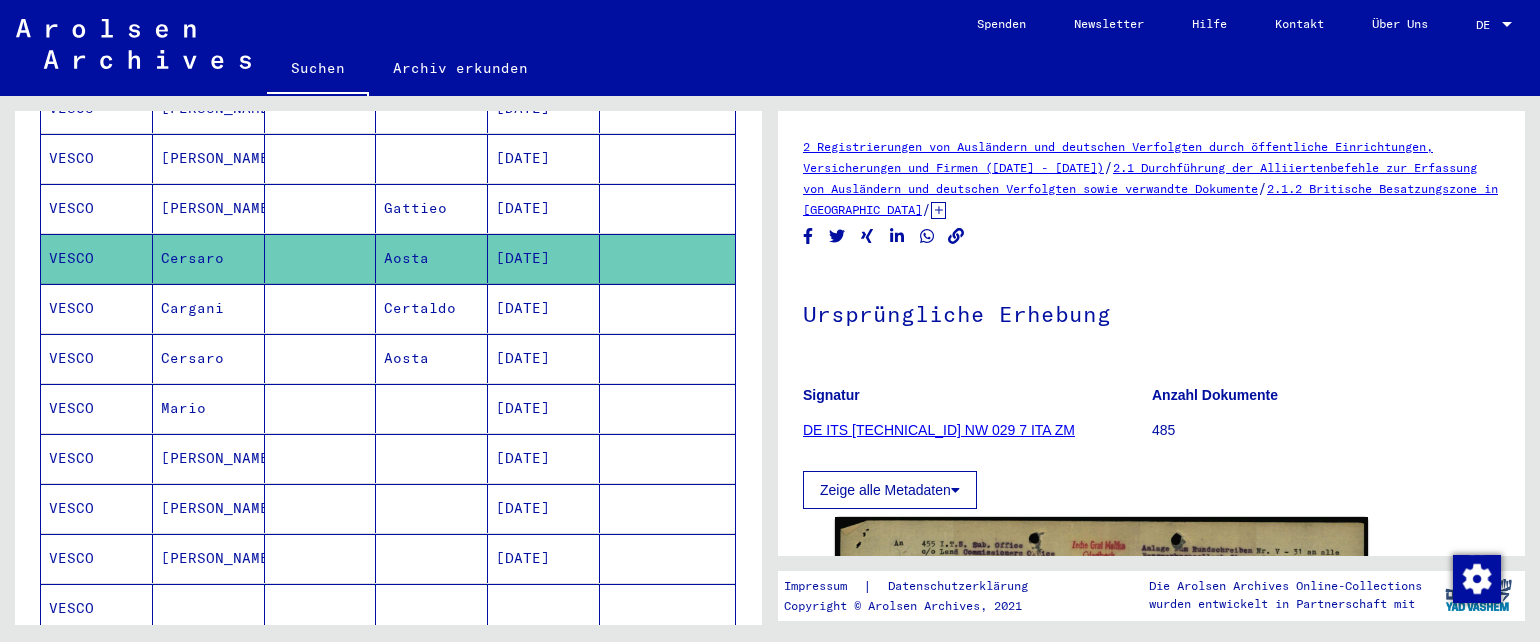click at bounding box center (321, 508) 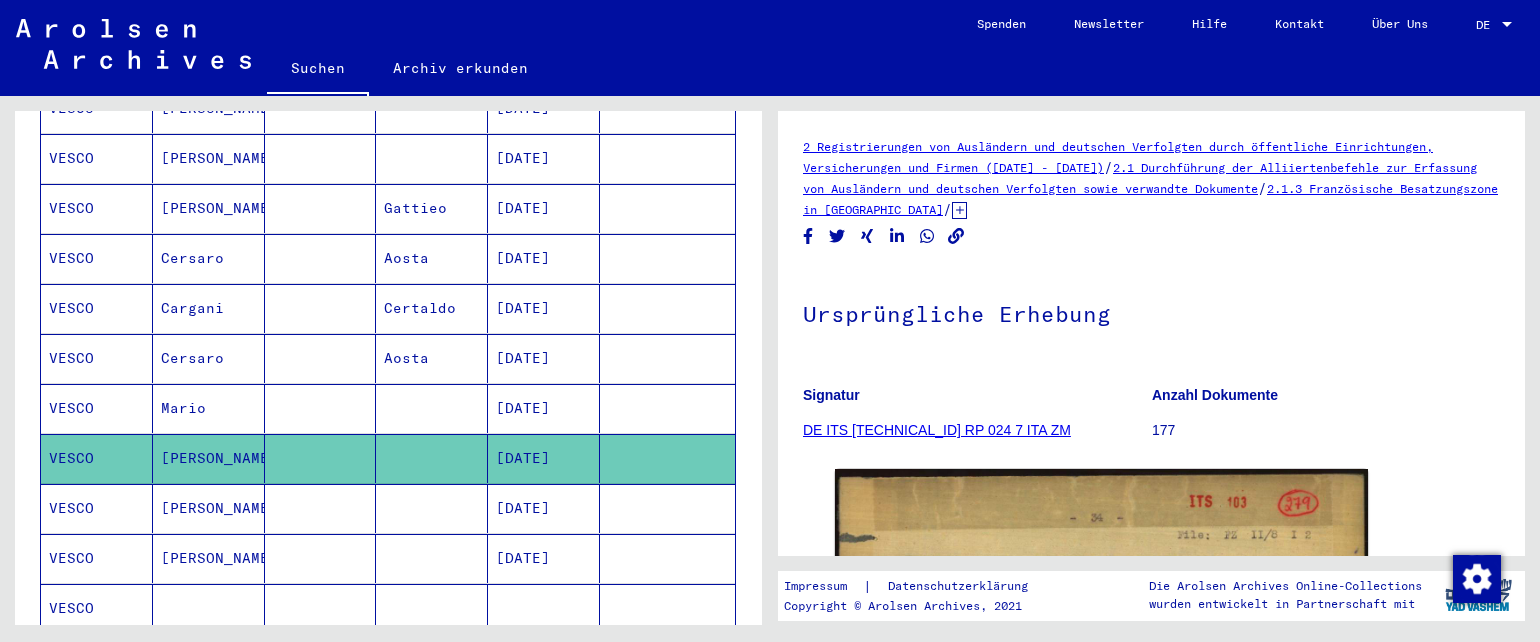 scroll, scrollTop: 0, scrollLeft: 0, axis: both 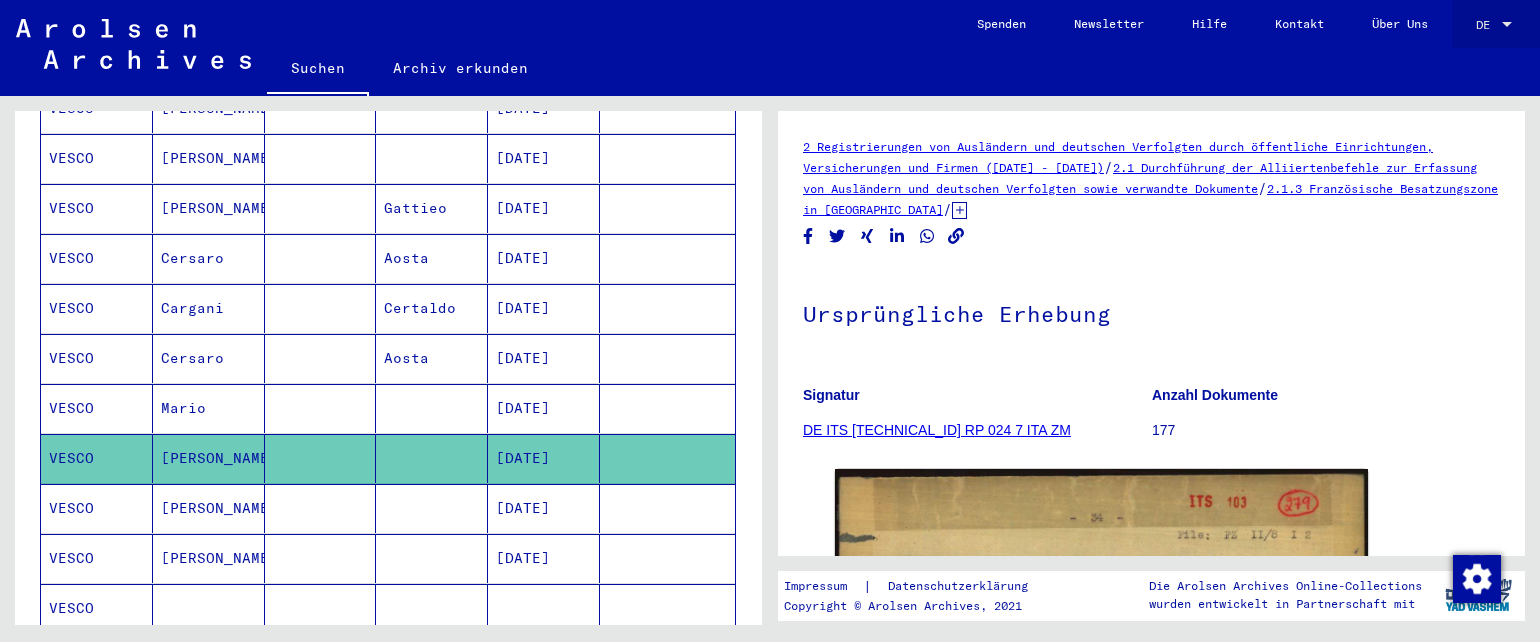 click at bounding box center [1507, 24] 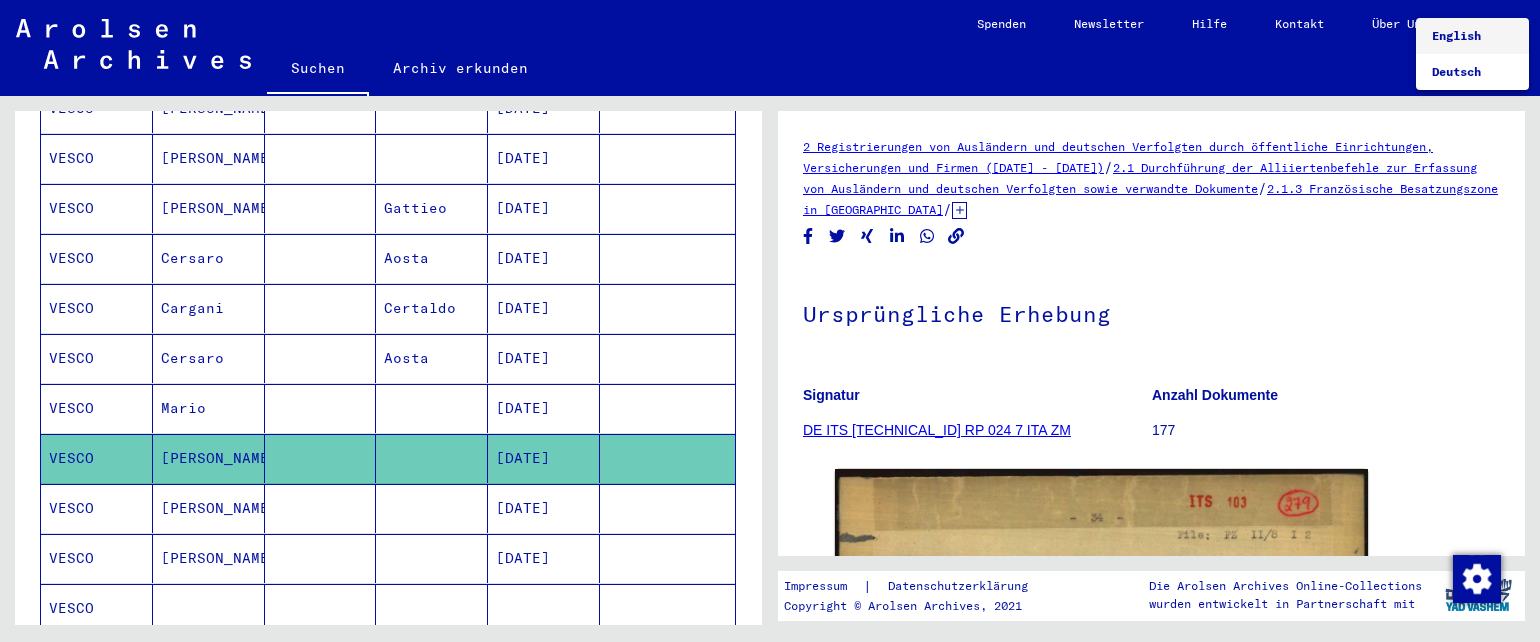 click on "English" at bounding box center [1456, 35] 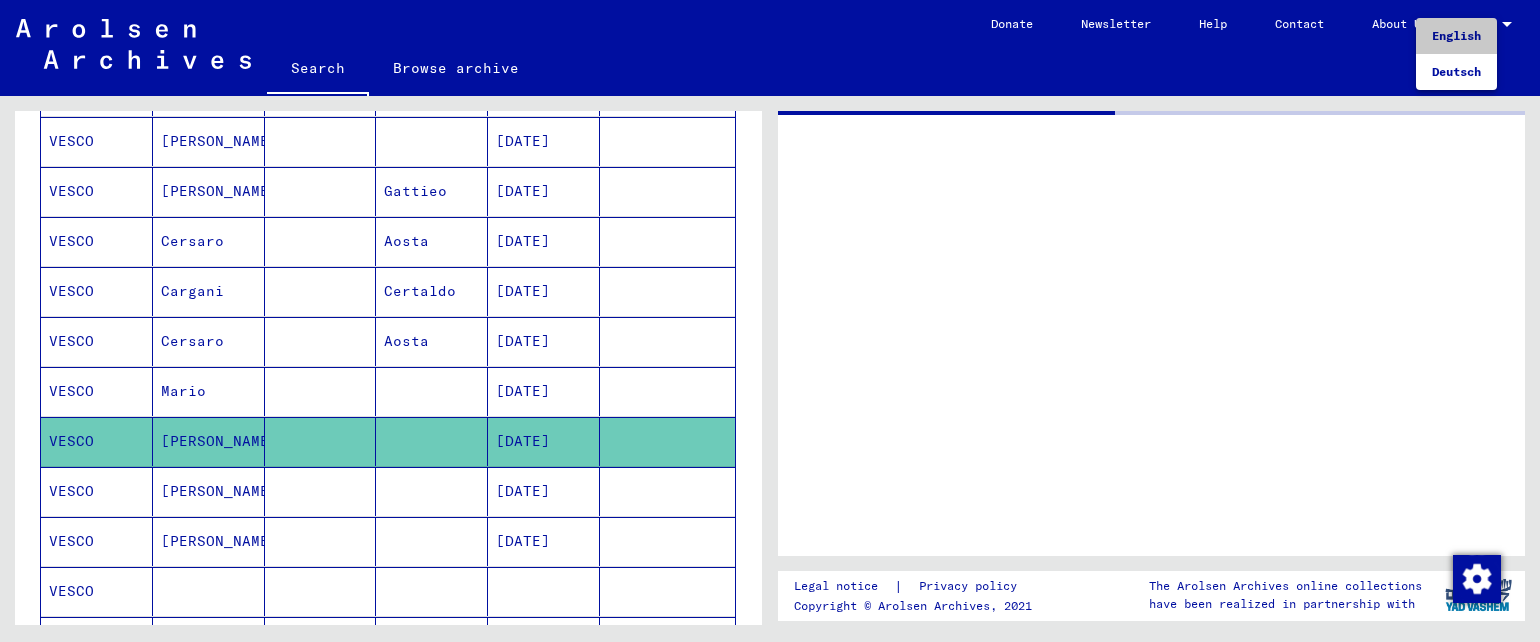 type on "********" 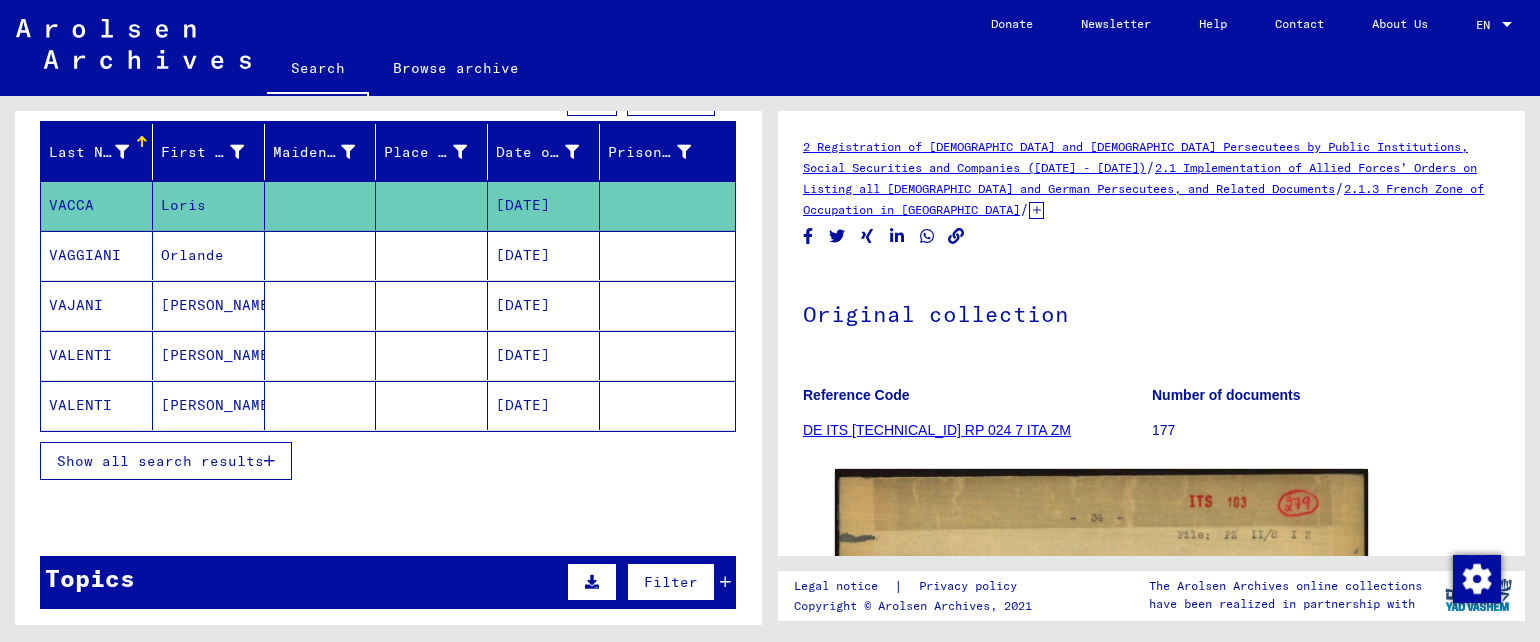 scroll, scrollTop: 223, scrollLeft: 0, axis: vertical 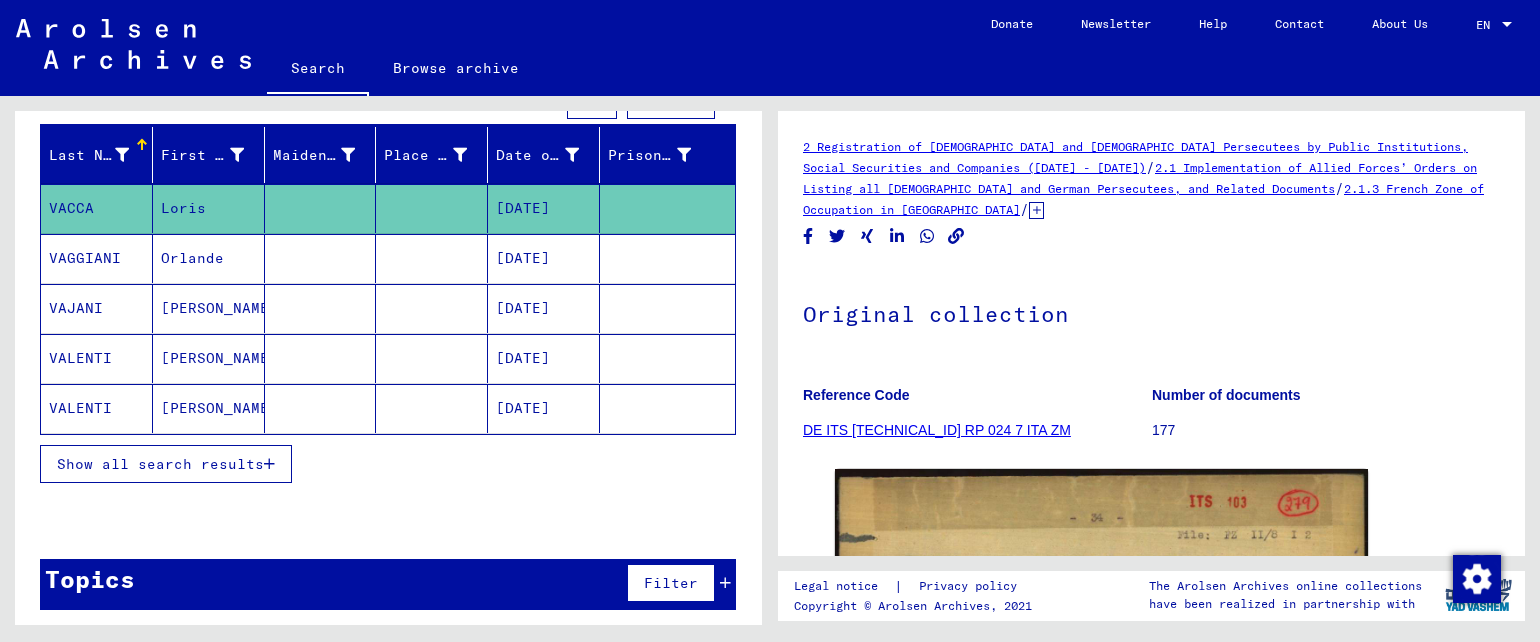 click on "Show all search results" at bounding box center (160, 464) 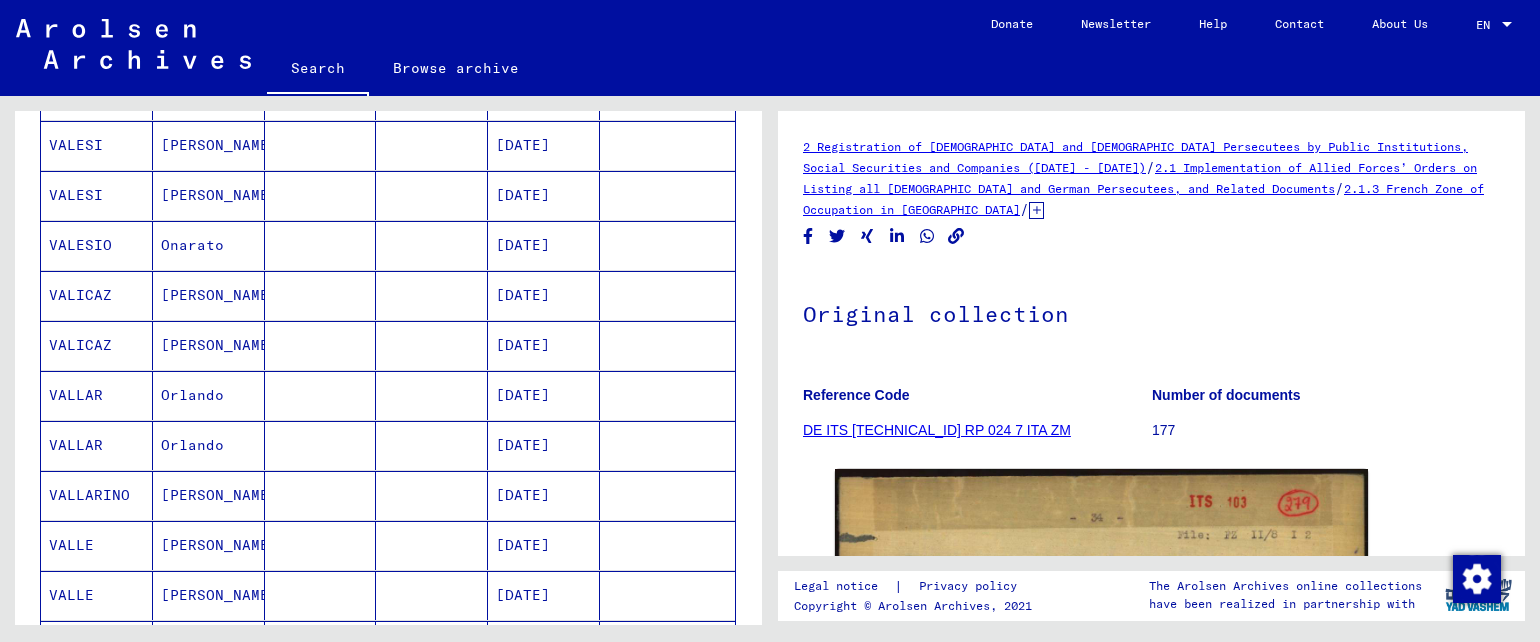 scroll, scrollTop: 1148, scrollLeft: 0, axis: vertical 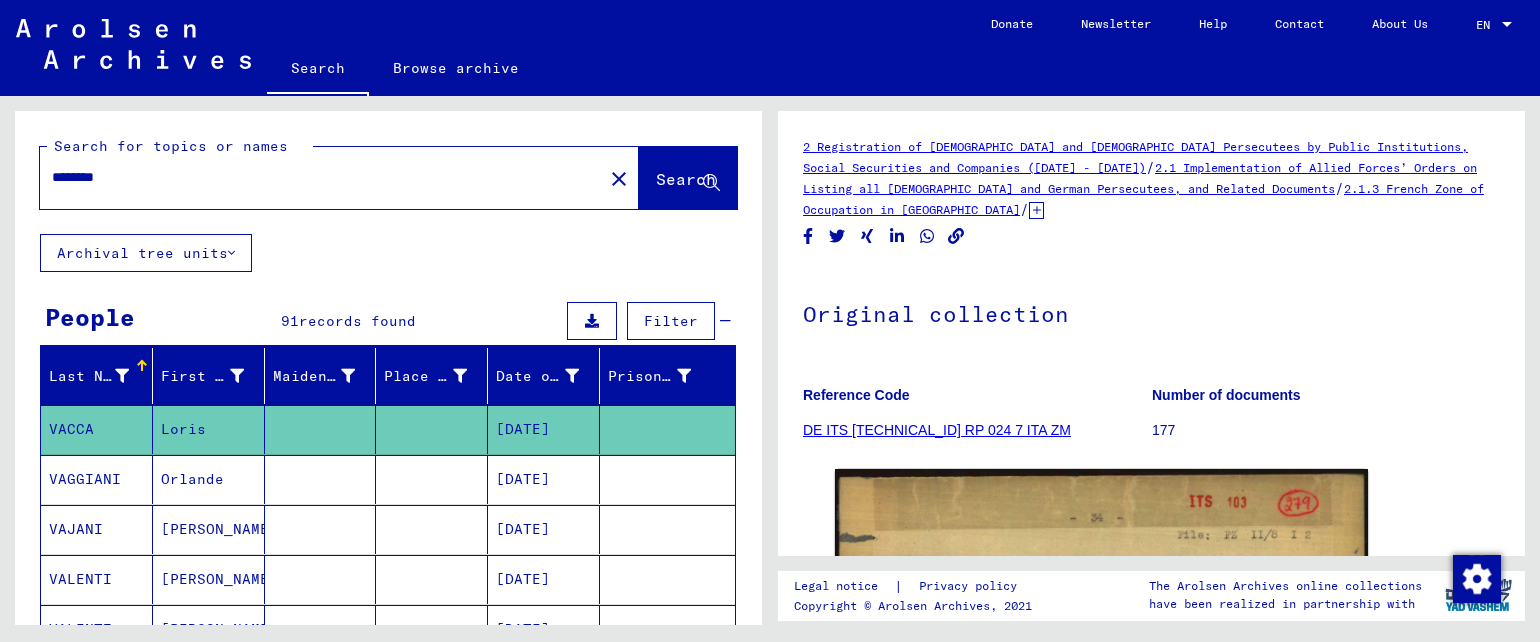 click on "********" at bounding box center (321, 177) 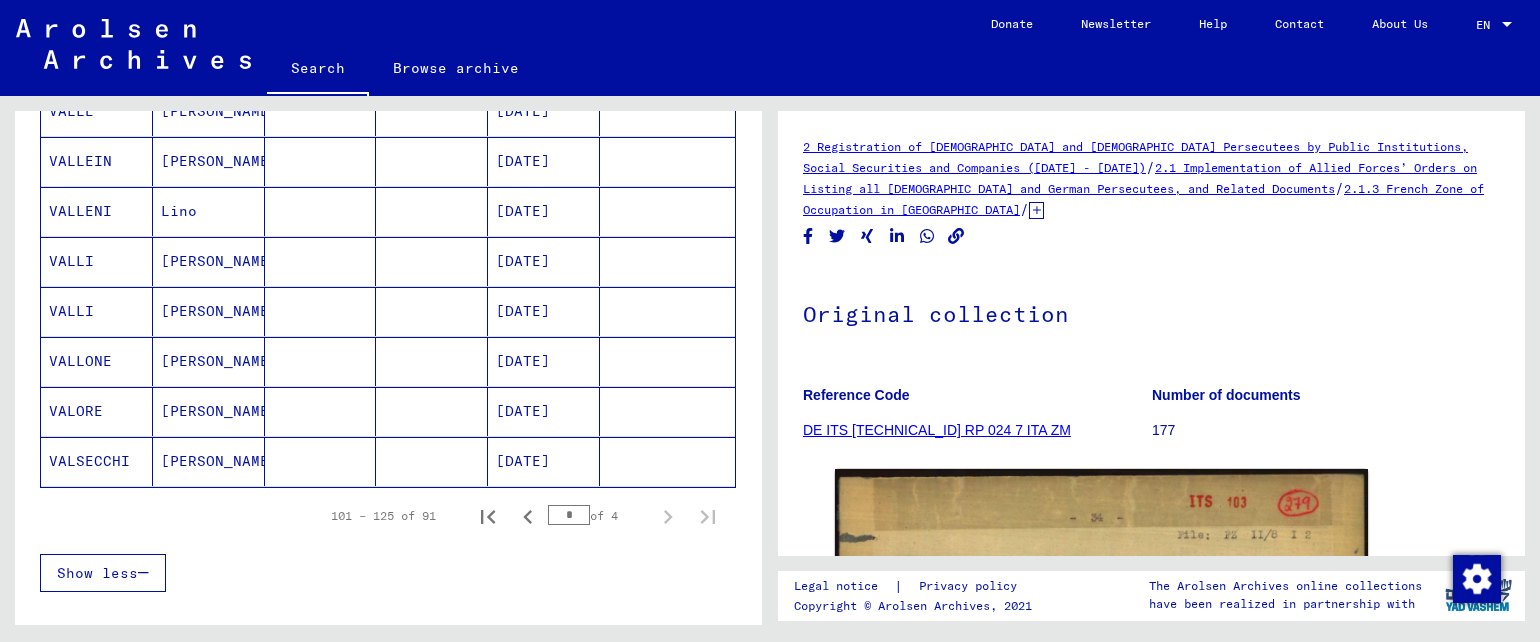 scroll, scrollTop: 1174, scrollLeft: 0, axis: vertical 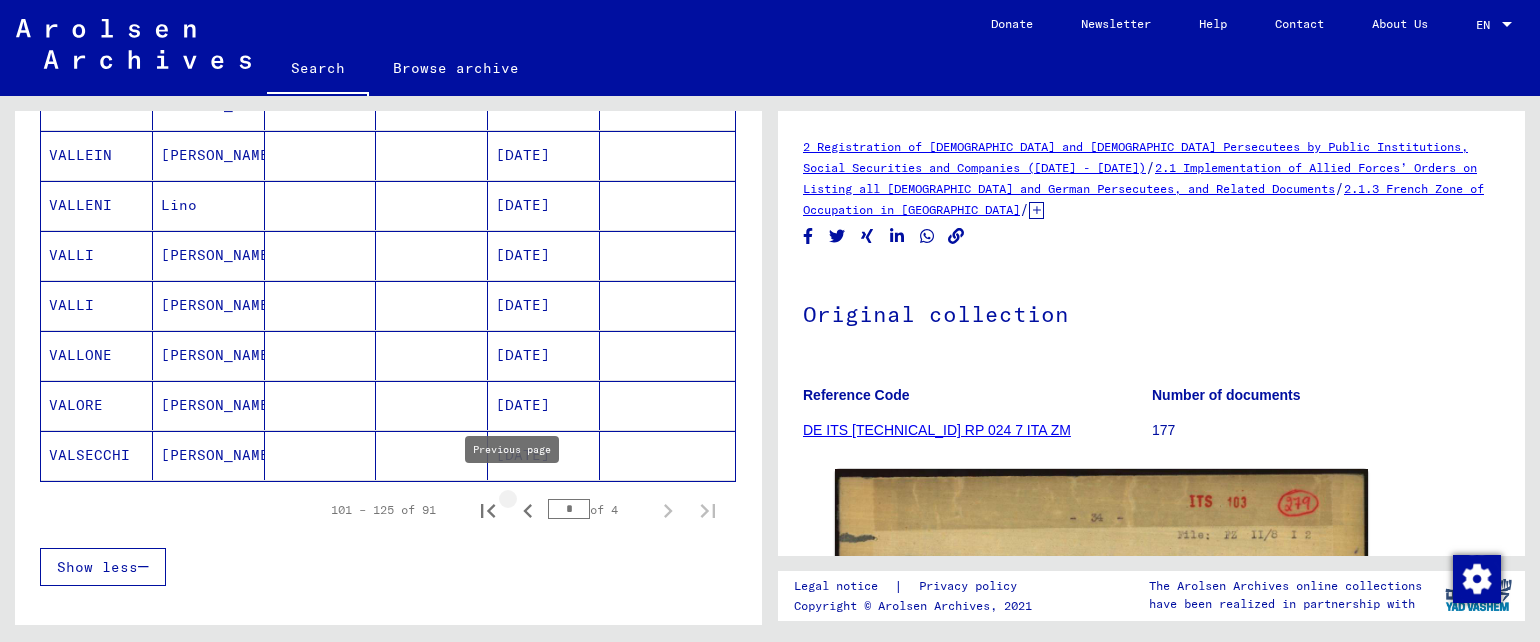 click 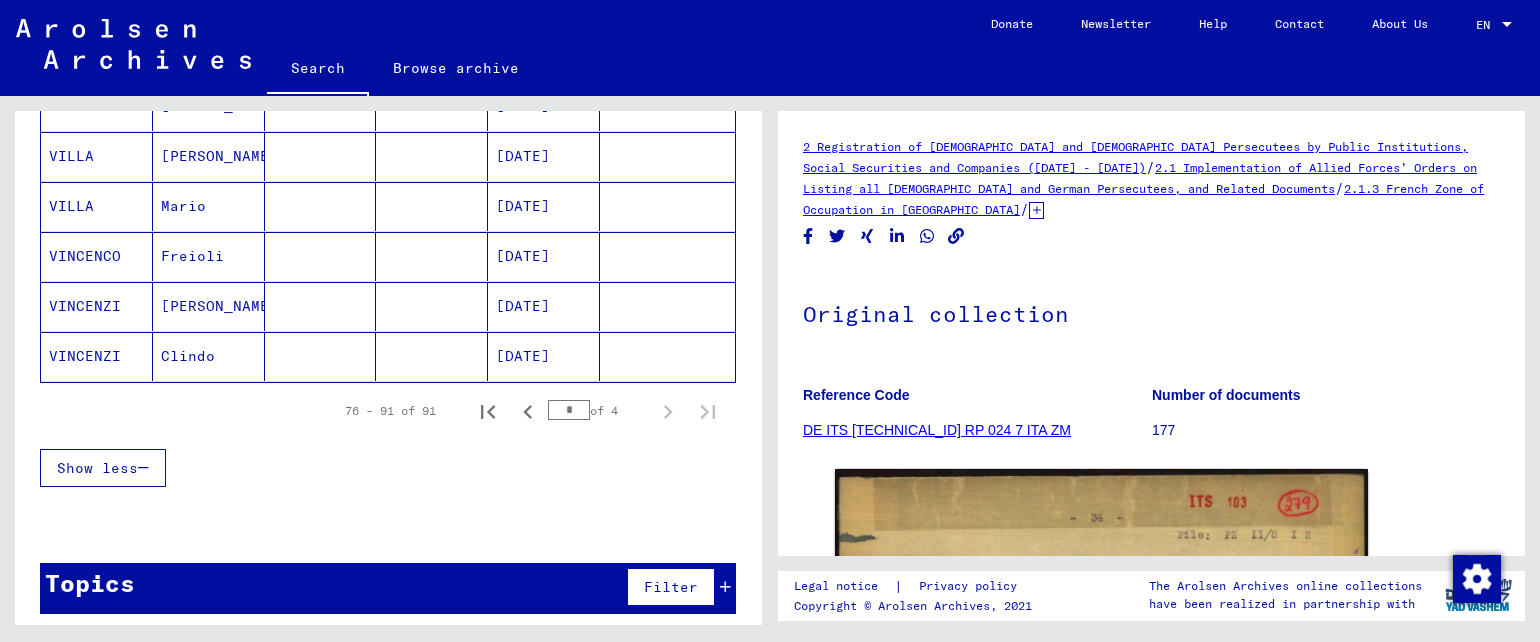 click on "Last Name   First Name   Maiden Name   Place of Birth   Date of Birth   Prisoner #   [PERSON_NAME]         [DATE]      [PERSON_NAME]         [DATE]      [PERSON_NAME]         [DATE]      [PERSON_NAME]         [DATE]      [PERSON_NAME]         [DATE]      [PERSON_NAME]         [DATE]      [PERSON_NAME]         [DATE]      [PERSON_NAME]         [DATE]      [PERSON_NAME]         [DATE]      [PERSON_NAME]         [DATE]      [PERSON_NAME]         [DATE]      [GEOGRAPHIC_DATA][PERSON_NAME]         [DATE]      [GEOGRAPHIC_DATA][PERSON_NAME]         [DATE]      [PERSON_NAME]         [DATE]      [PERSON_NAME]         [DATE]      [PERSON_NAME]         [DATE]      76 – 91 of 91  *  of 4  Show less  Signature Last Name First Name Maiden Name Place of Birth Date of Birth Prisoner # Father (adoptive father) Mother (adoptive mother) Religion Nationality Occupaton Place of incarceration Date of decease Last residence Last residence (Country)" at bounding box center [388, 19] 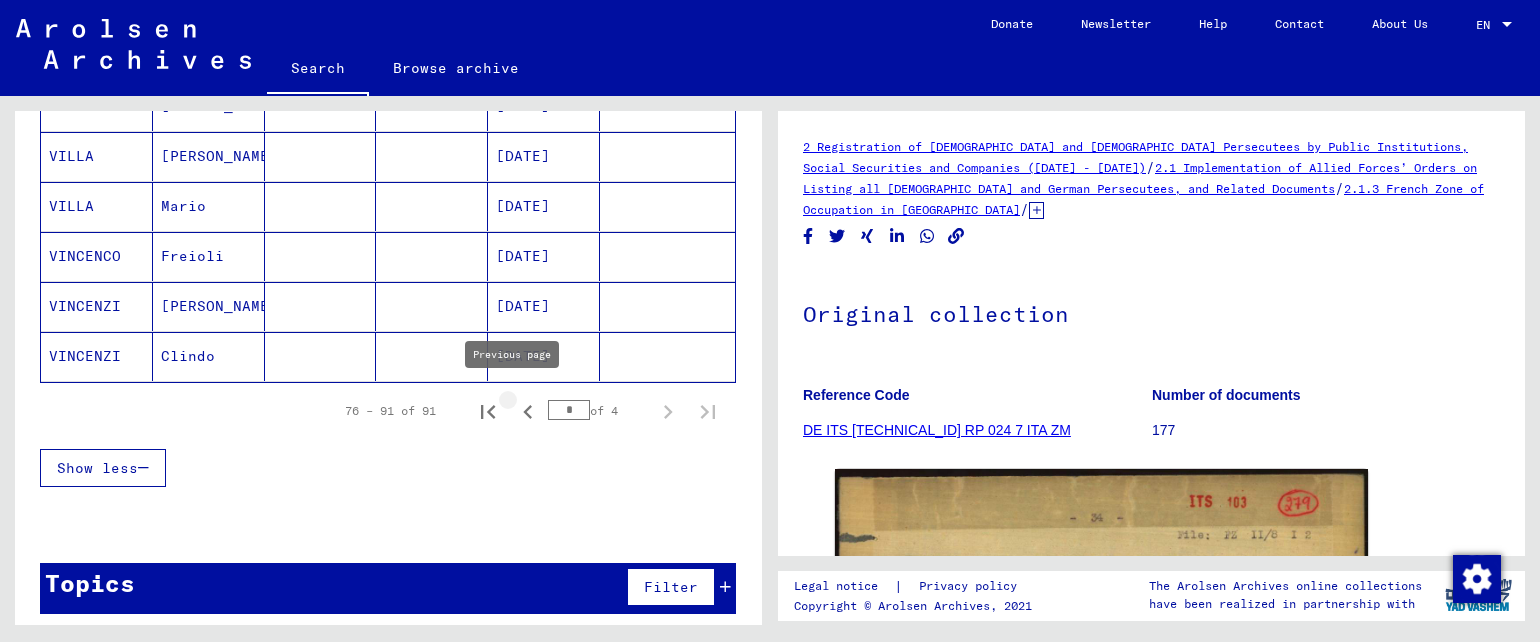 click 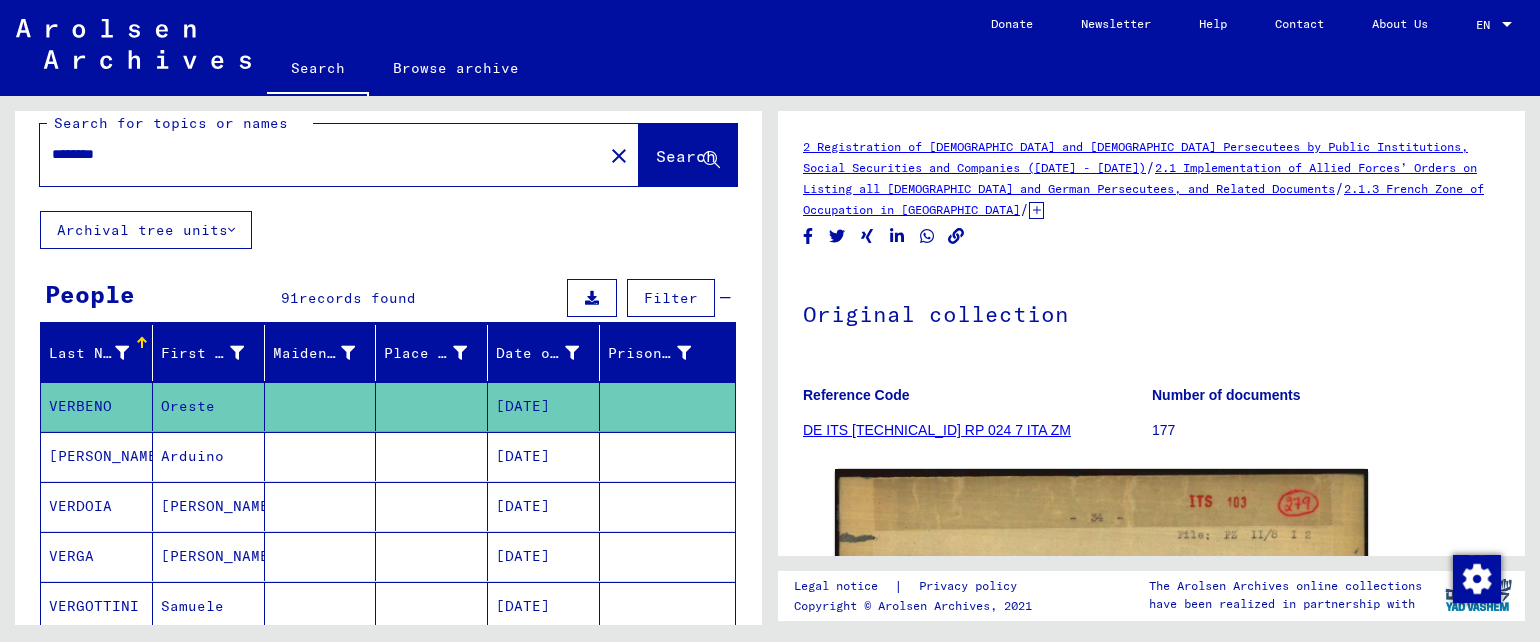 scroll, scrollTop: 0, scrollLeft: 0, axis: both 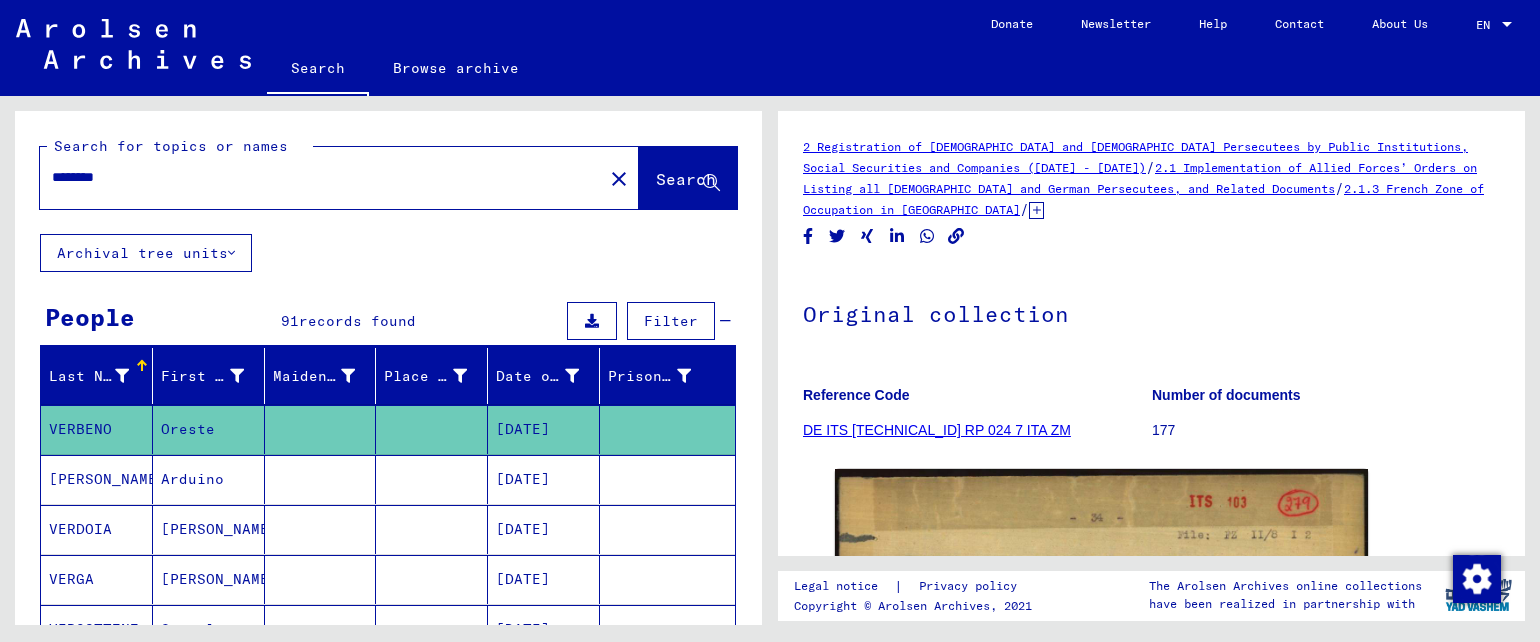 click on "********" at bounding box center (321, 177) 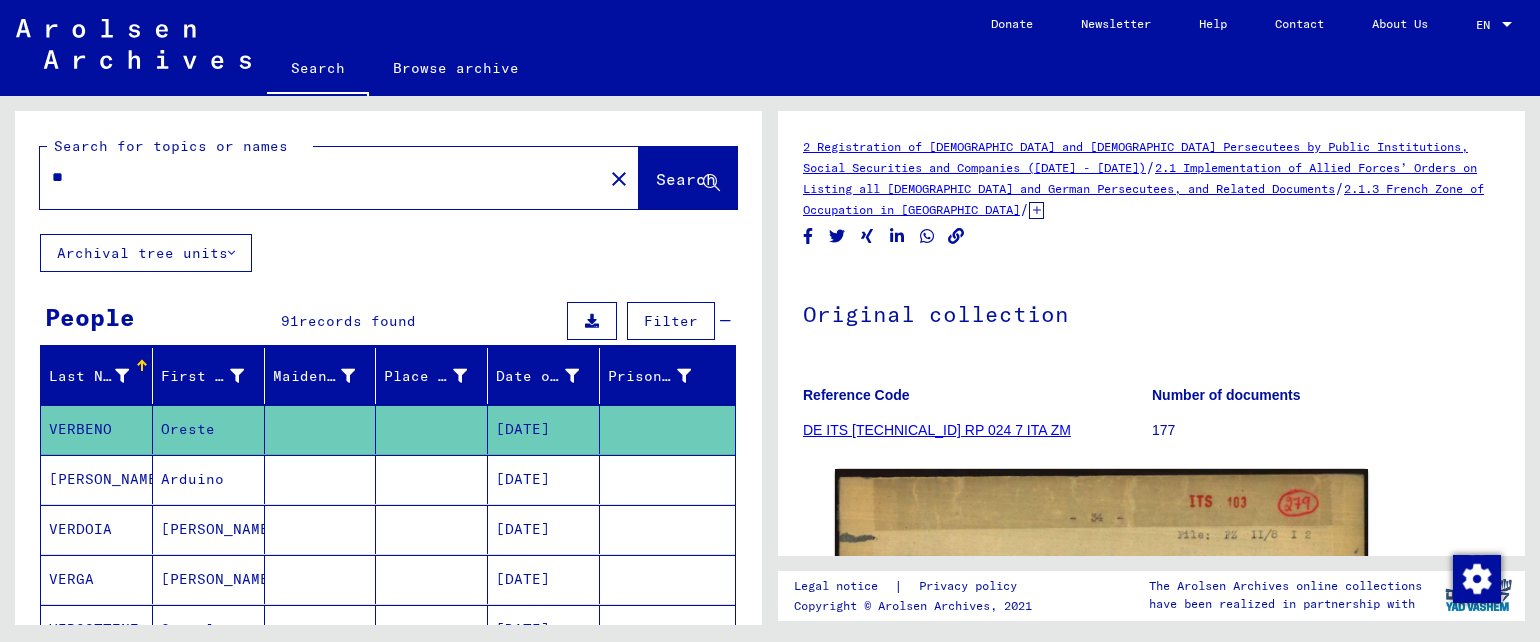 type on "*" 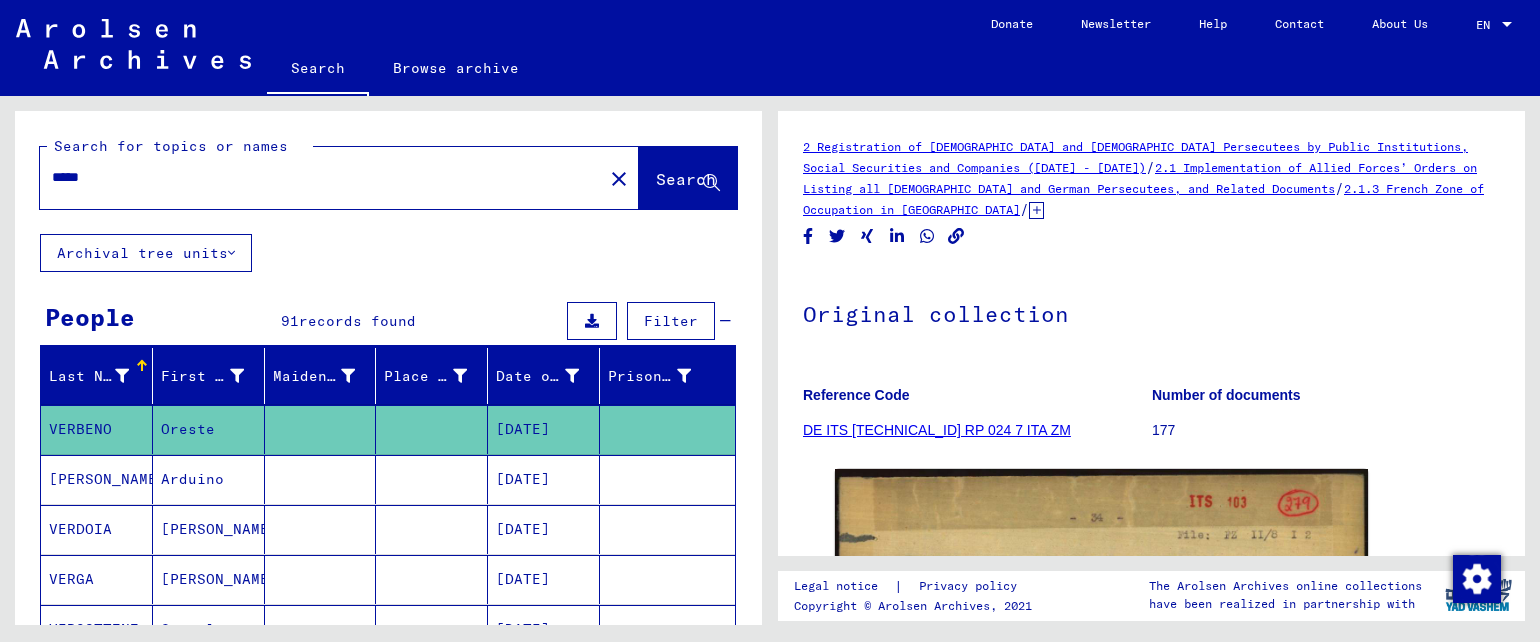 type on "*****" 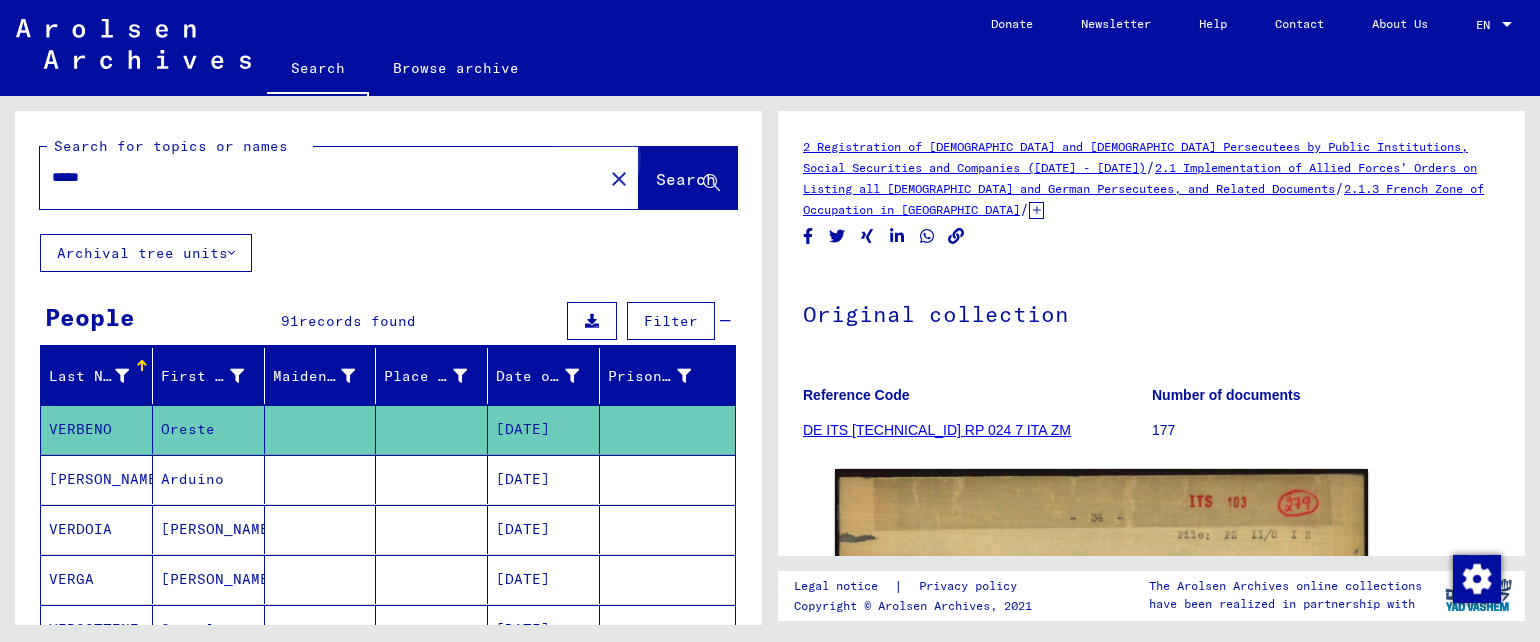 click on "Search" 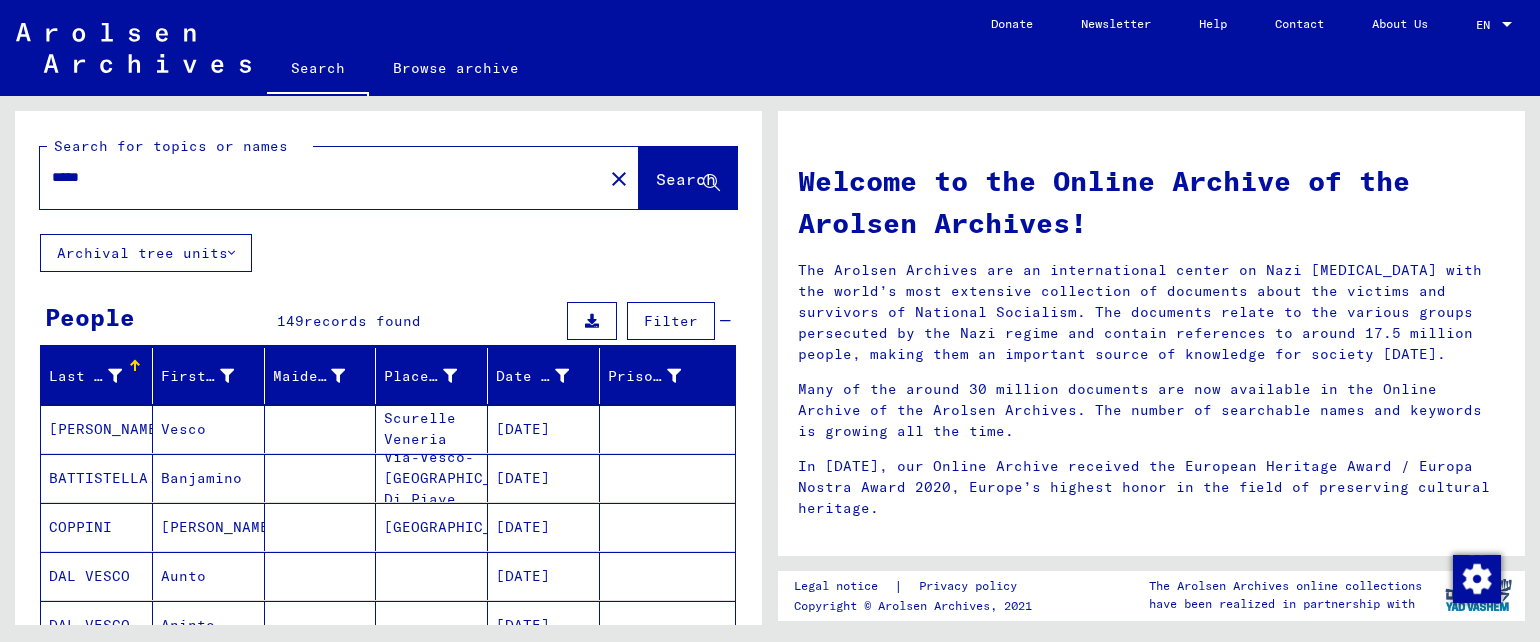 scroll, scrollTop: 366, scrollLeft: 0, axis: vertical 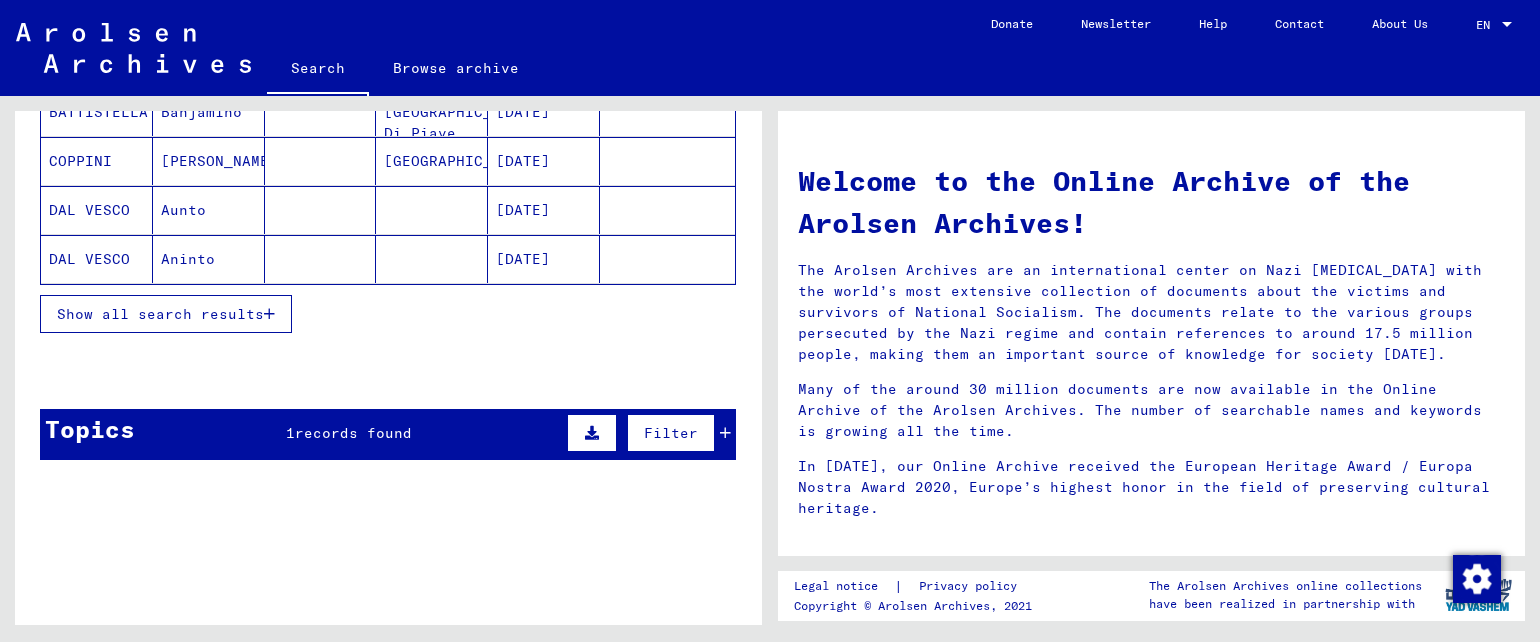 click on "Show all search results" at bounding box center [160, 314] 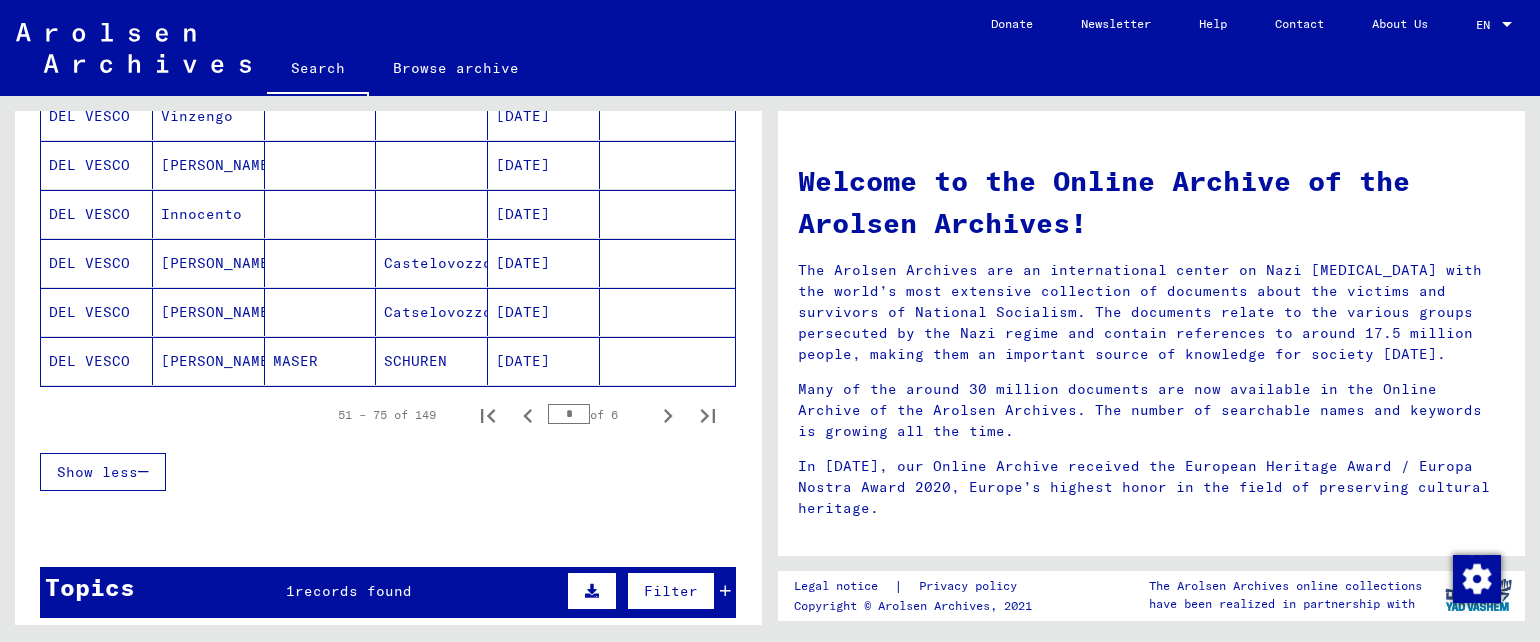 scroll, scrollTop: 1238, scrollLeft: 0, axis: vertical 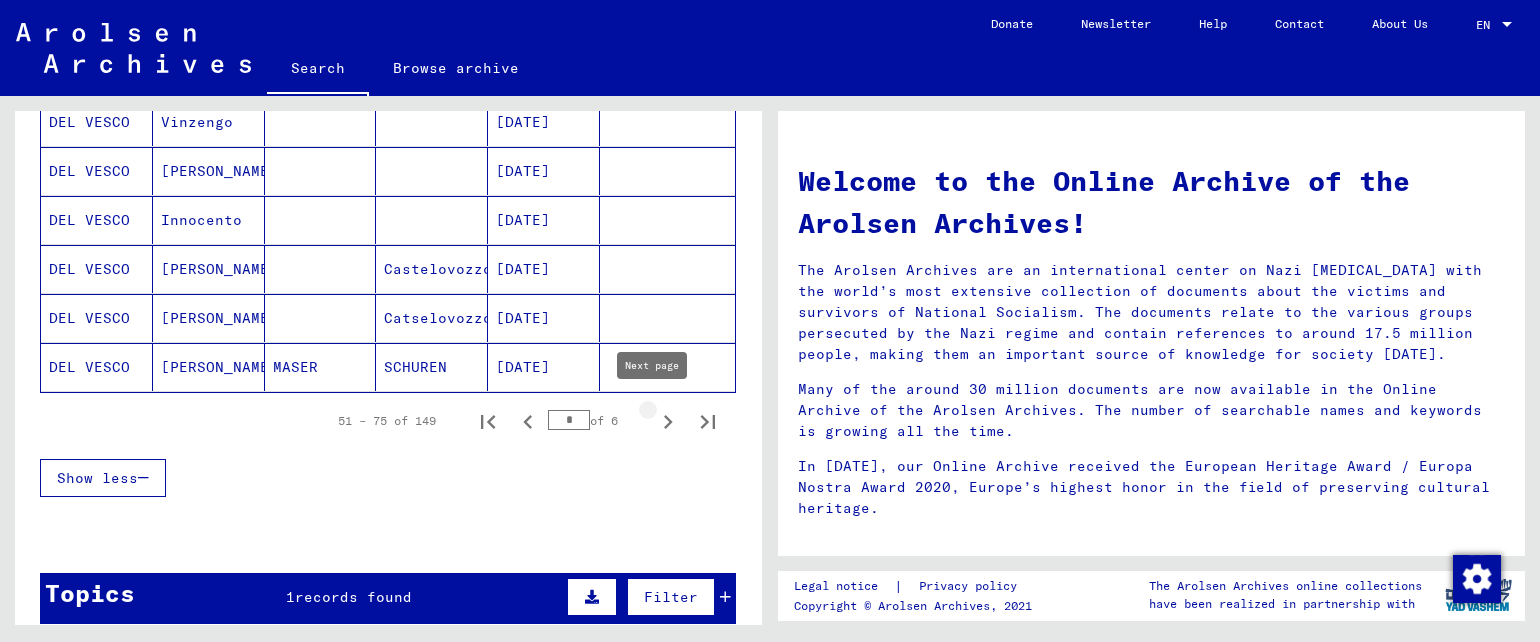 click 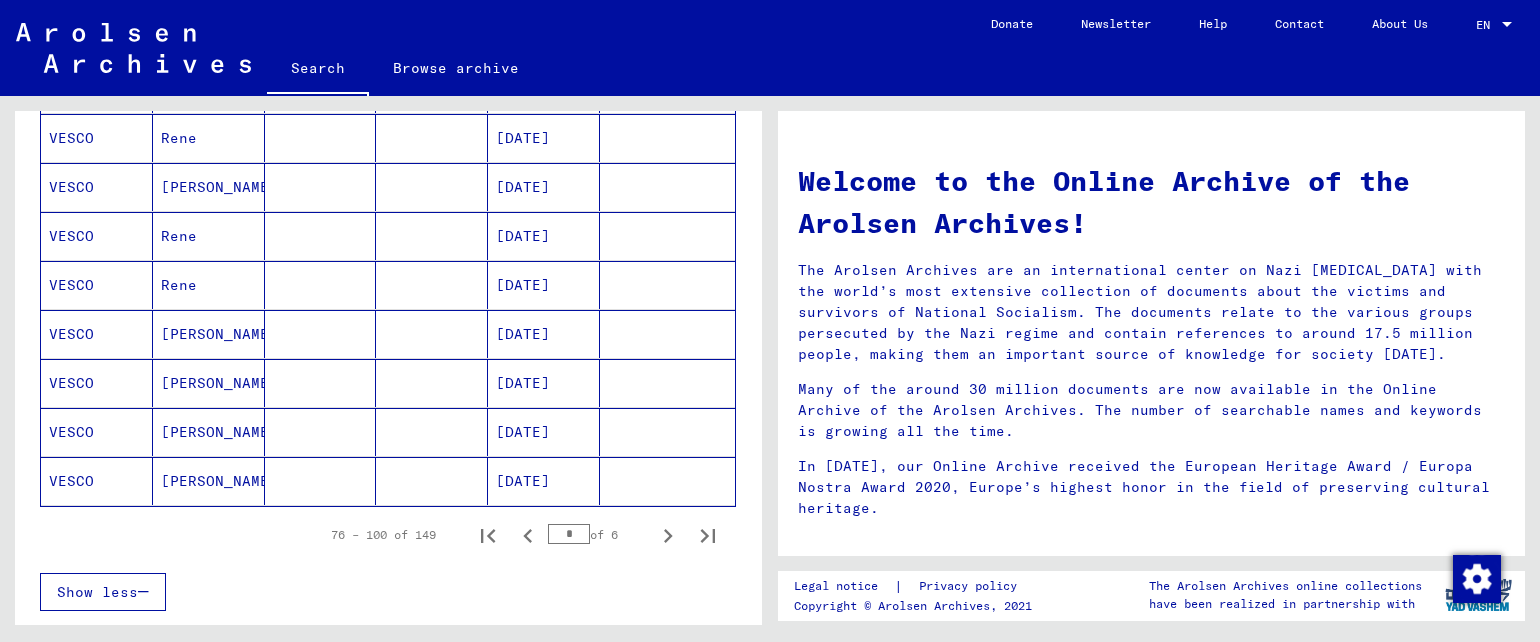scroll, scrollTop: 1398, scrollLeft: 0, axis: vertical 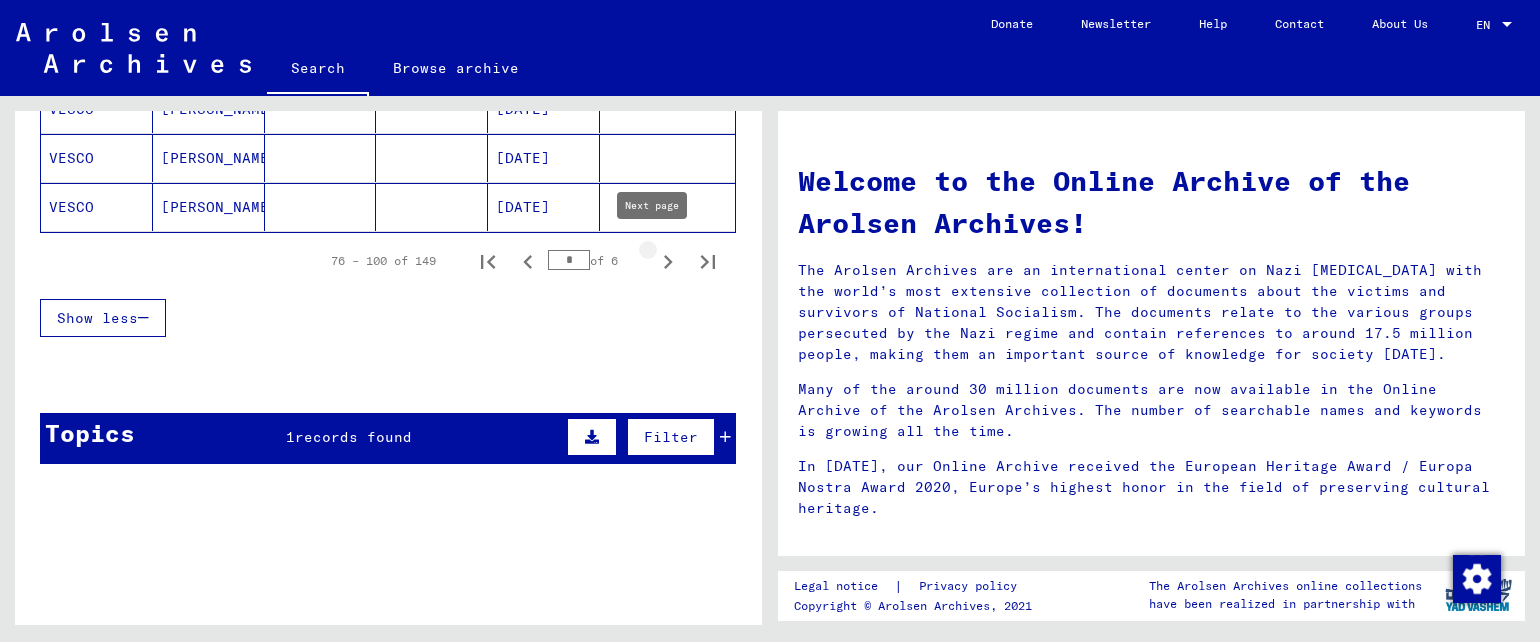 click 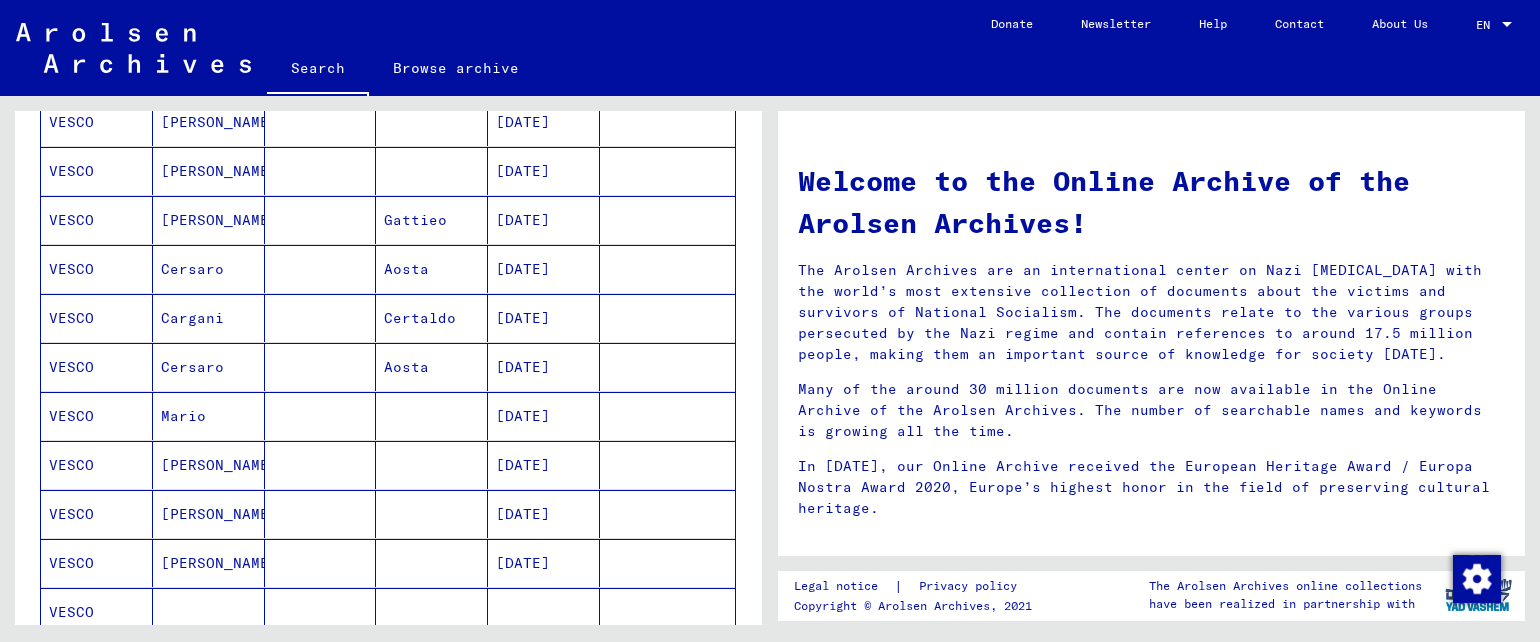 scroll, scrollTop: 918, scrollLeft: 0, axis: vertical 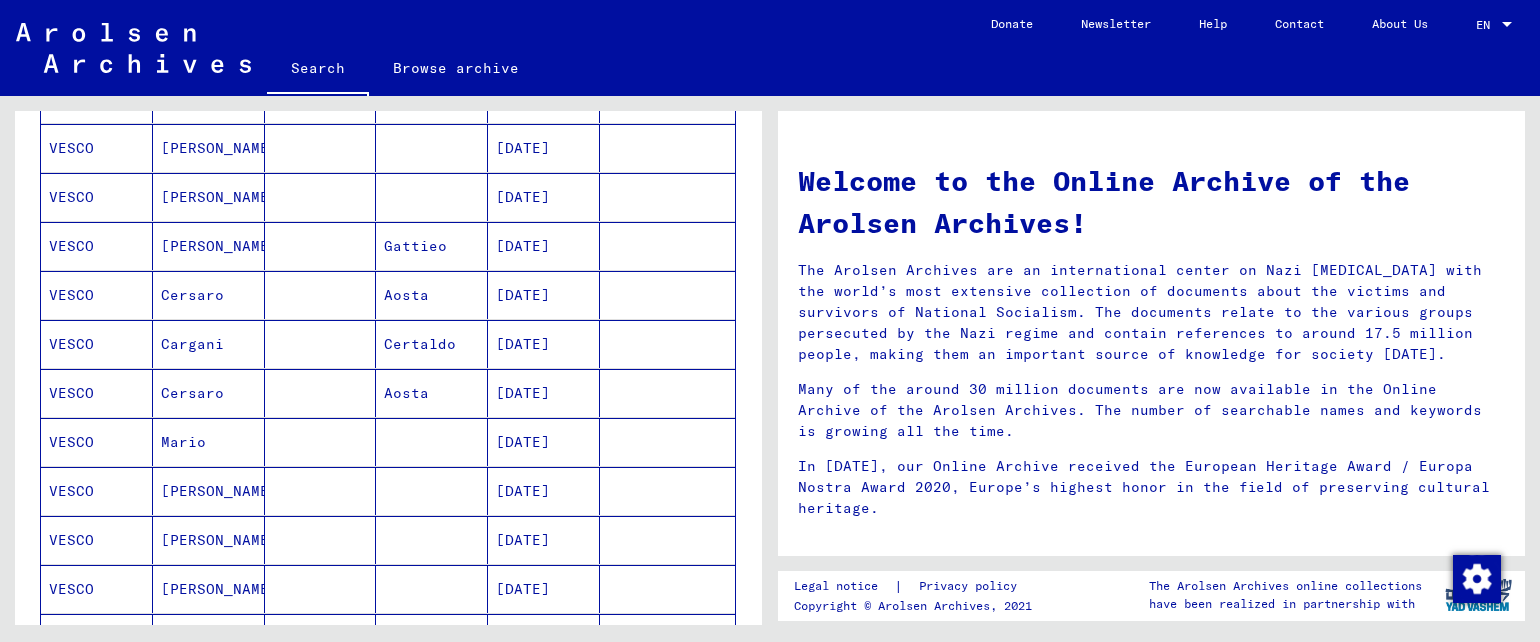 click on "VESCO" at bounding box center (97, 393) 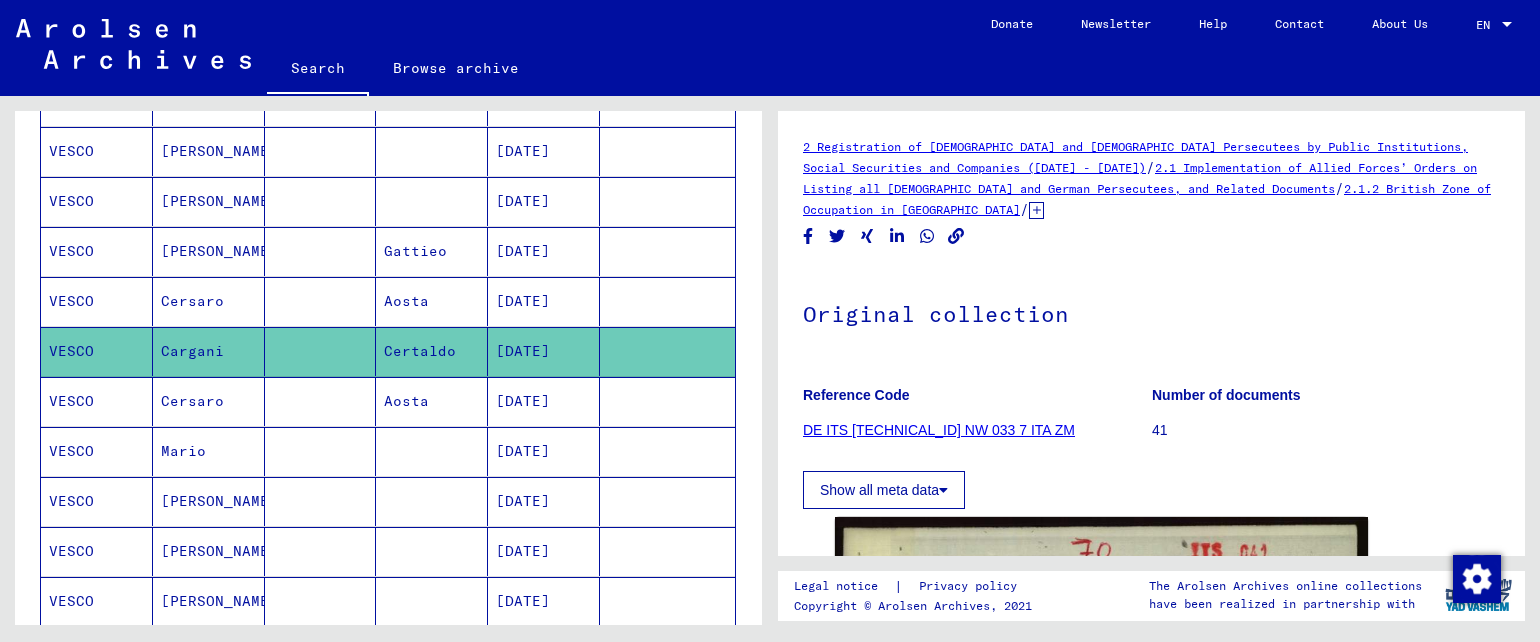 scroll, scrollTop: 0, scrollLeft: 0, axis: both 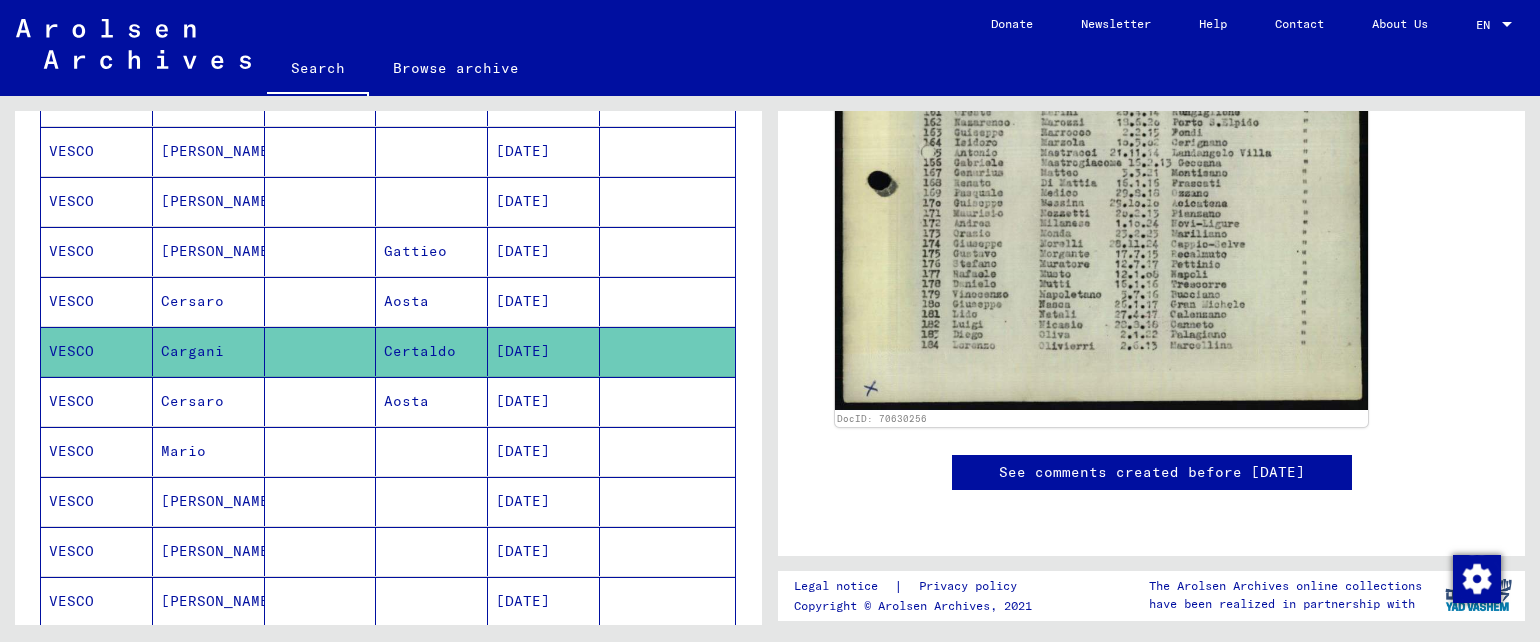 click on "2 Registration of Foreigners and [DEMOGRAPHIC_DATA] Persecutees by Public Institutions, Social Securities and Companies ([DATE] - [DATE])   /   2.1 Implementation of Allied Forces’ Orders on Listing all Foreigners and German Persecutees, and Related Documents   /   2.1.2 British Zone of Occupation in [GEOGRAPHIC_DATA]   /   [TECHNICAL_ID] Lists of all persons of United Nations and other [DEMOGRAPHIC_DATA], [DEMOGRAPHIC_DATA] and stateless persons; [DEMOGRAPHIC_DATA] Zone   /   [TECHNICAL_ID] NW Documentation from [GEOGRAPHIC_DATA]   /   [TECHNICAL_ID] NW 033 Documents from the rural district [GEOGRAPHIC_DATA] ([GEOGRAPHIC_DATA])   /   [TECHNICAL_ID] NW 033 7 Information on foreigners being permanantly or temporarily present in the district [GEOGRAPHIC_DATA] ([GEOGRAPHIC_DATA]) during the war   /   [TECHNICAL_ID] NW 033 7 ITA Nationality/origin of person listed : Italian   /  Original collection Reference Code DE ITS [TECHNICAL_ID] NW 033 7 ITA ZM Number of documents 41 Show all meta data  DocID: 70630256 See comments created before [DATE]" 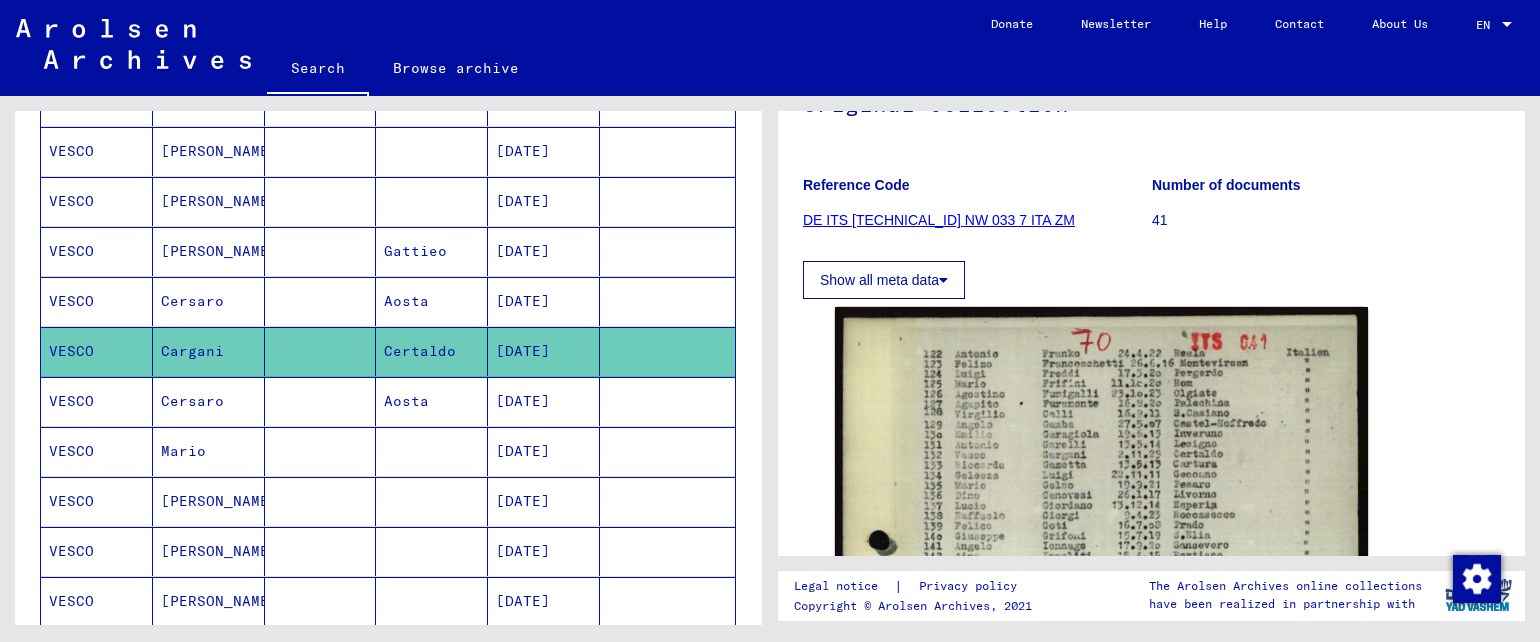 scroll, scrollTop: 170, scrollLeft: 0, axis: vertical 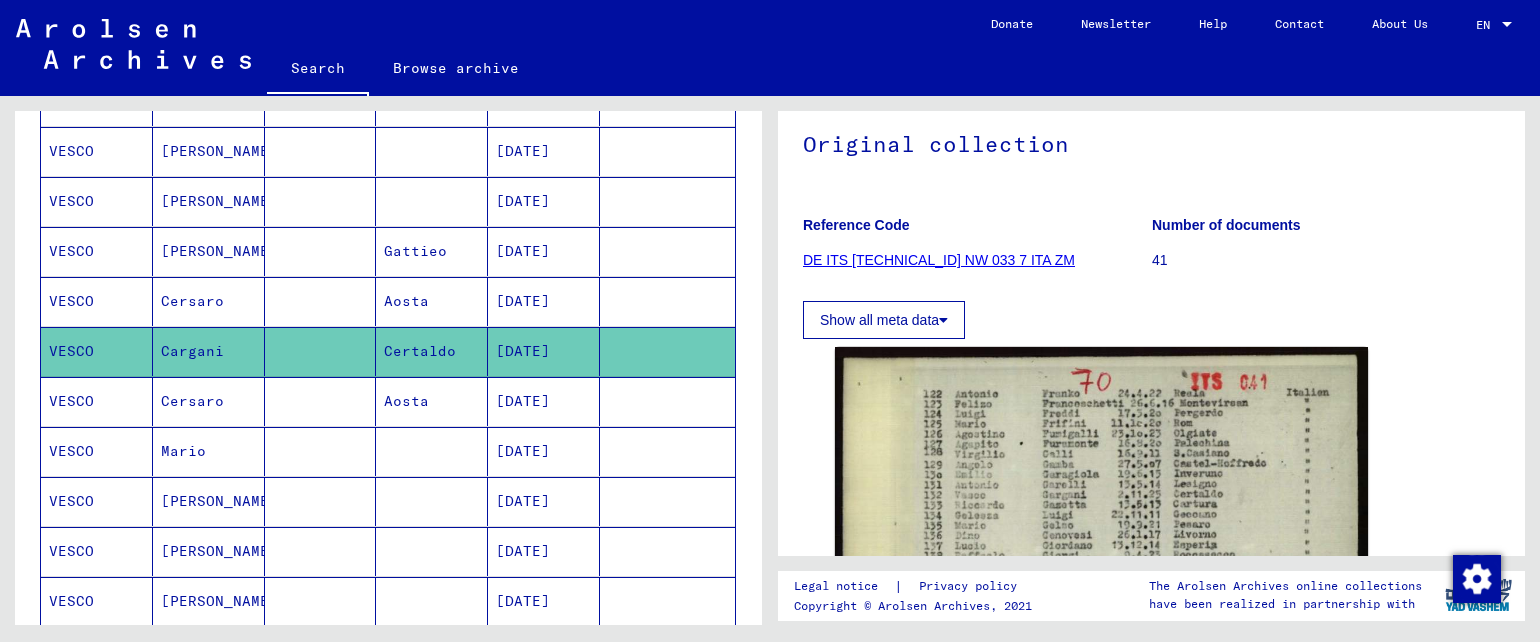 click on "DE ITS [TECHNICAL_ID] NW 033 7 ITA ZM" 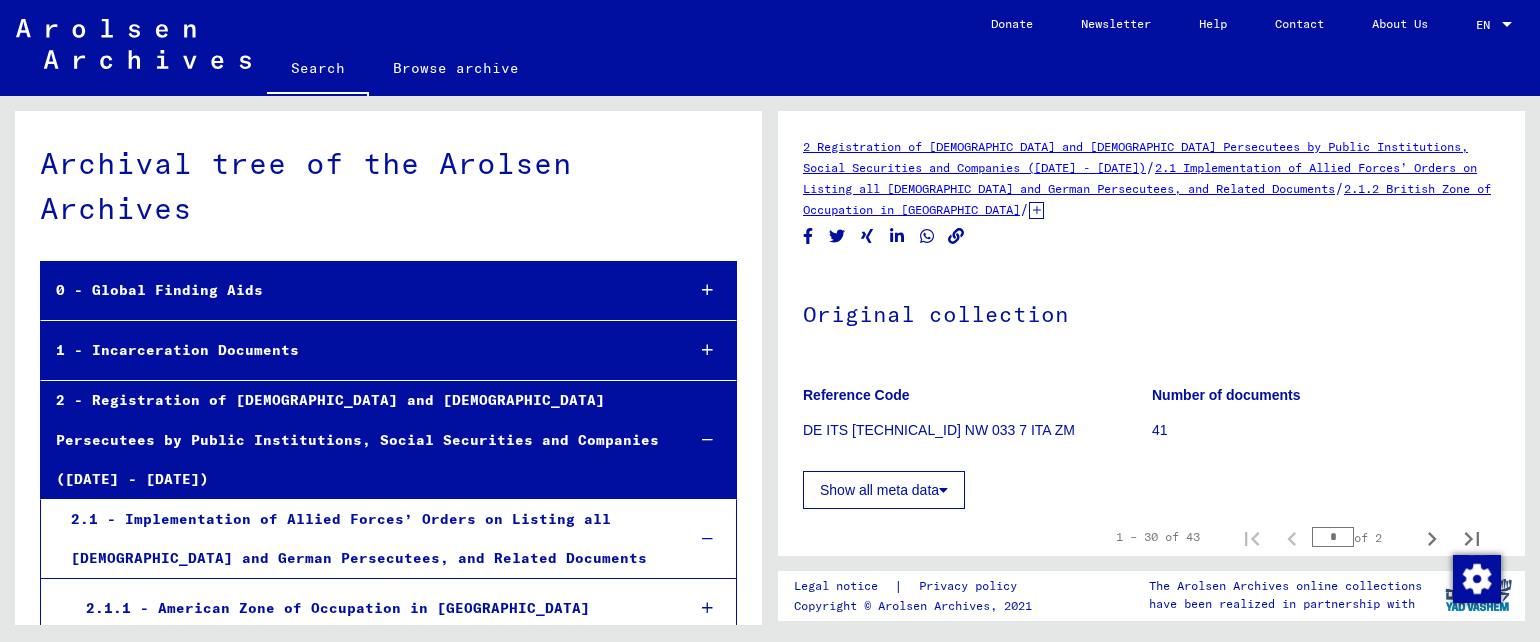 scroll, scrollTop: 4371, scrollLeft: 0, axis: vertical 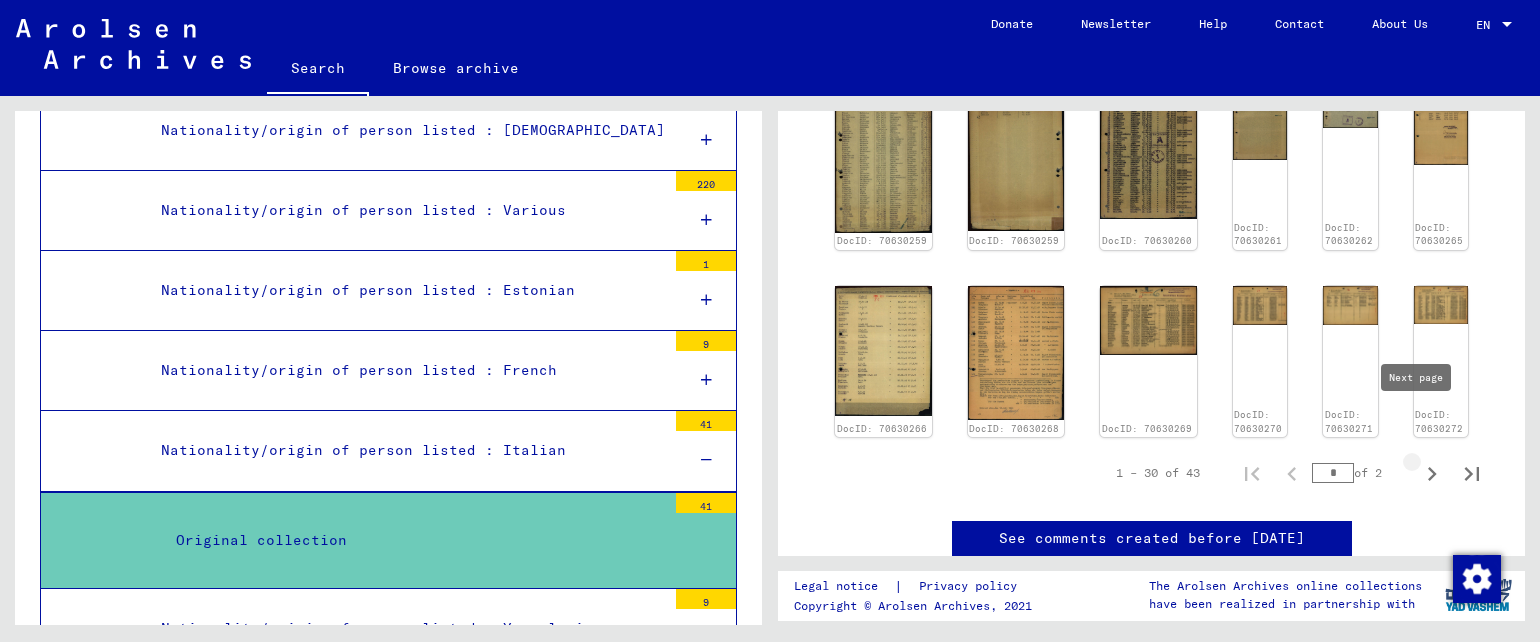 click 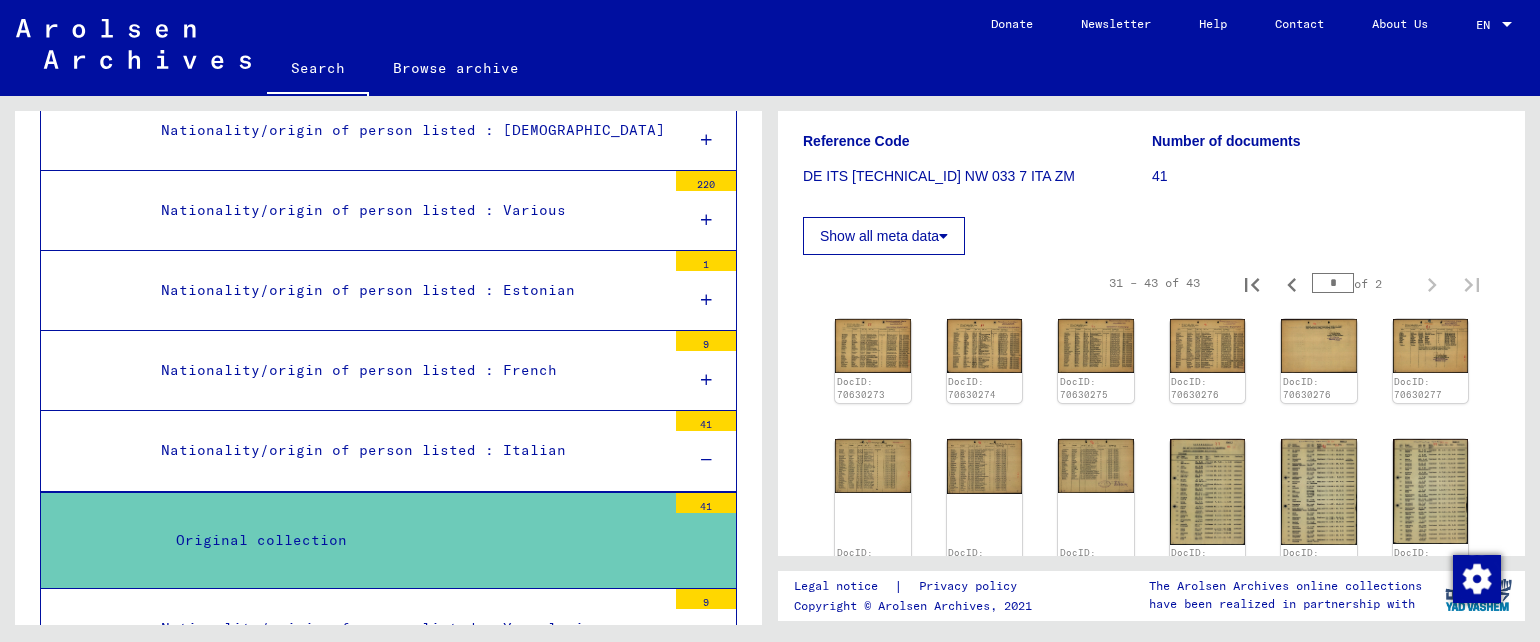scroll, scrollTop: 253, scrollLeft: 0, axis: vertical 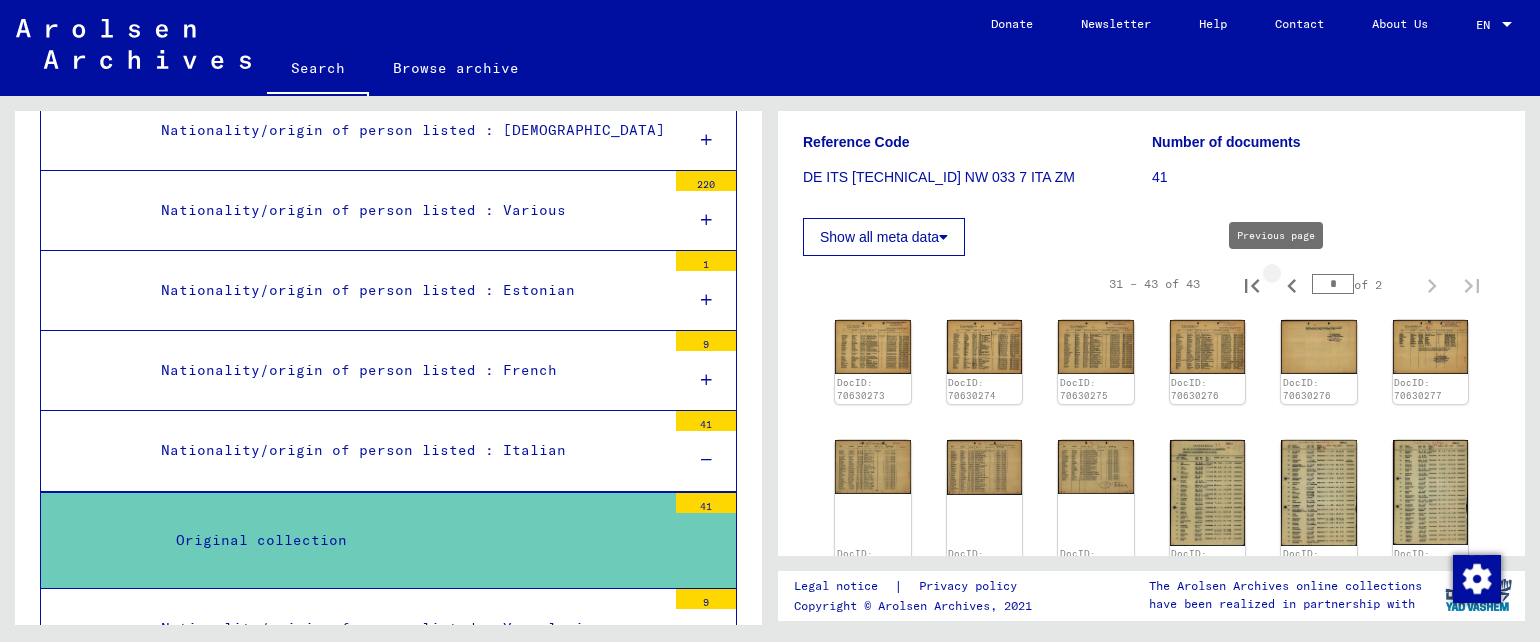 click 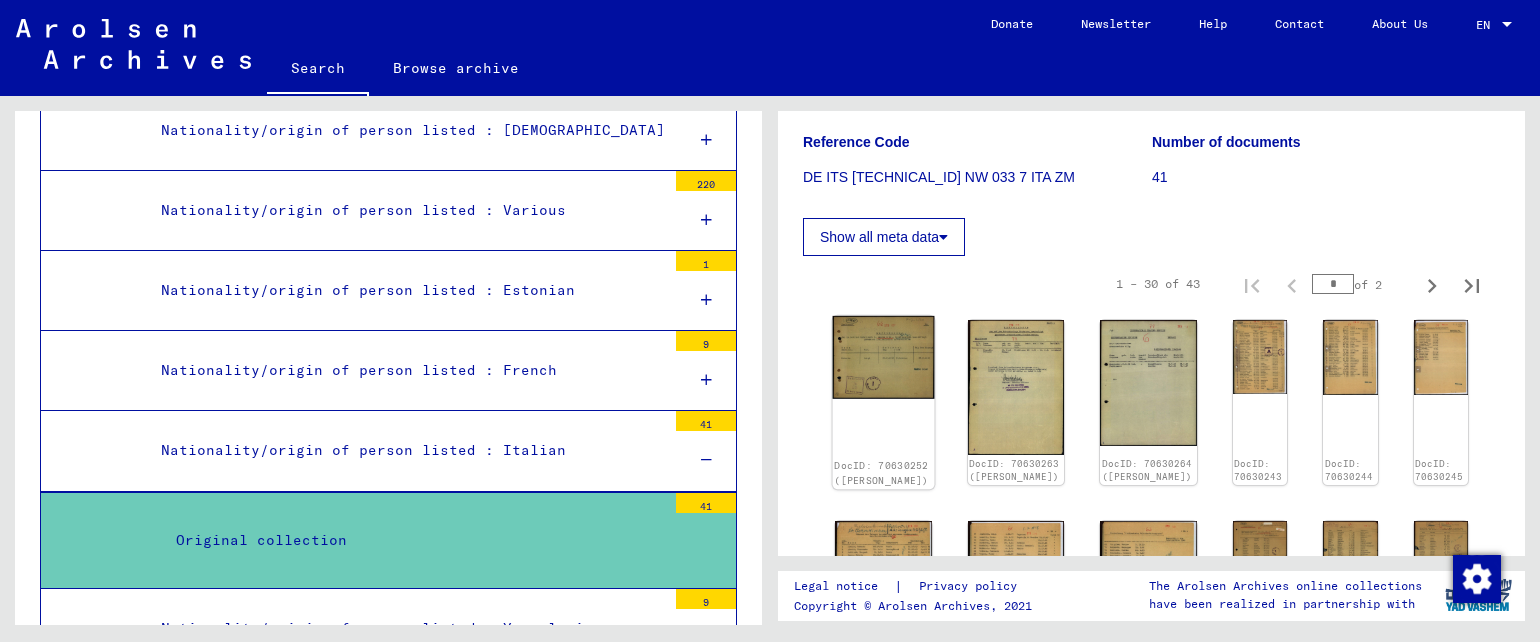 click 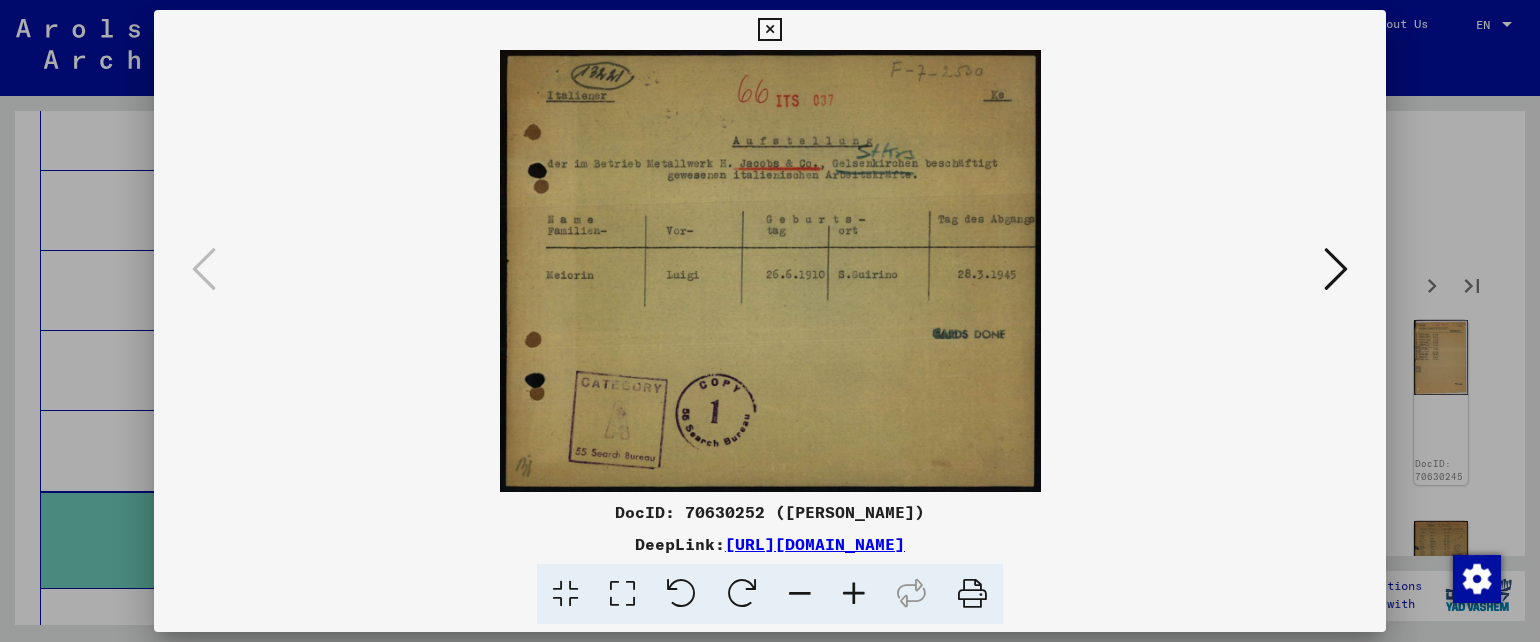 click at bounding box center (1336, 269) 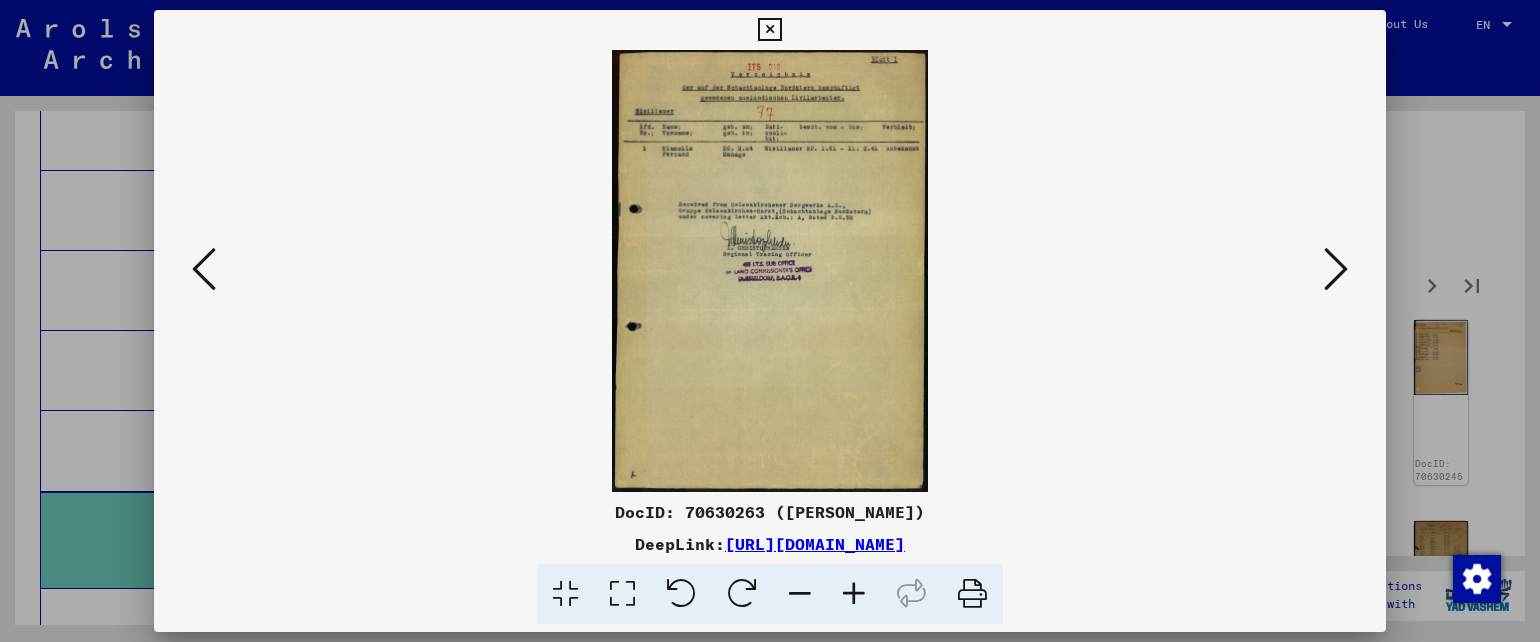 click at bounding box center (770, 271) 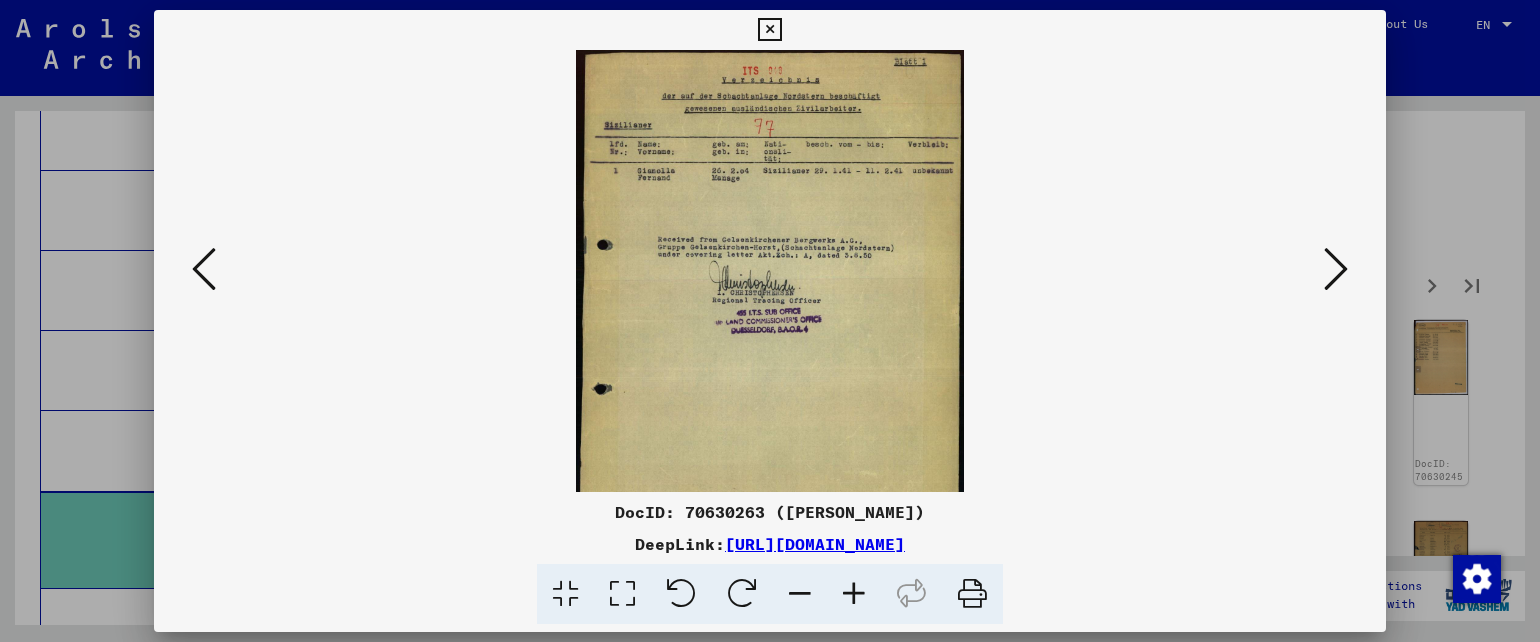 click at bounding box center (854, 594) 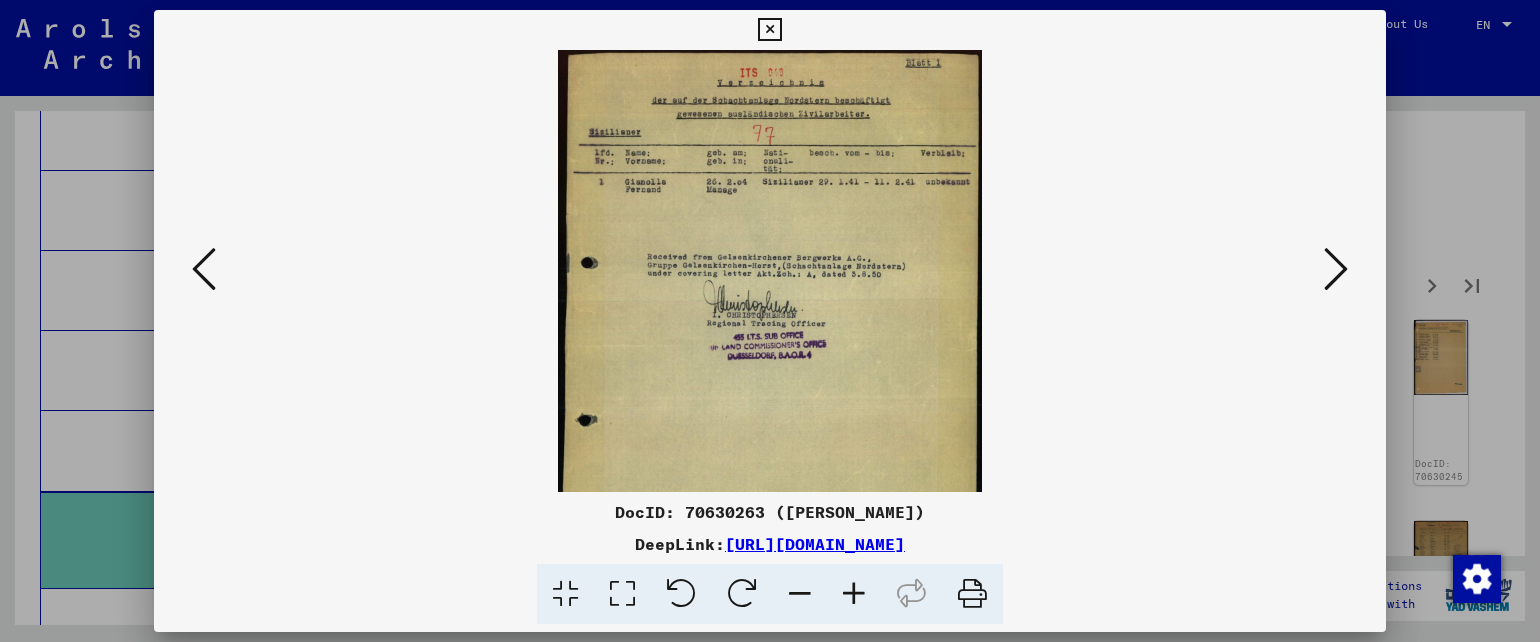 click at bounding box center [854, 594] 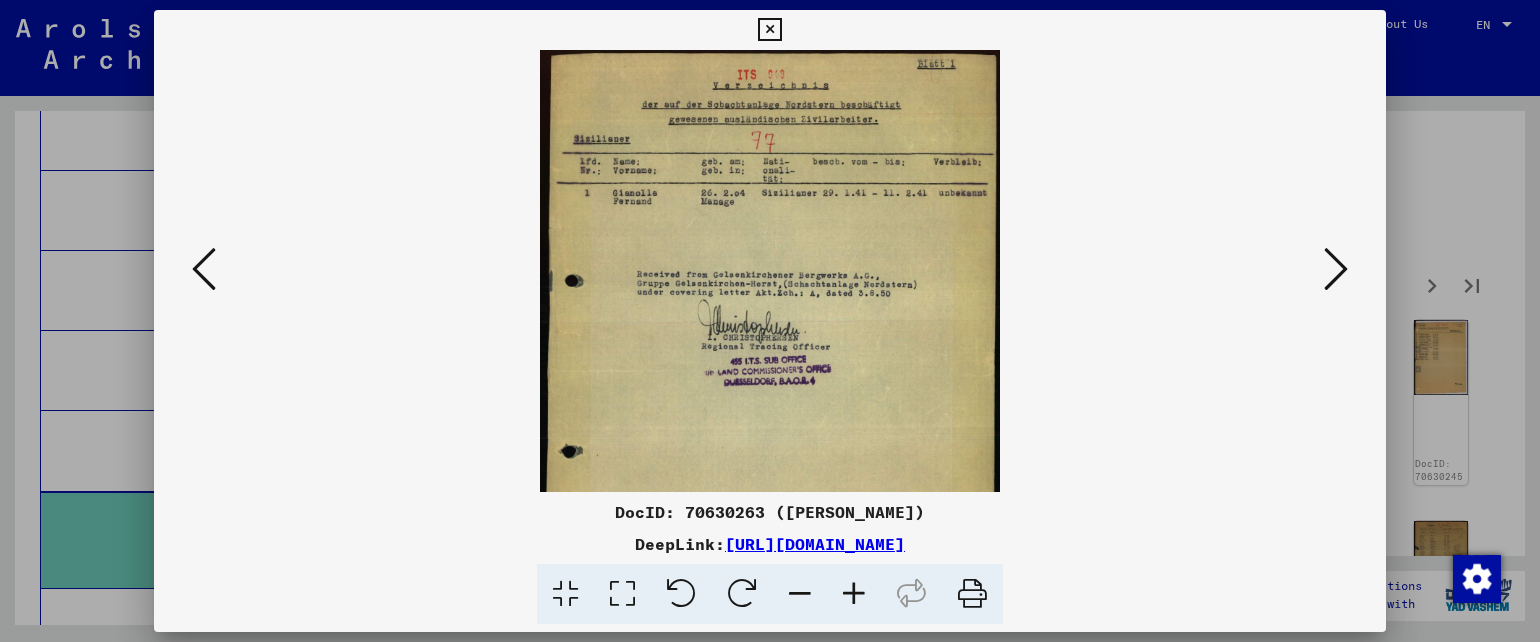 click at bounding box center [854, 594] 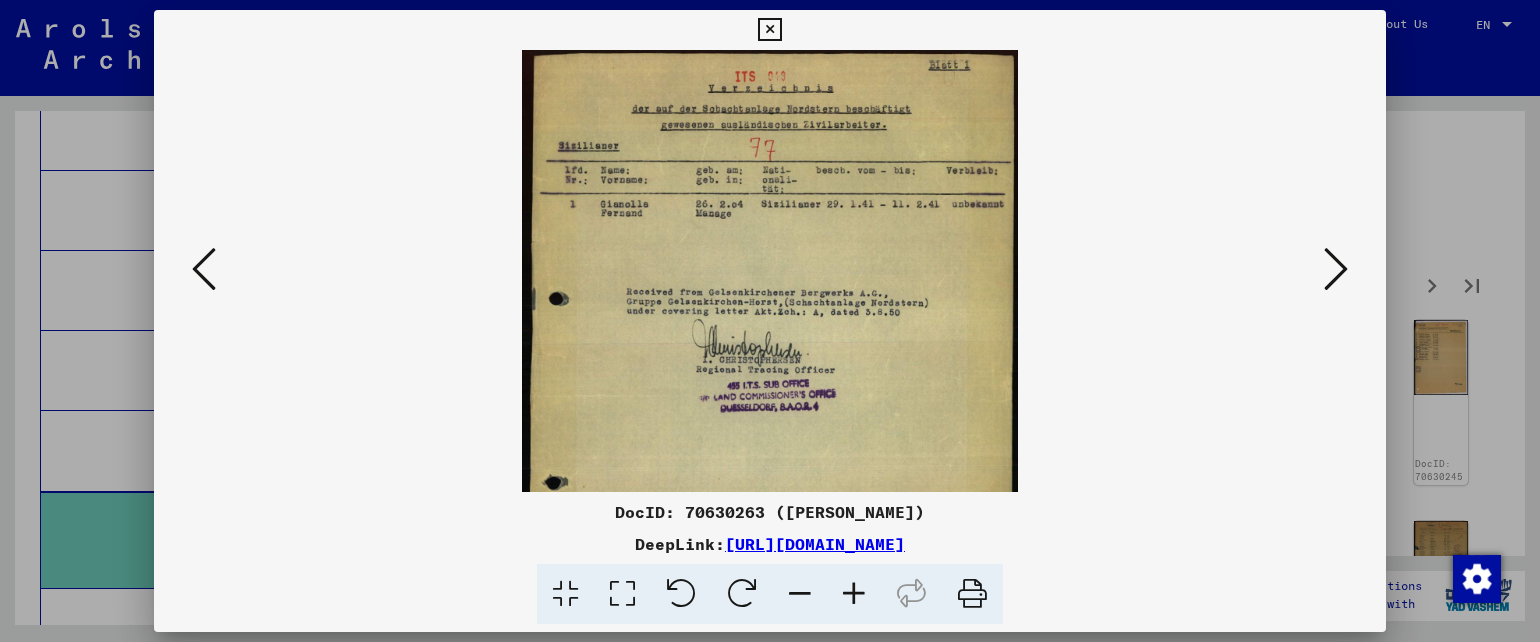 click at bounding box center [854, 594] 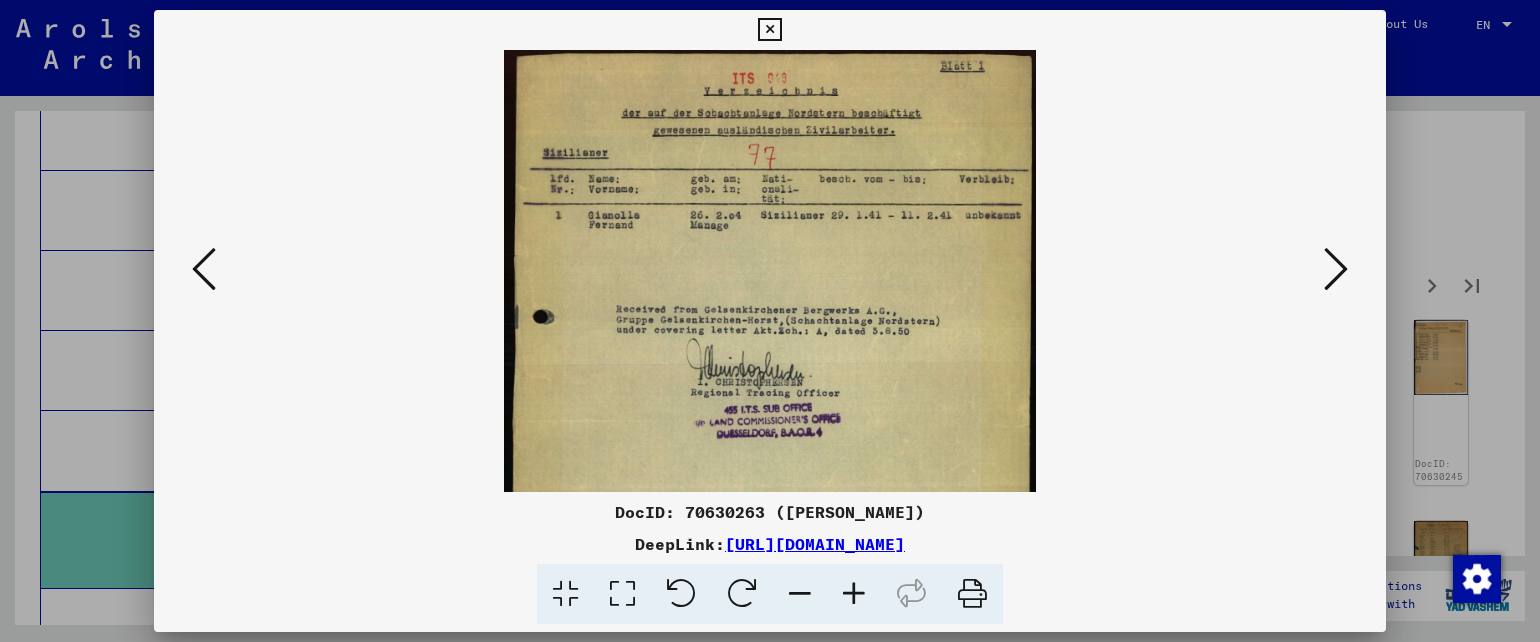 click at bounding box center [854, 594] 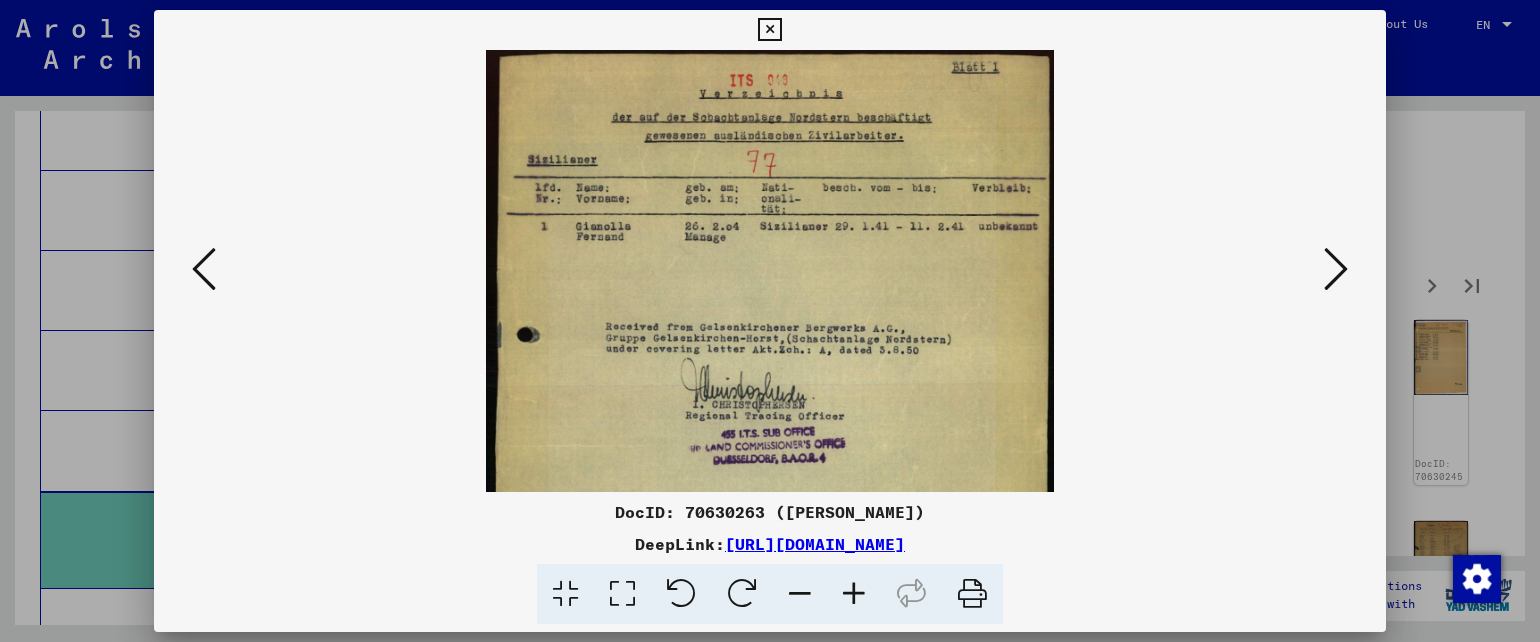 click at bounding box center (854, 594) 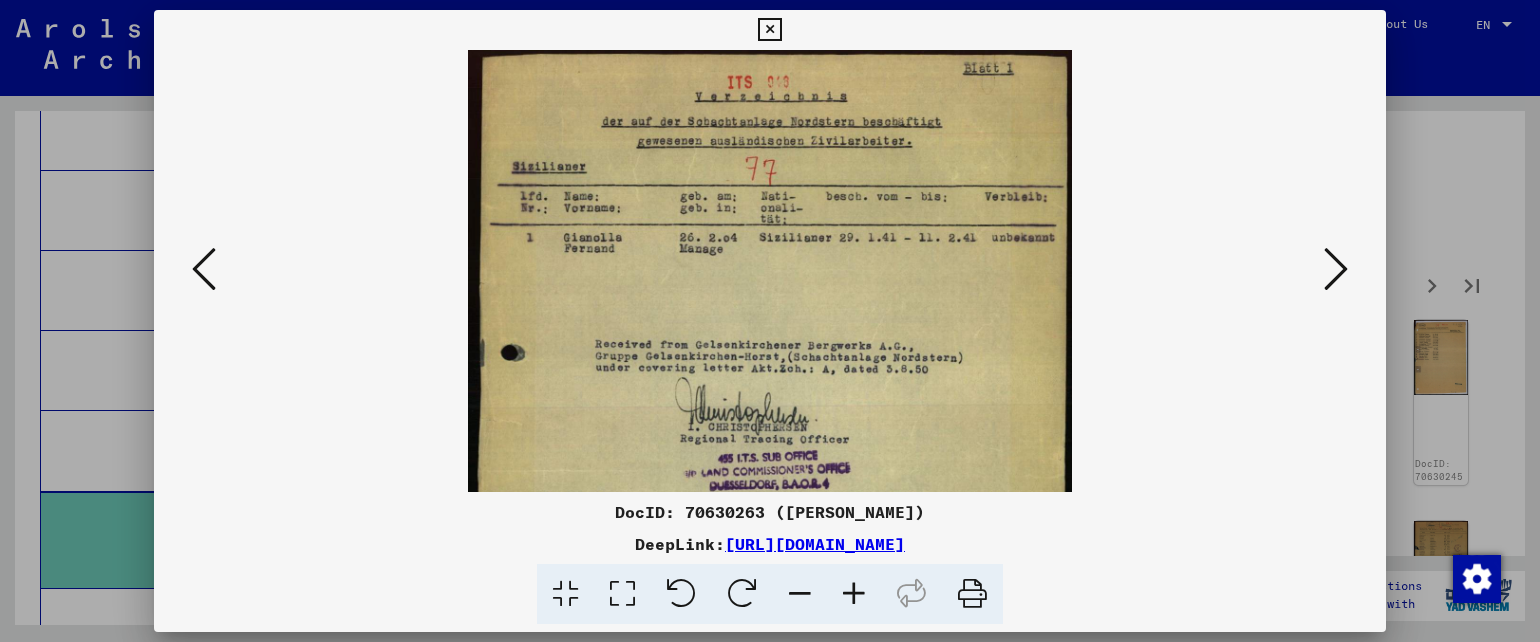 click at bounding box center [854, 594] 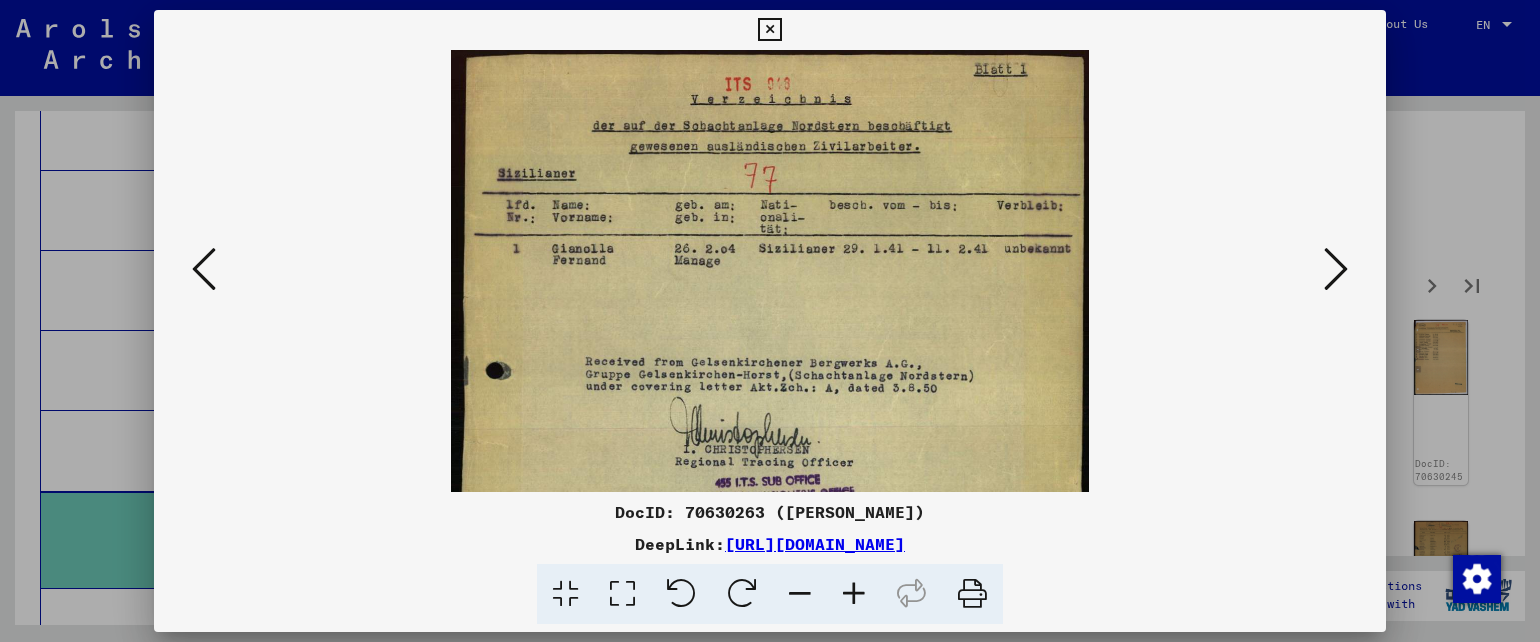 click at bounding box center [1336, 269] 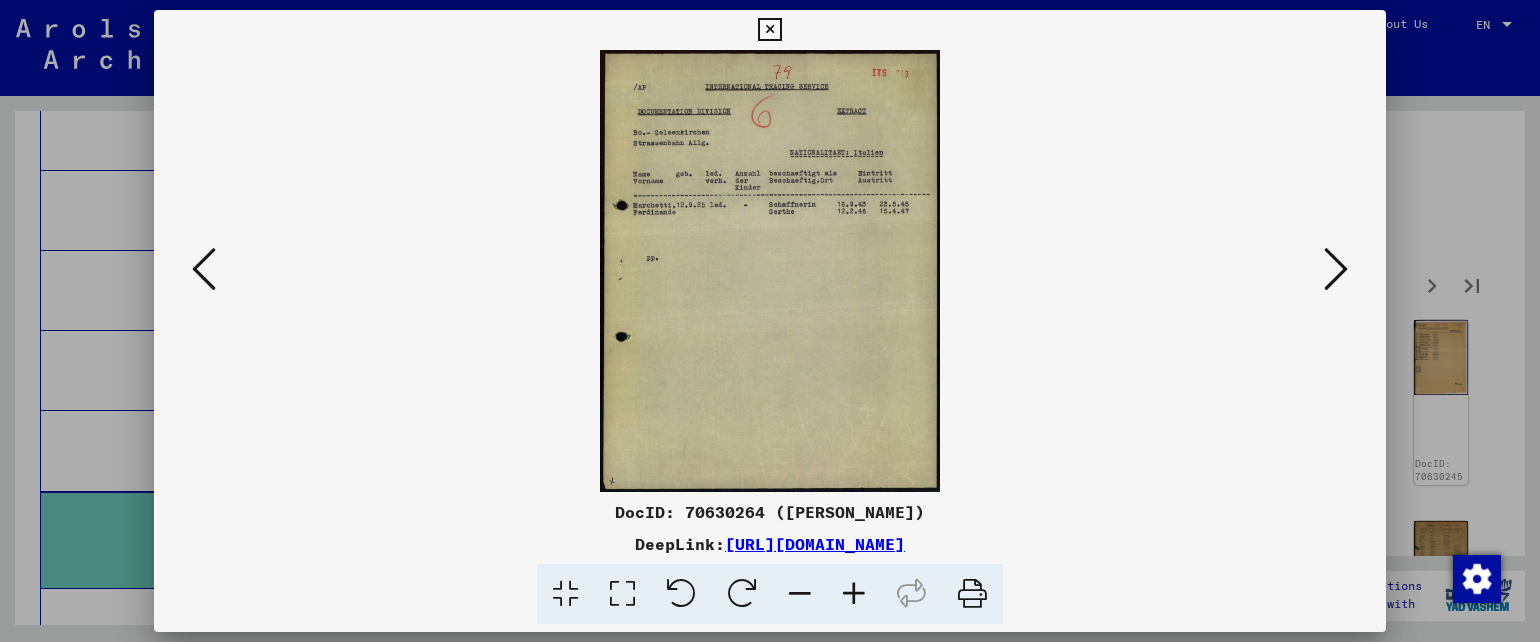 click at bounding box center [1336, 269] 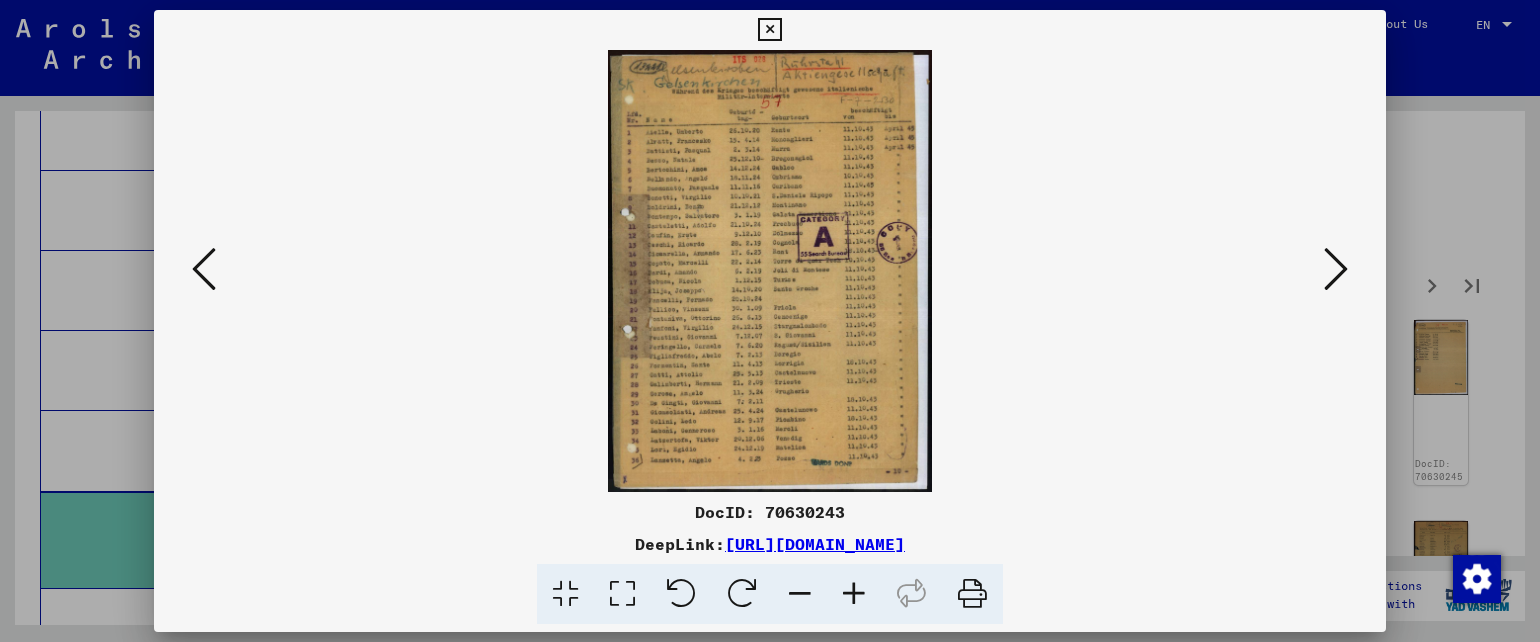 click at bounding box center [770, 271] 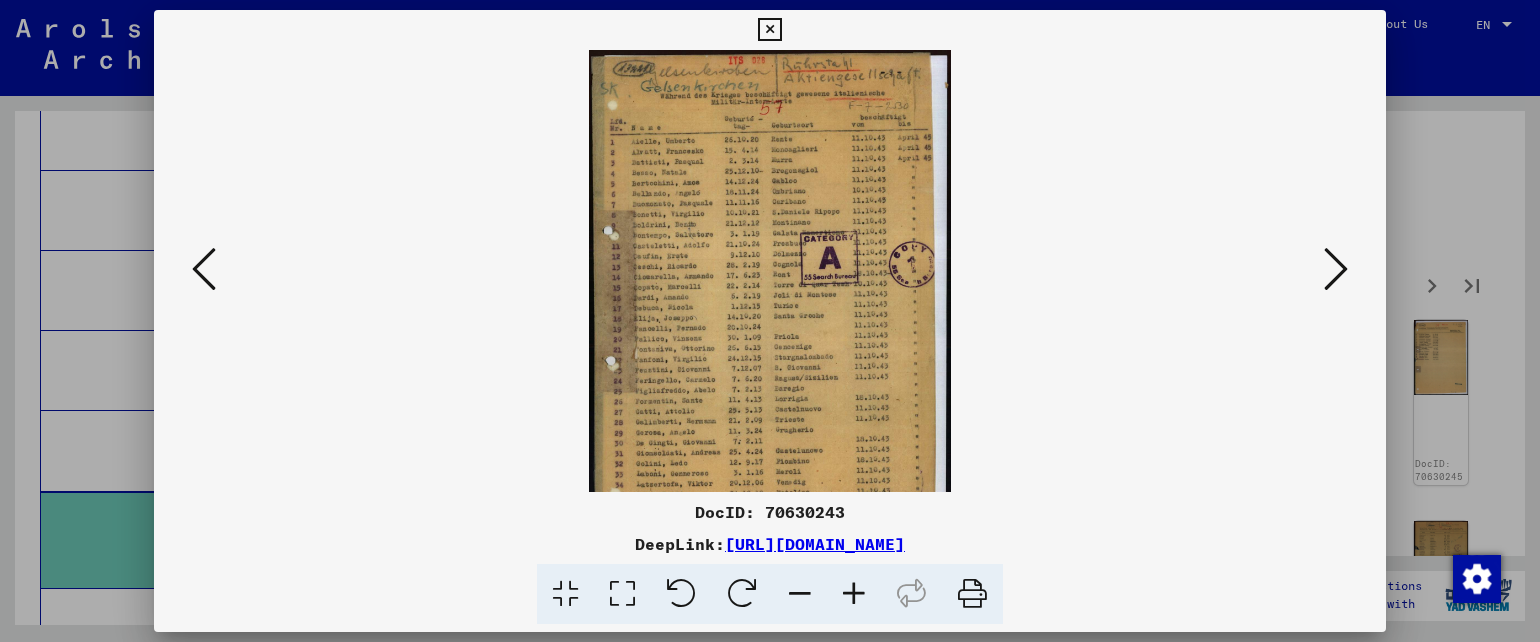 click at bounding box center (854, 594) 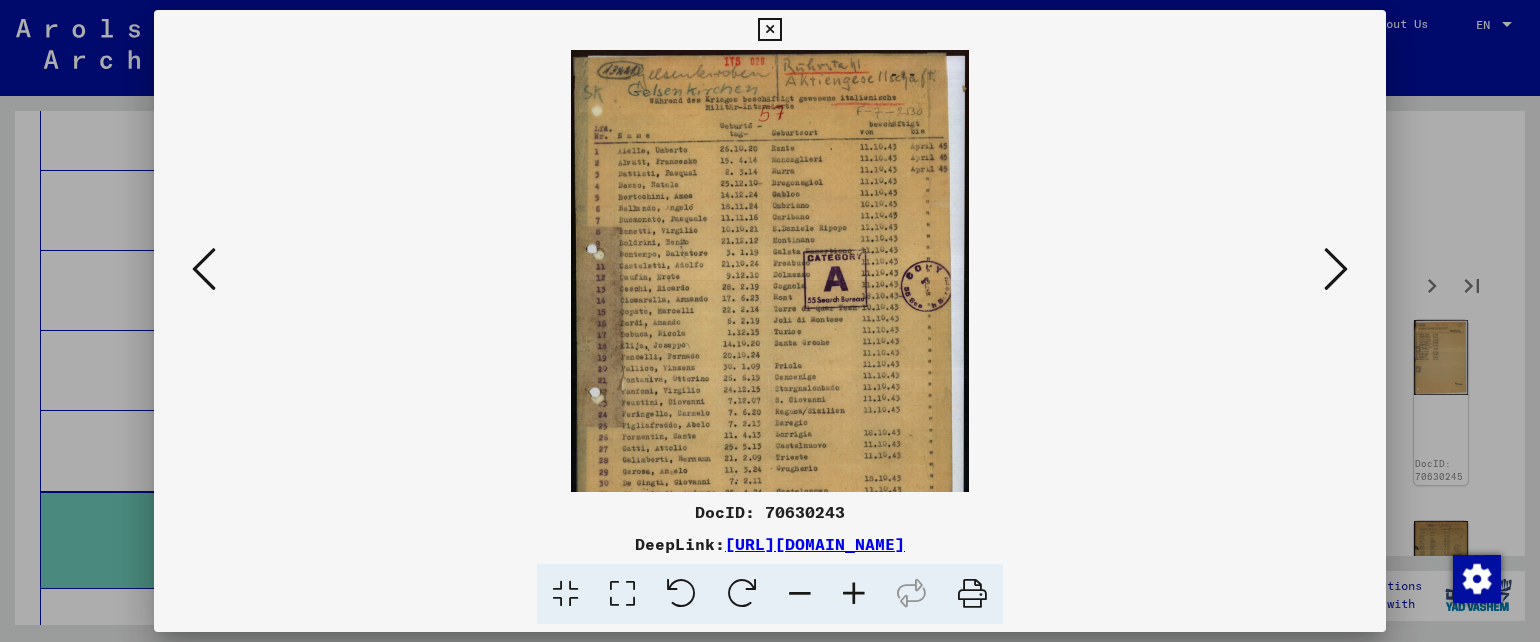 click at bounding box center [854, 594] 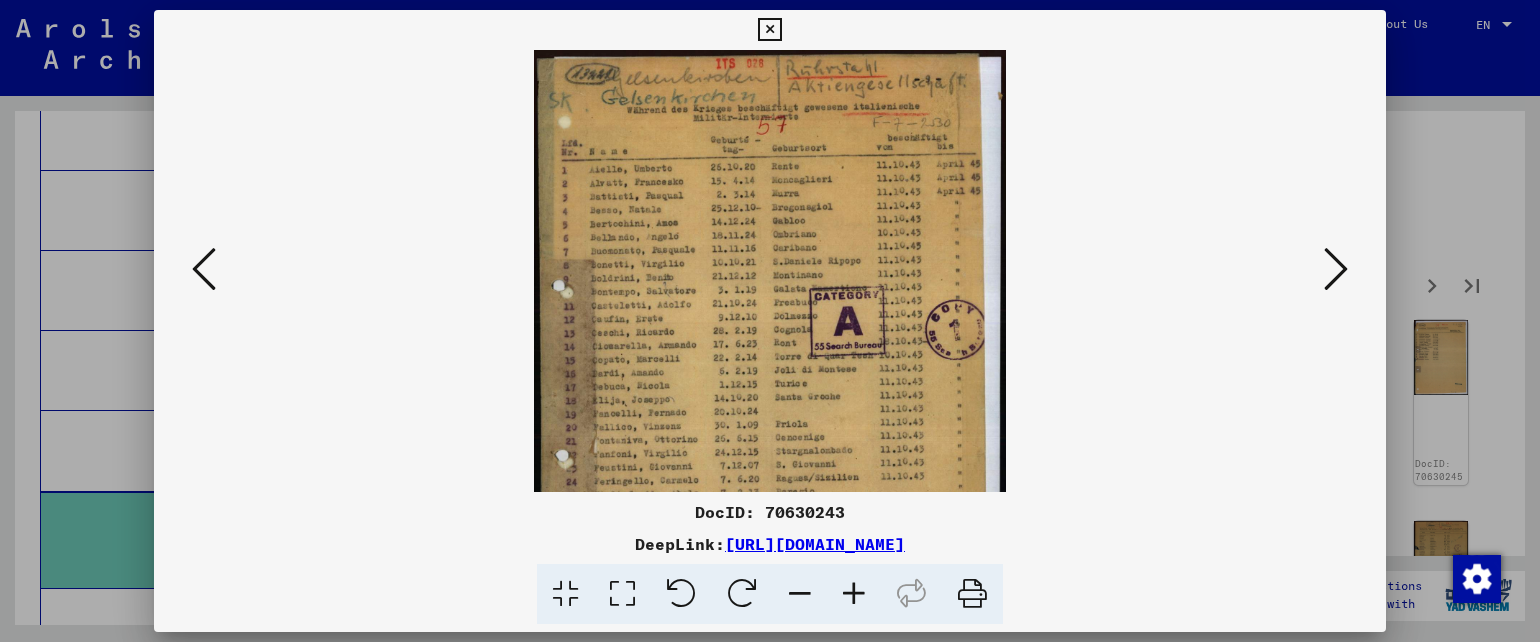 click at bounding box center (854, 594) 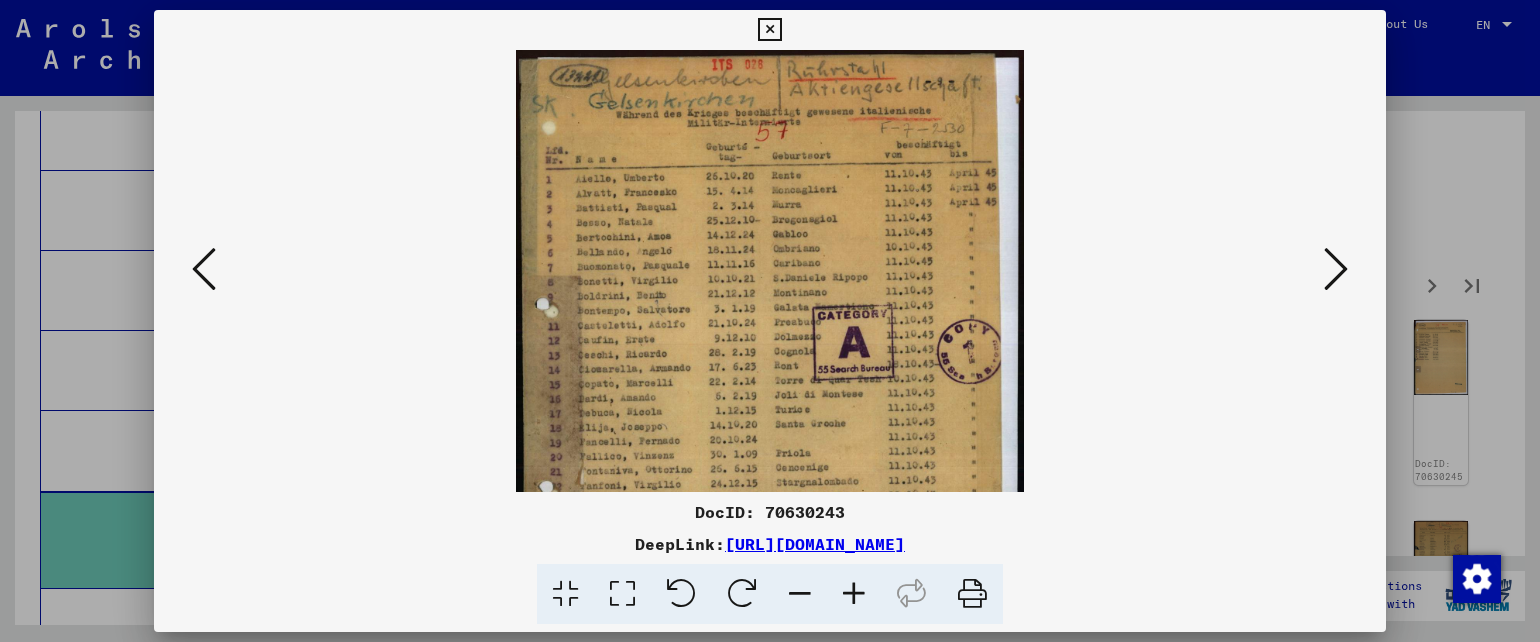 click at bounding box center [854, 594] 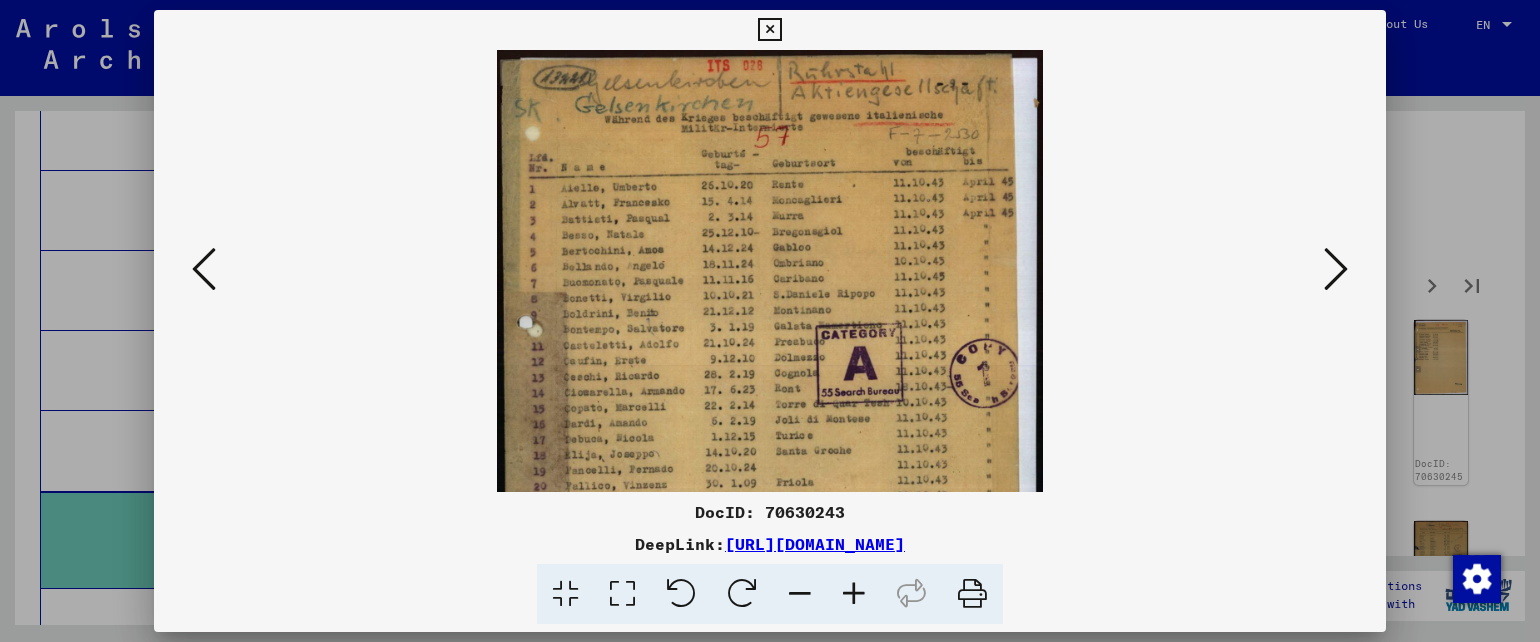 click at bounding box center (854, 594) 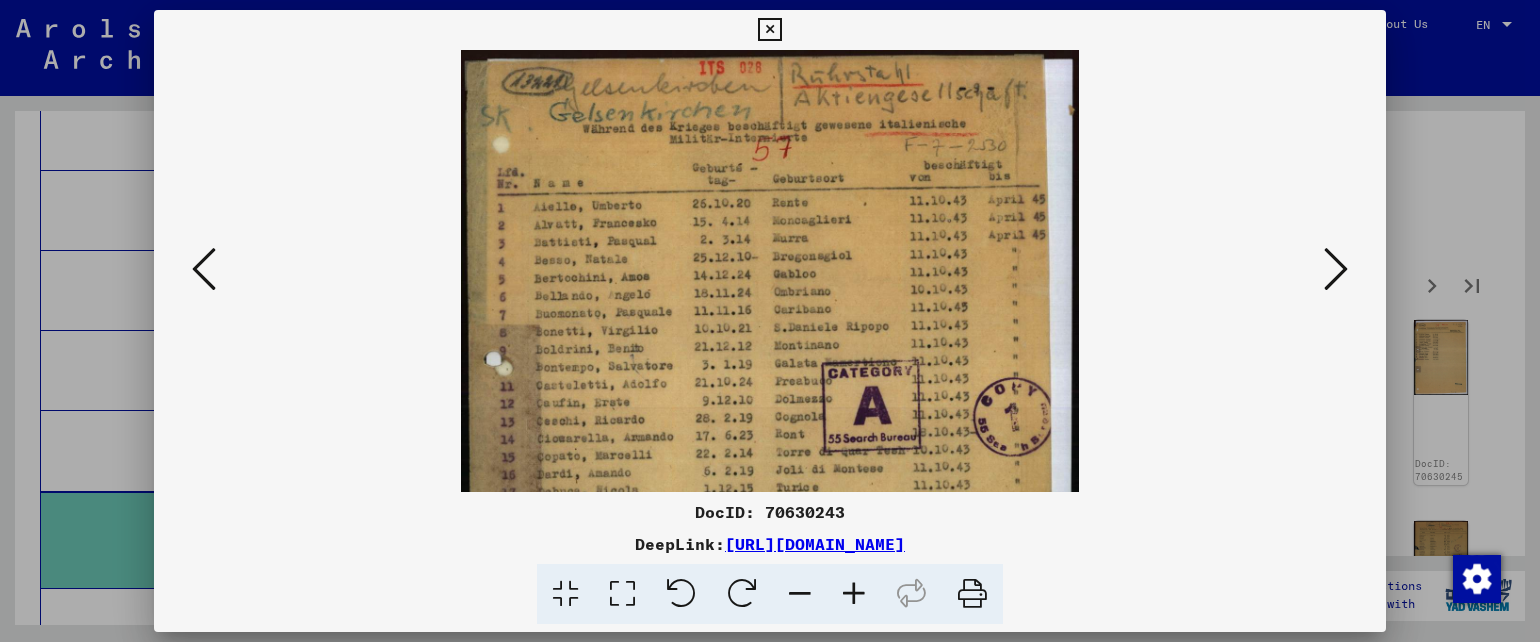 click at bounding box center (854, 594) 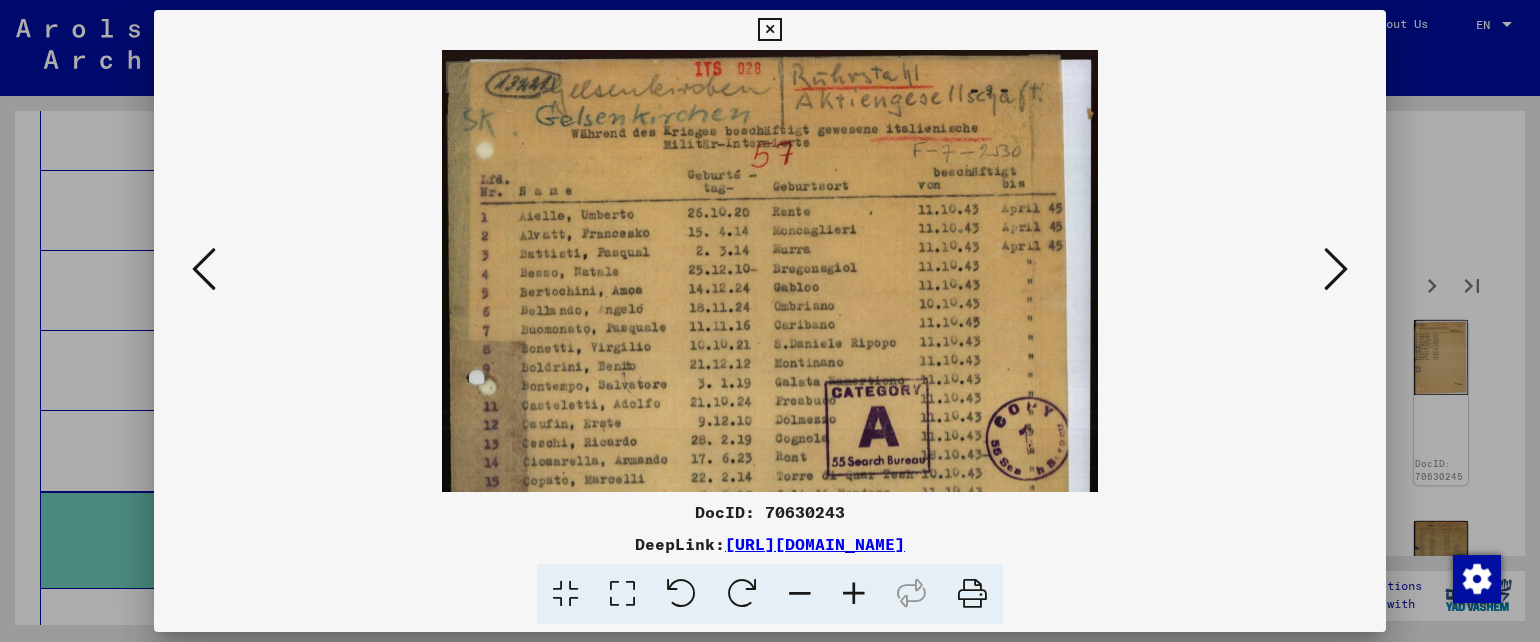 click at bounding box center [854, 594] 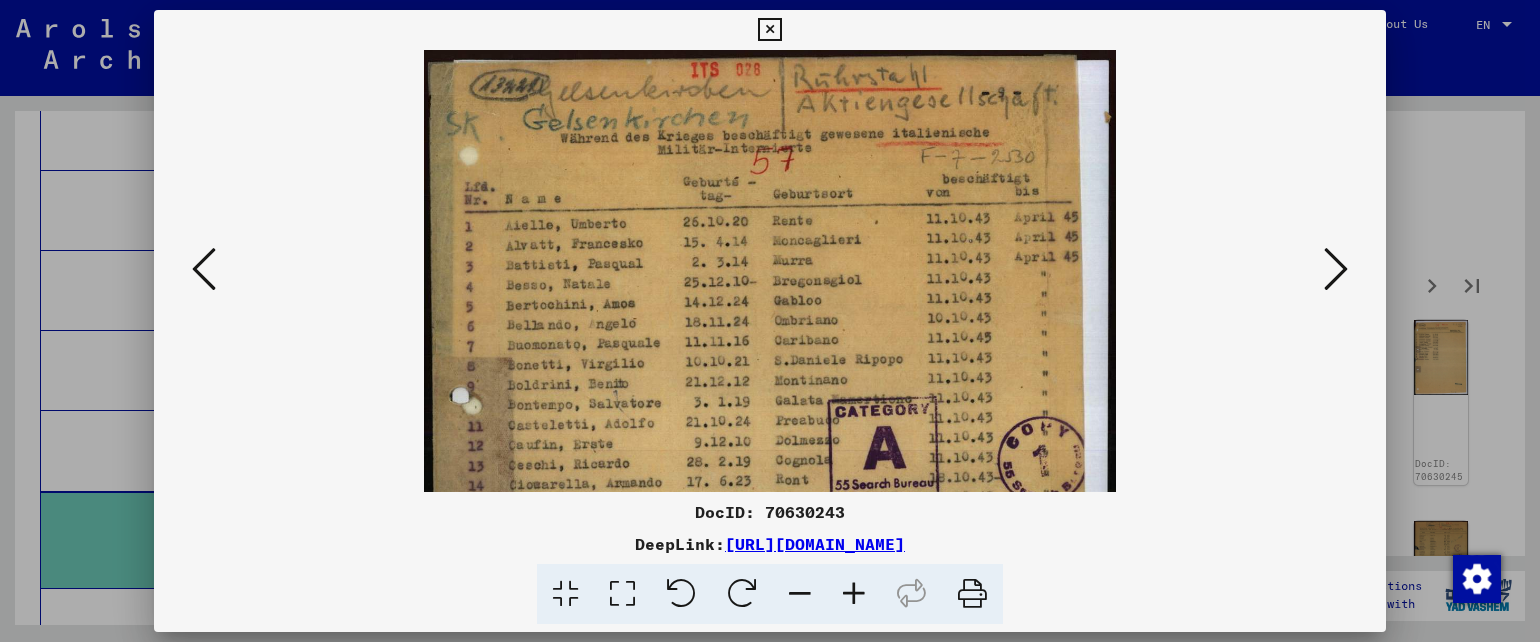 click at bounding box center (854, 594) 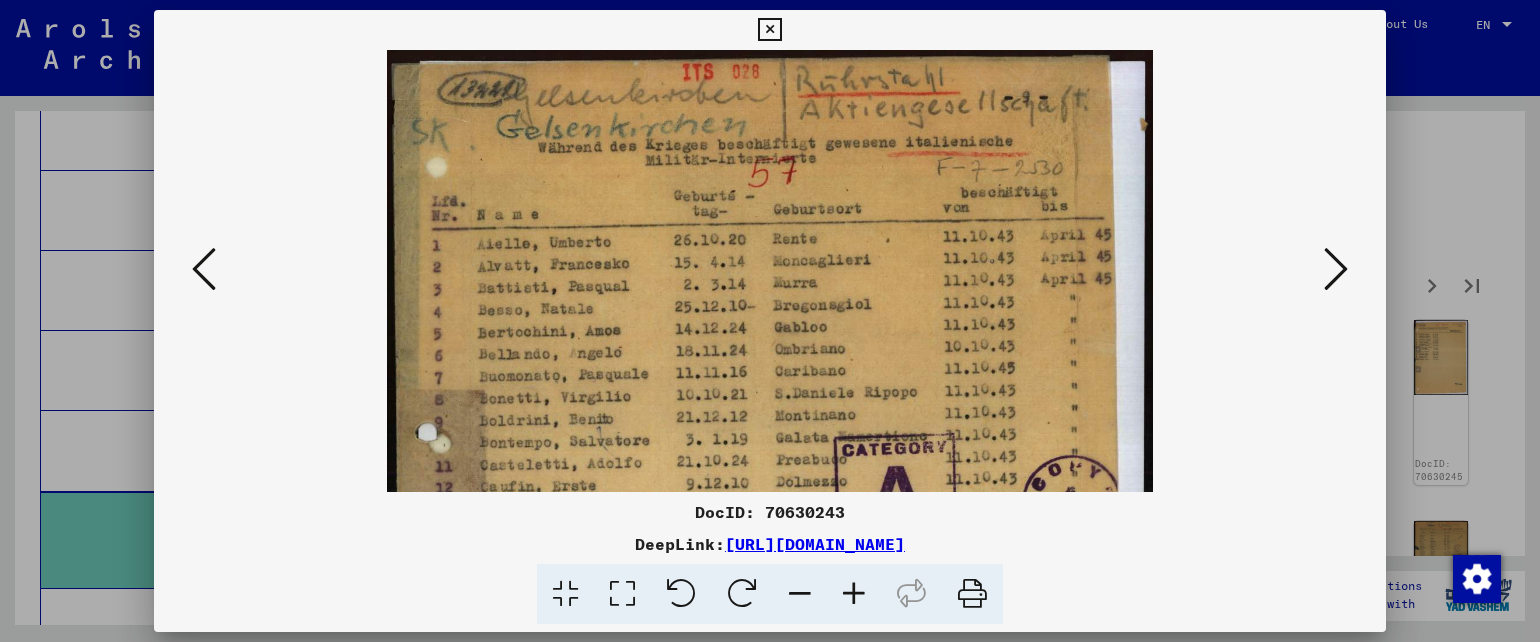 click at bounding box center (854, 594) 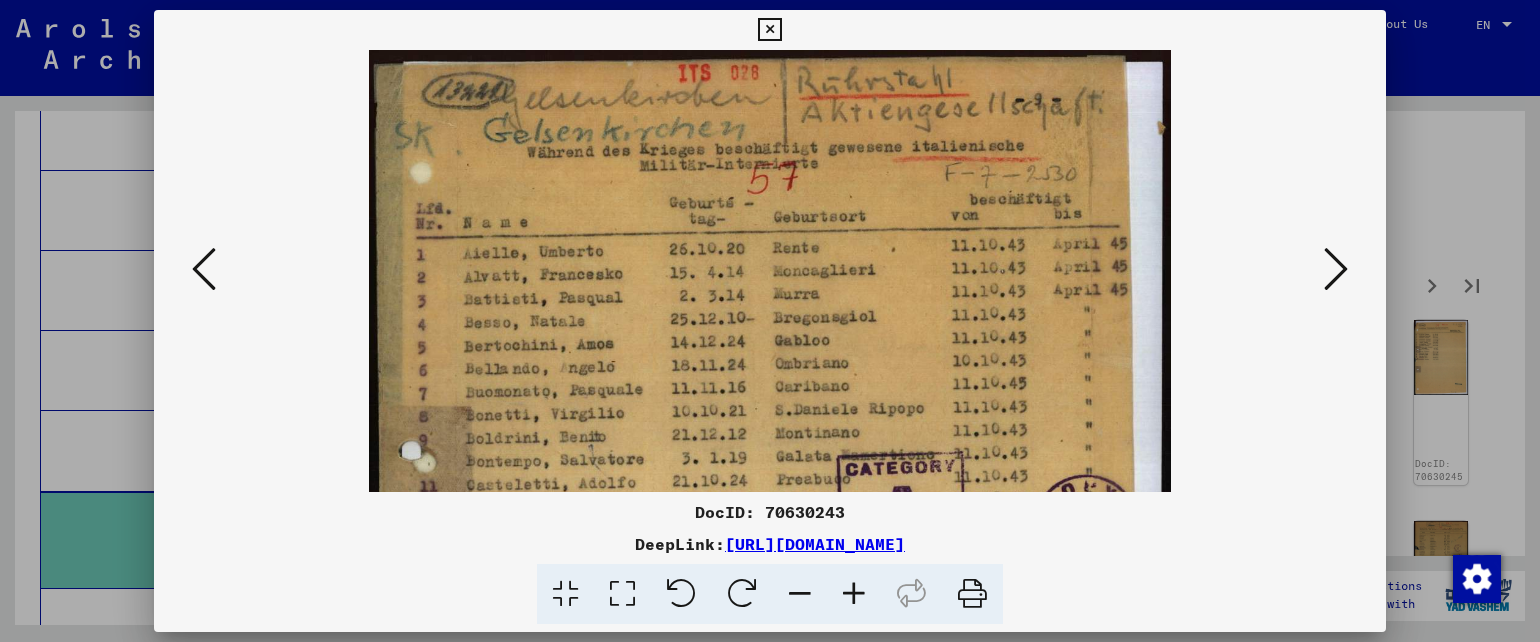 click at bounding box center [854, 594] 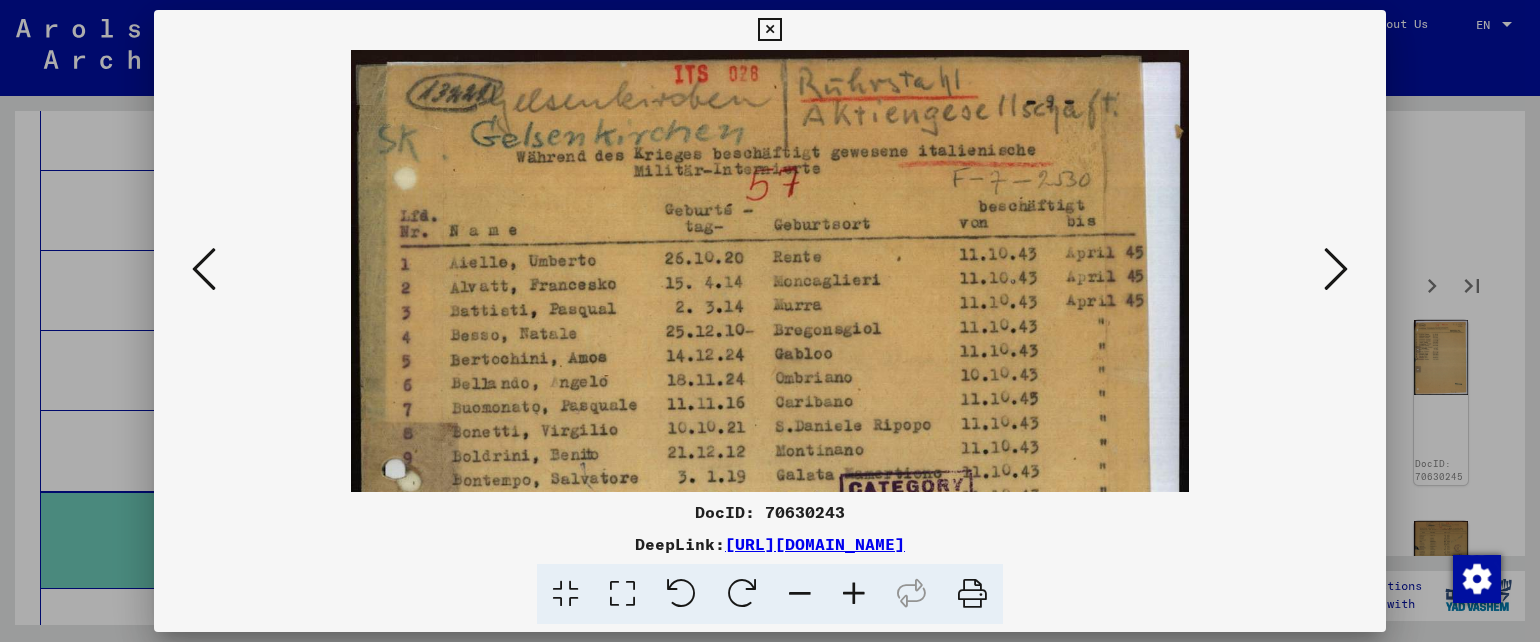 click at bounding box center (854, 594) 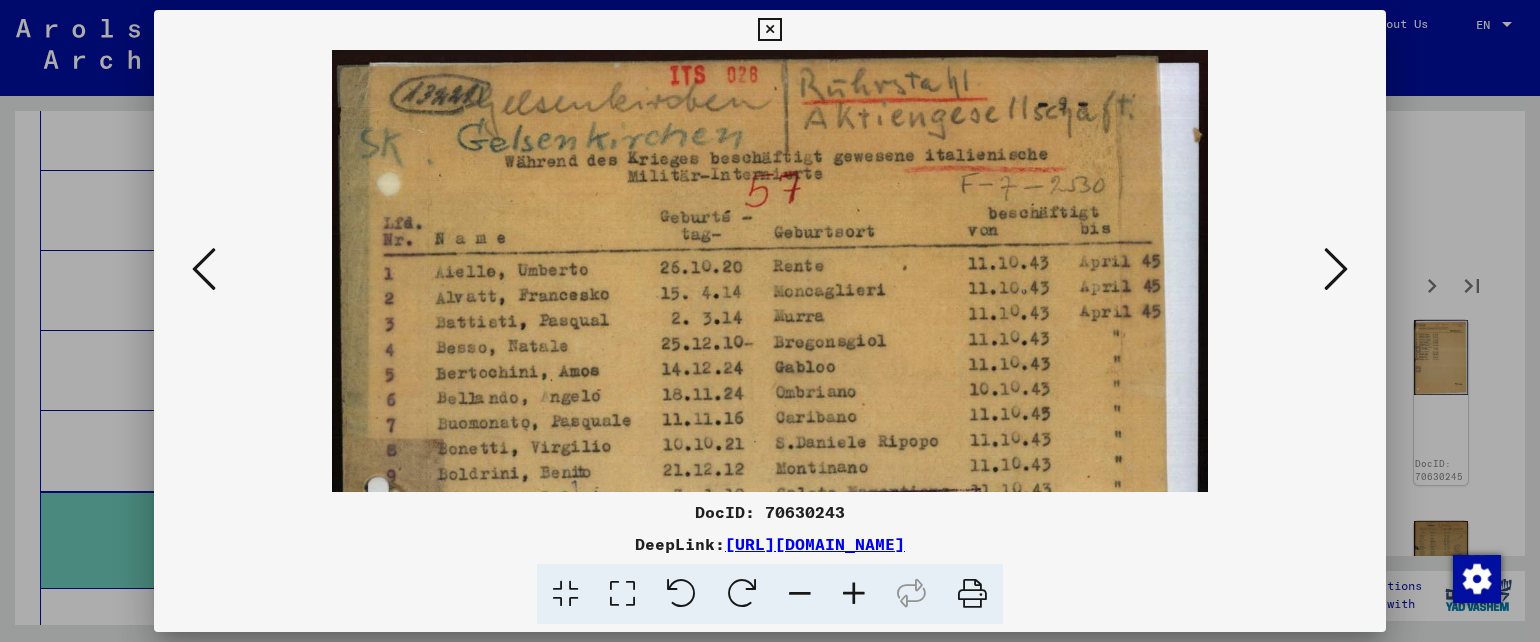 click at bounding box center (854, 594) 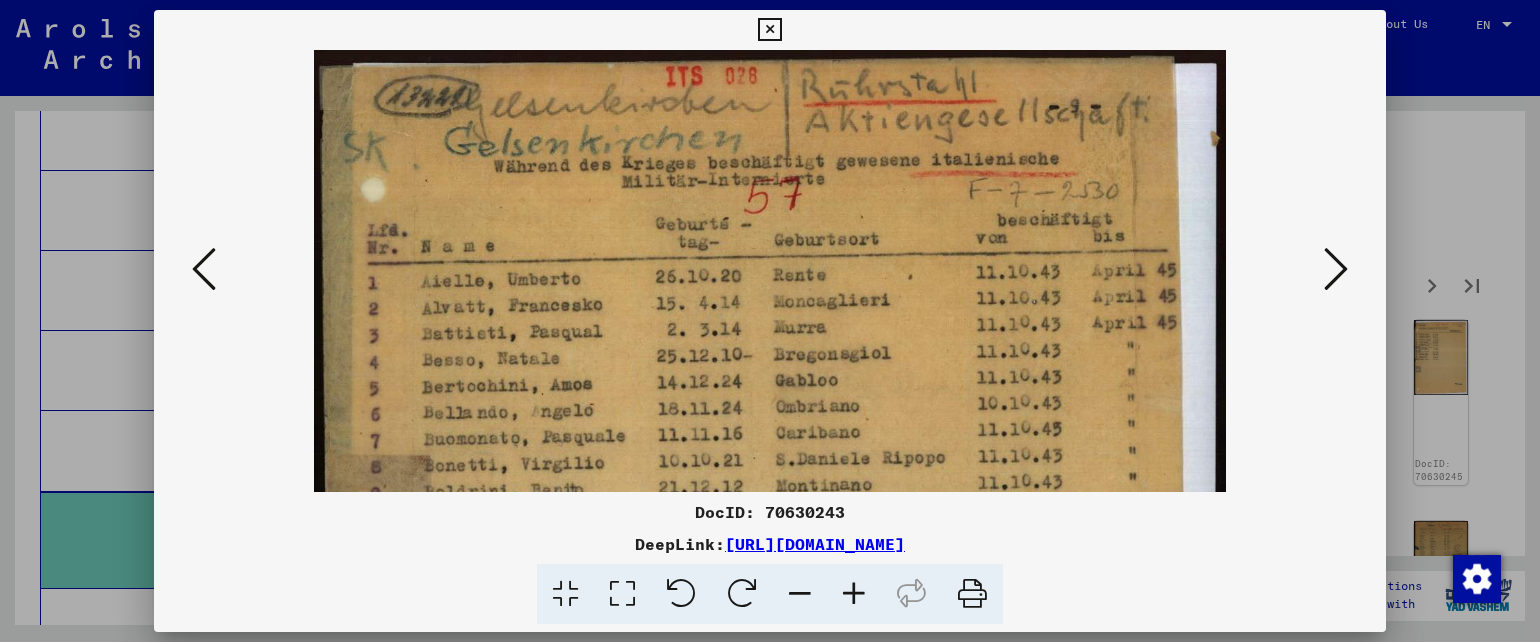click at bounding box center [1336, 269] 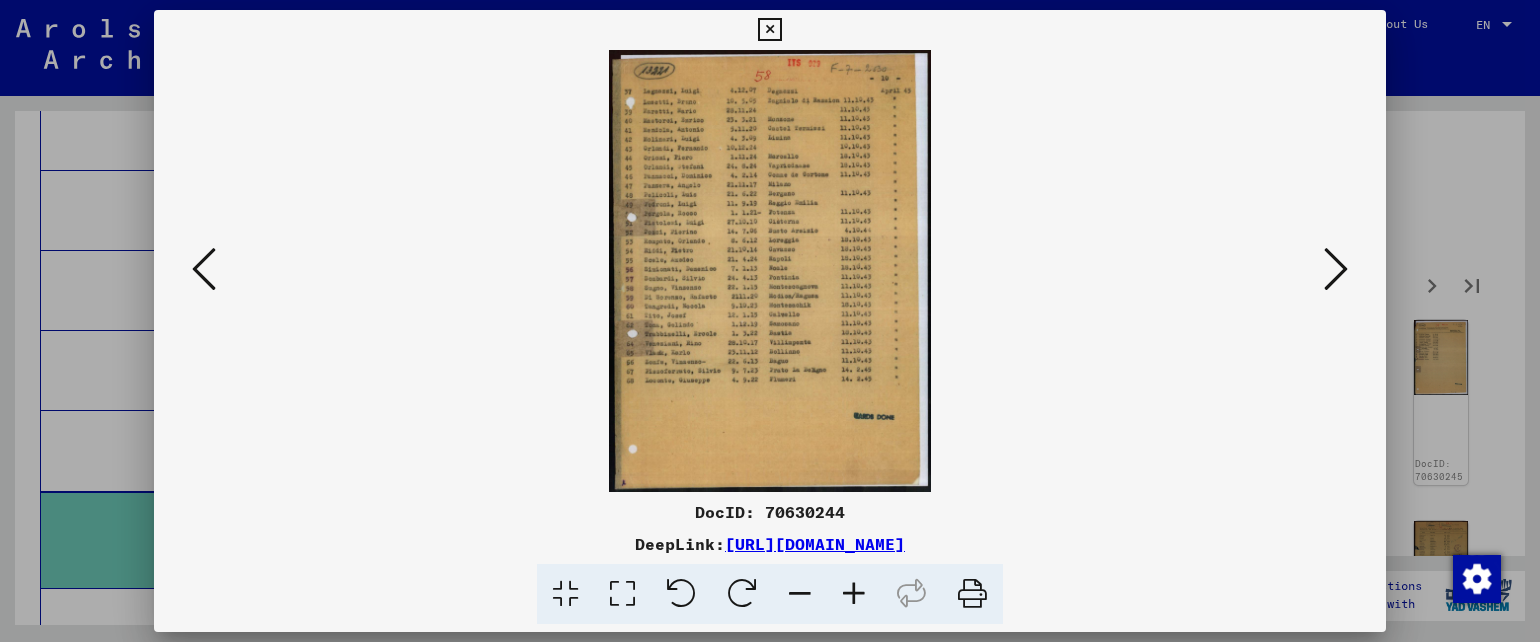 click at bounding box center (1336, 269) 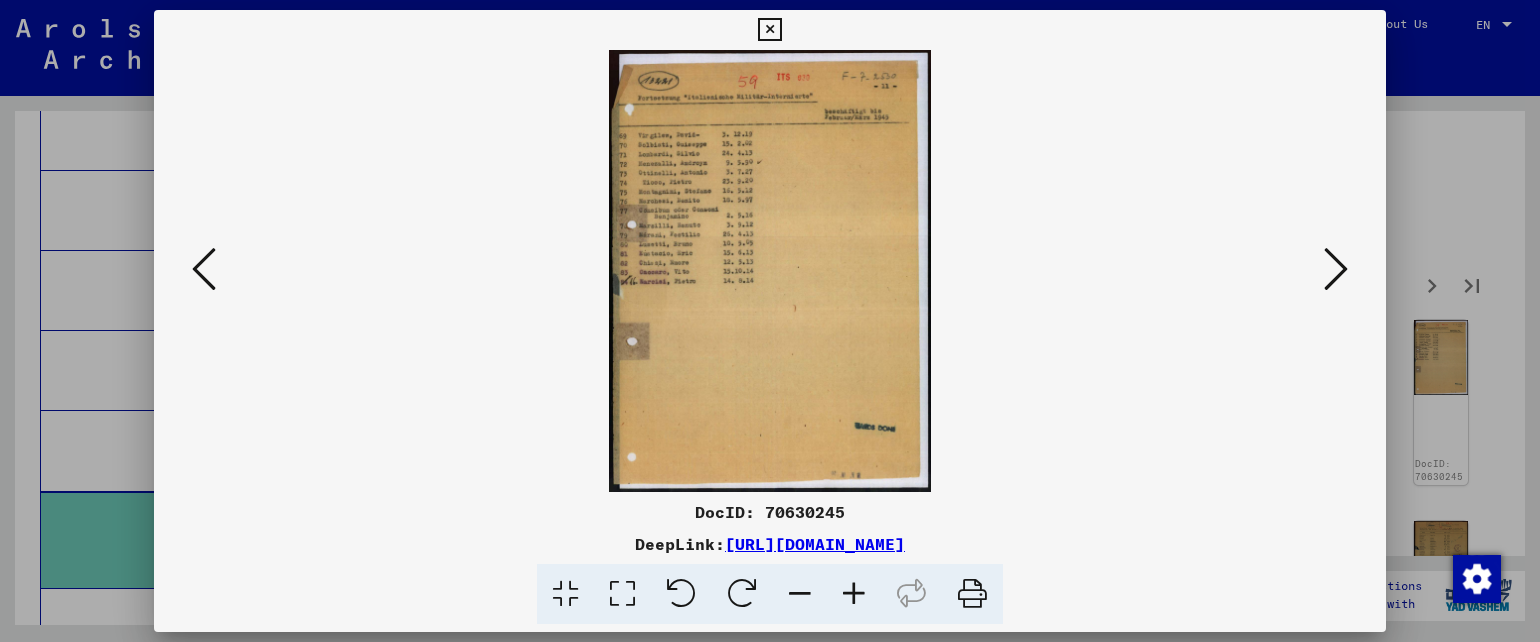 click at bounding box center (1336, 269) 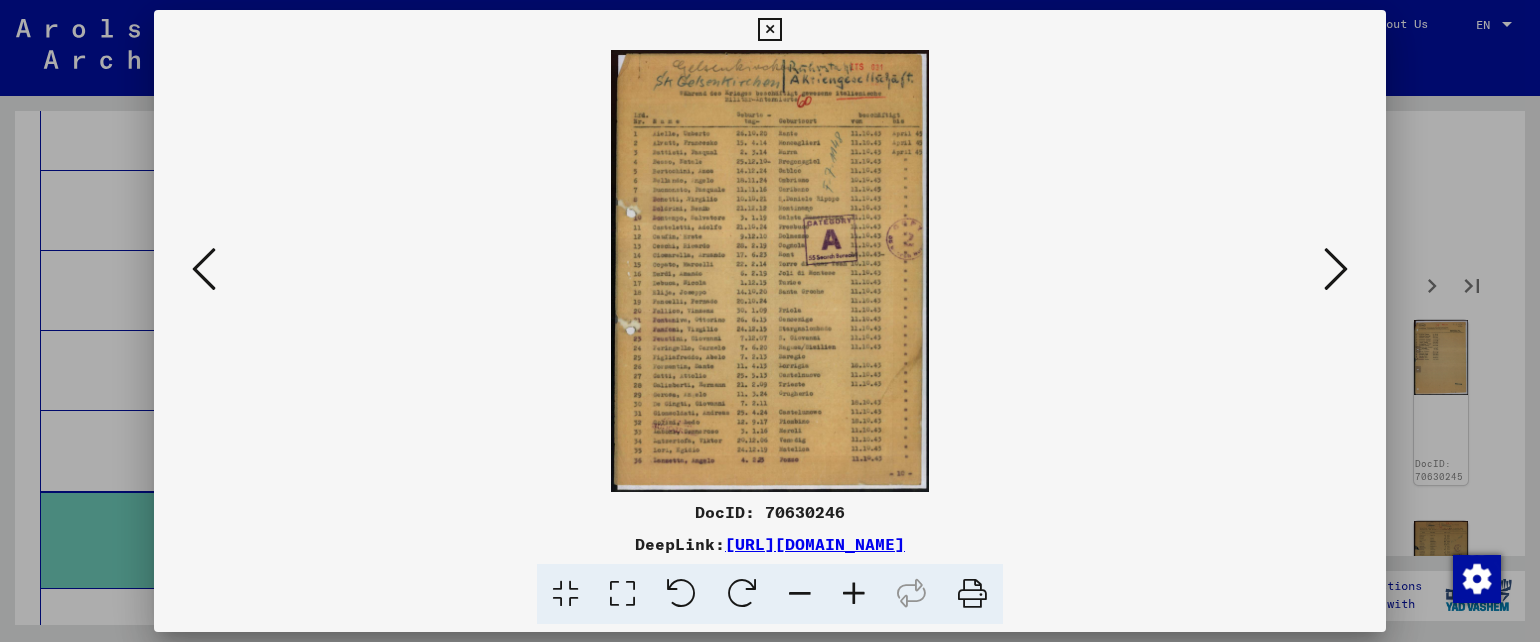click at bounding box center [769, 271] 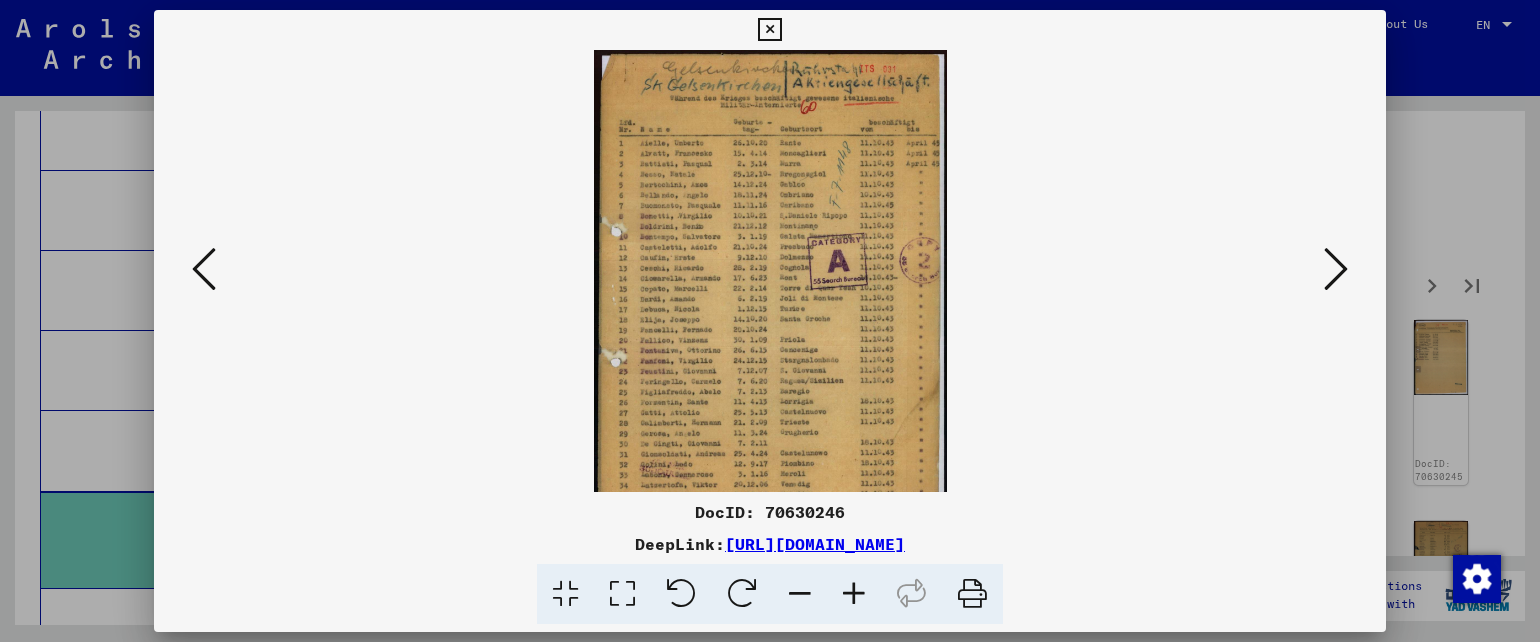 click at bounding box center (854, 594) 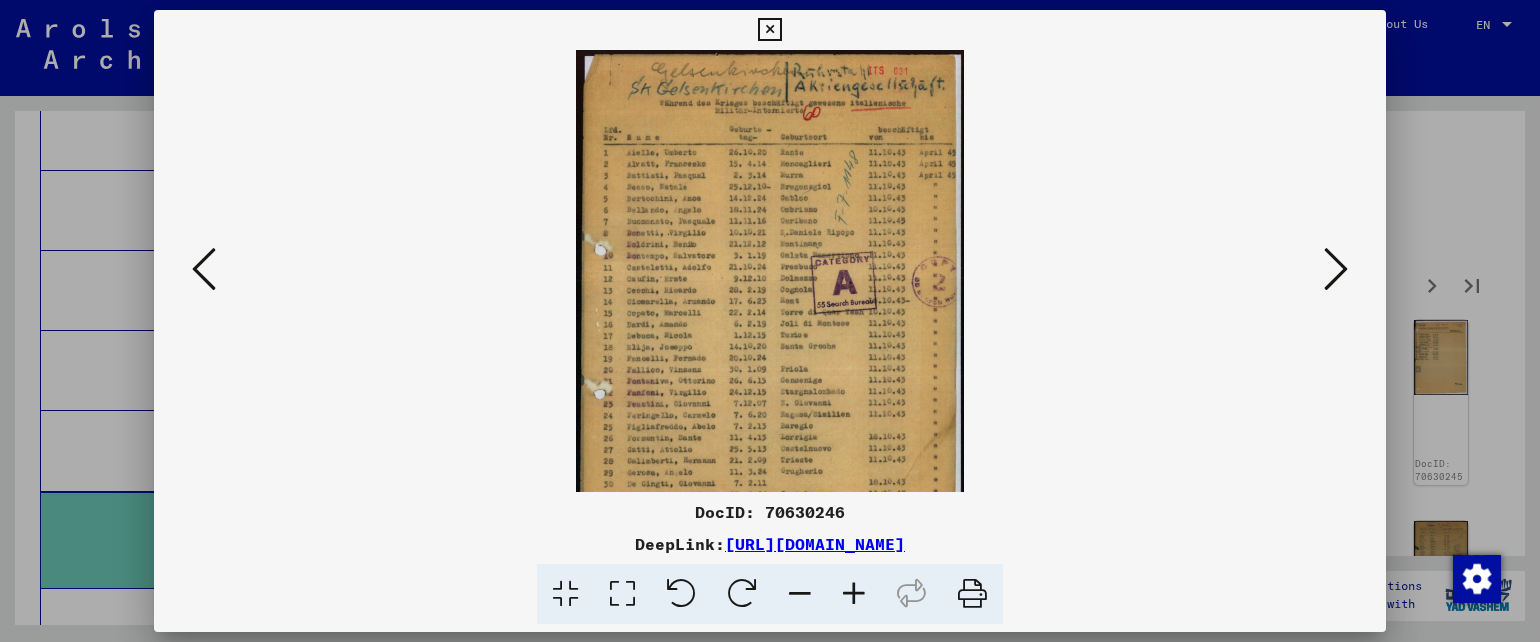click at bounding box center [854, 594] 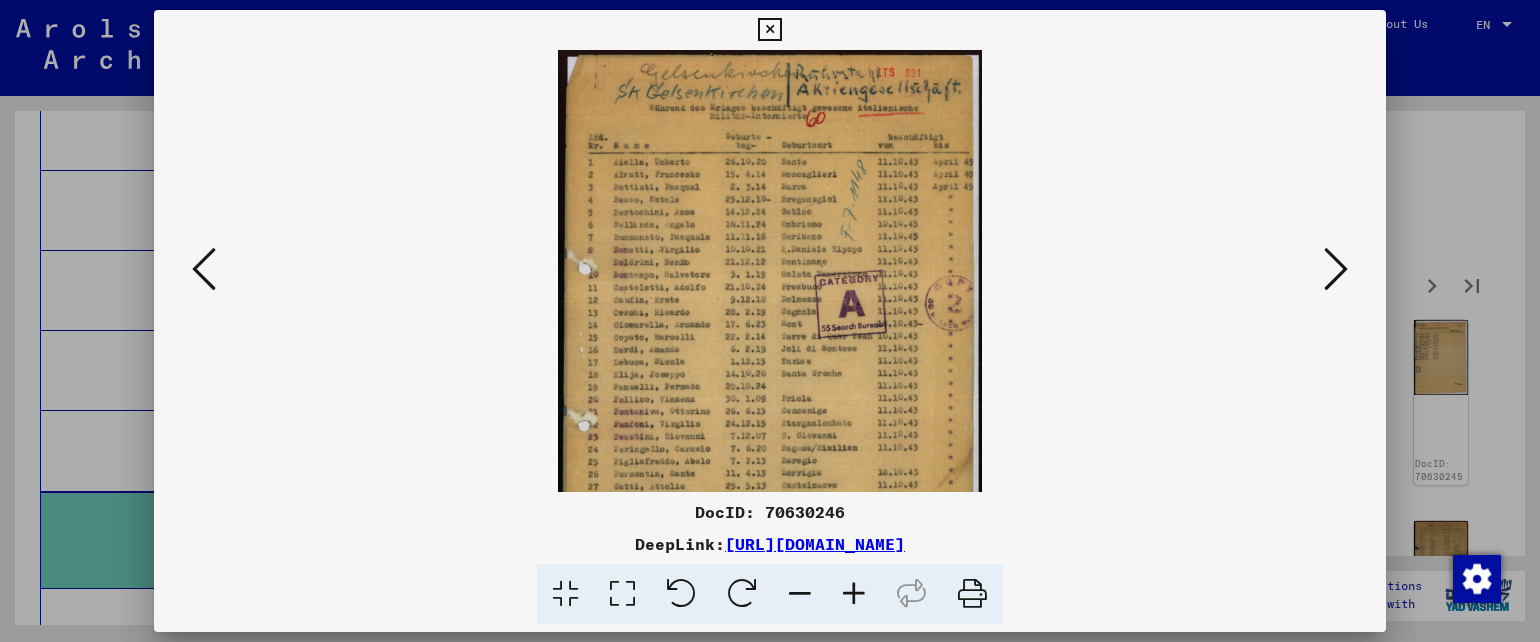 click at bounding box center (854, 594) 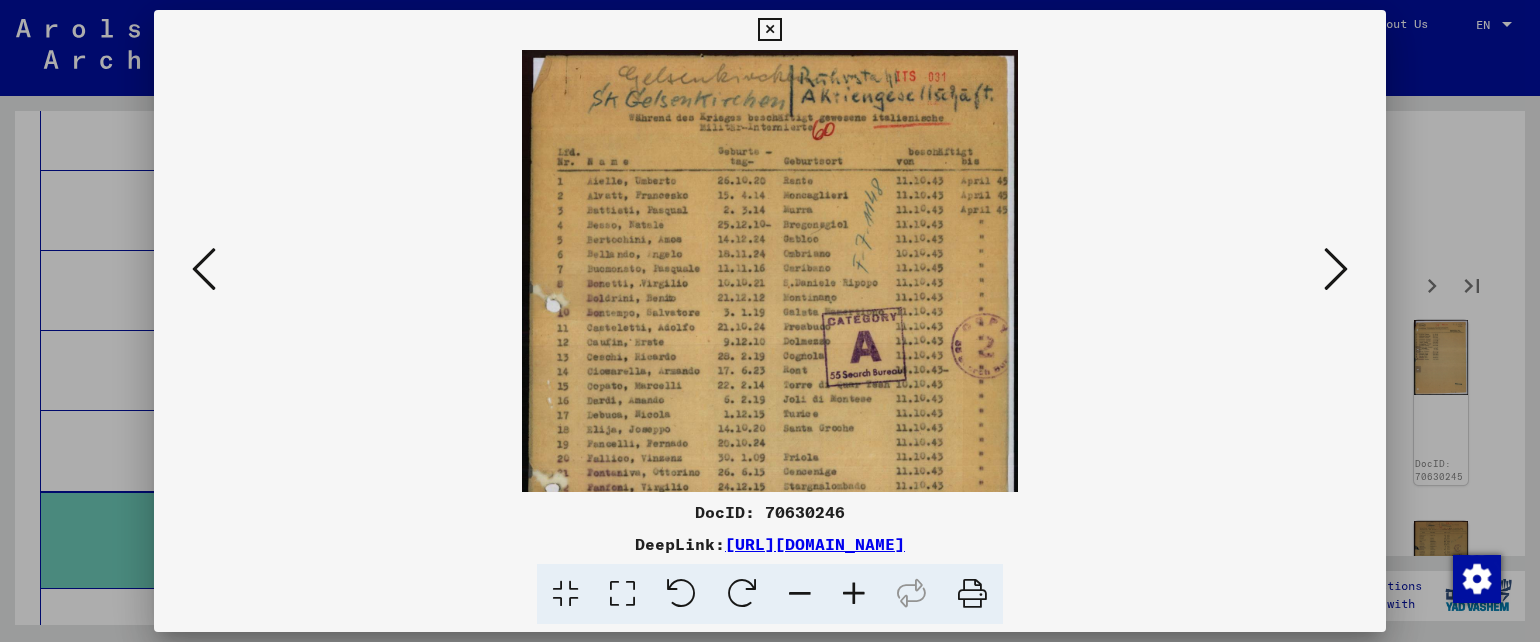 click at bounding box center (854, 594) 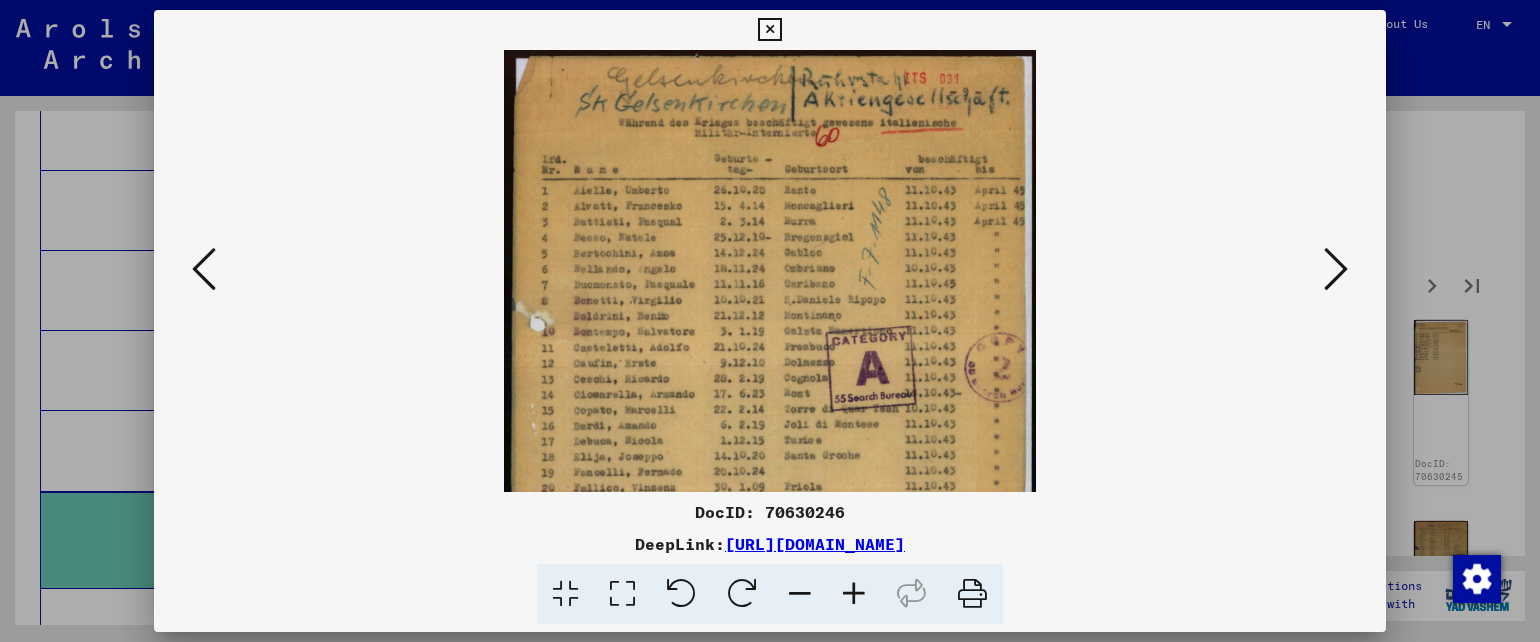 click at bounding box center [854, 594] 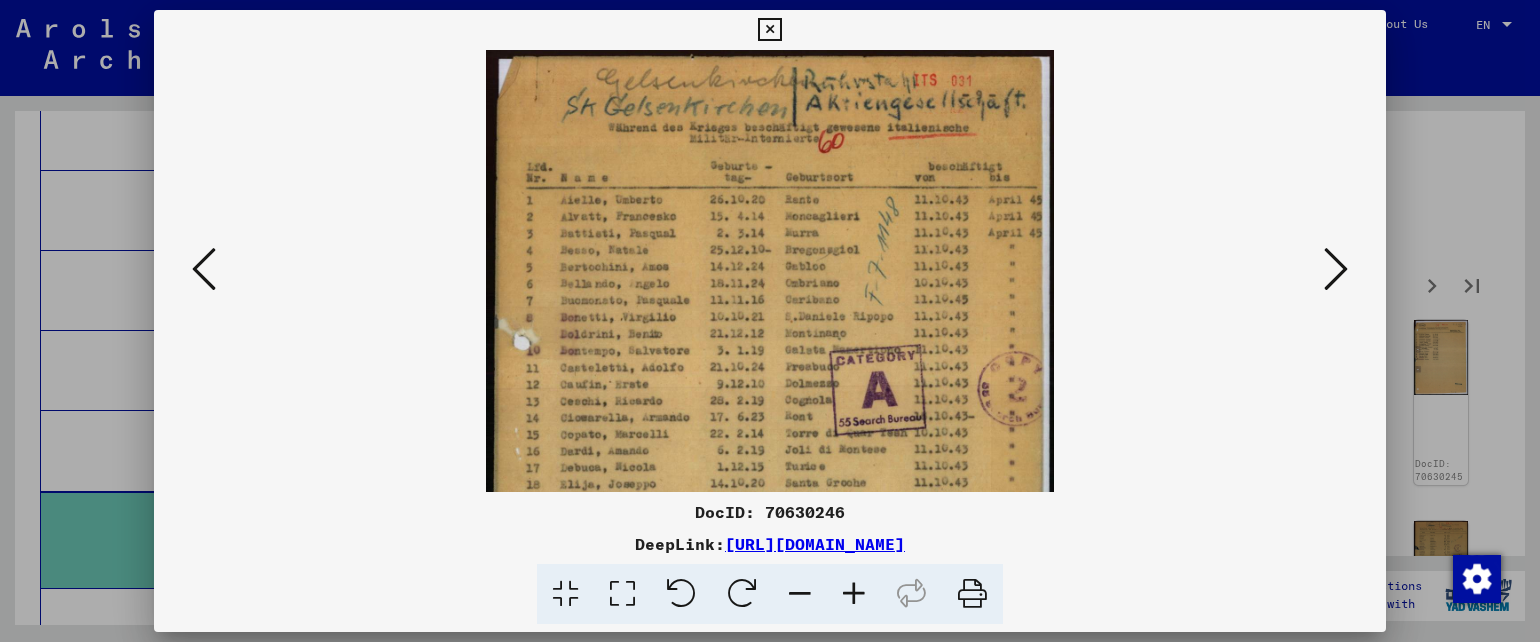 click at bounding box center [854, 594] 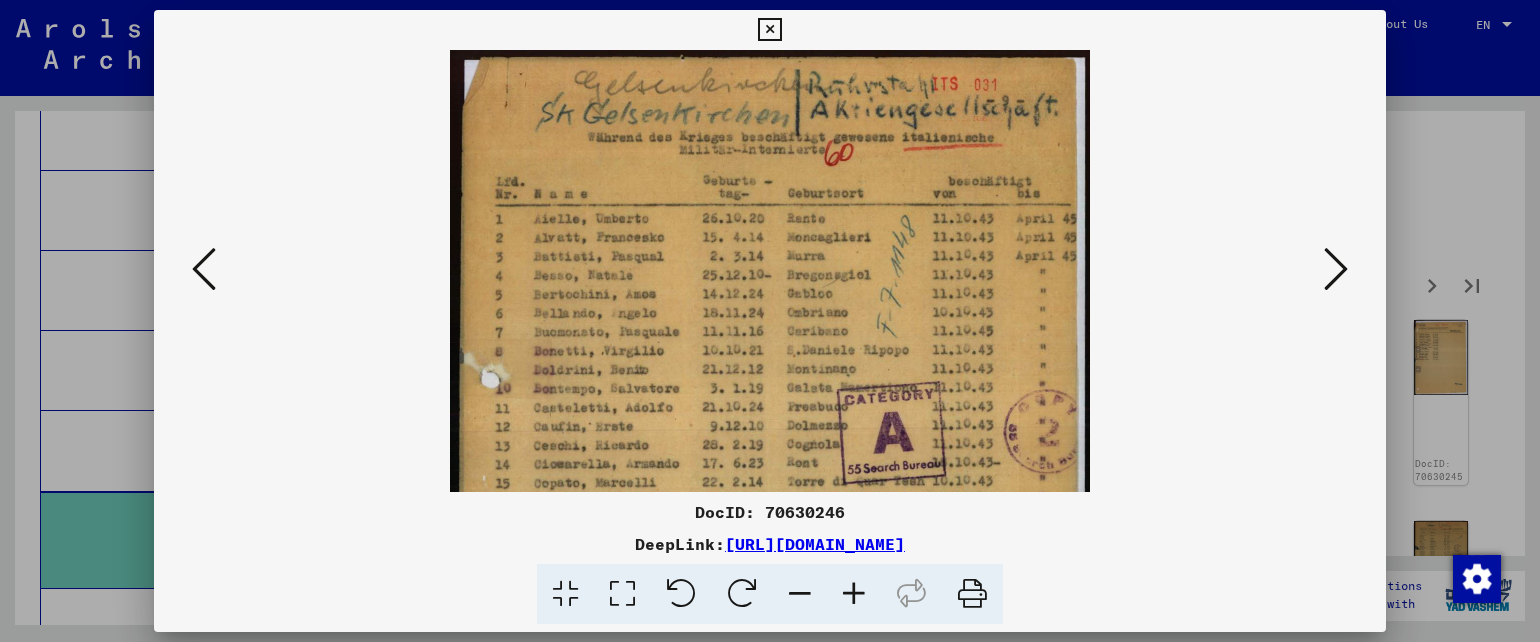 click at bounding box center (854, 594) 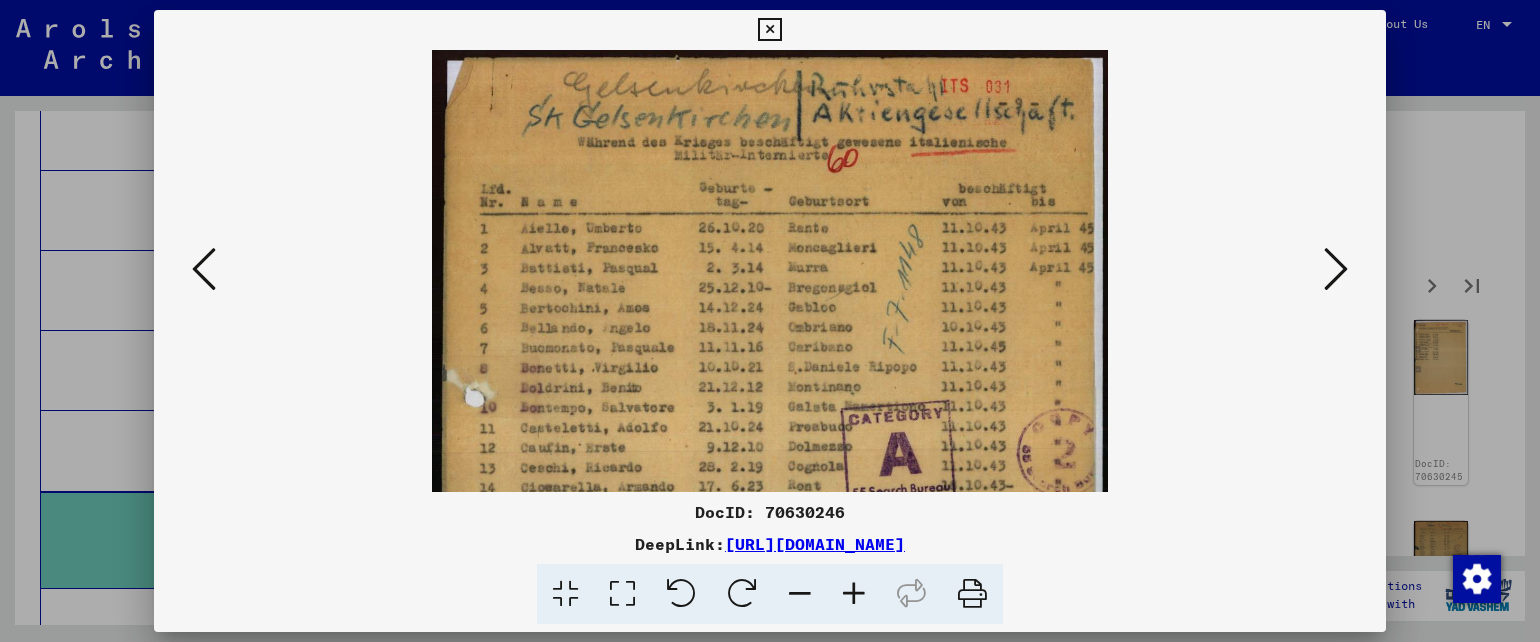 click at bounding box center [854, 594] 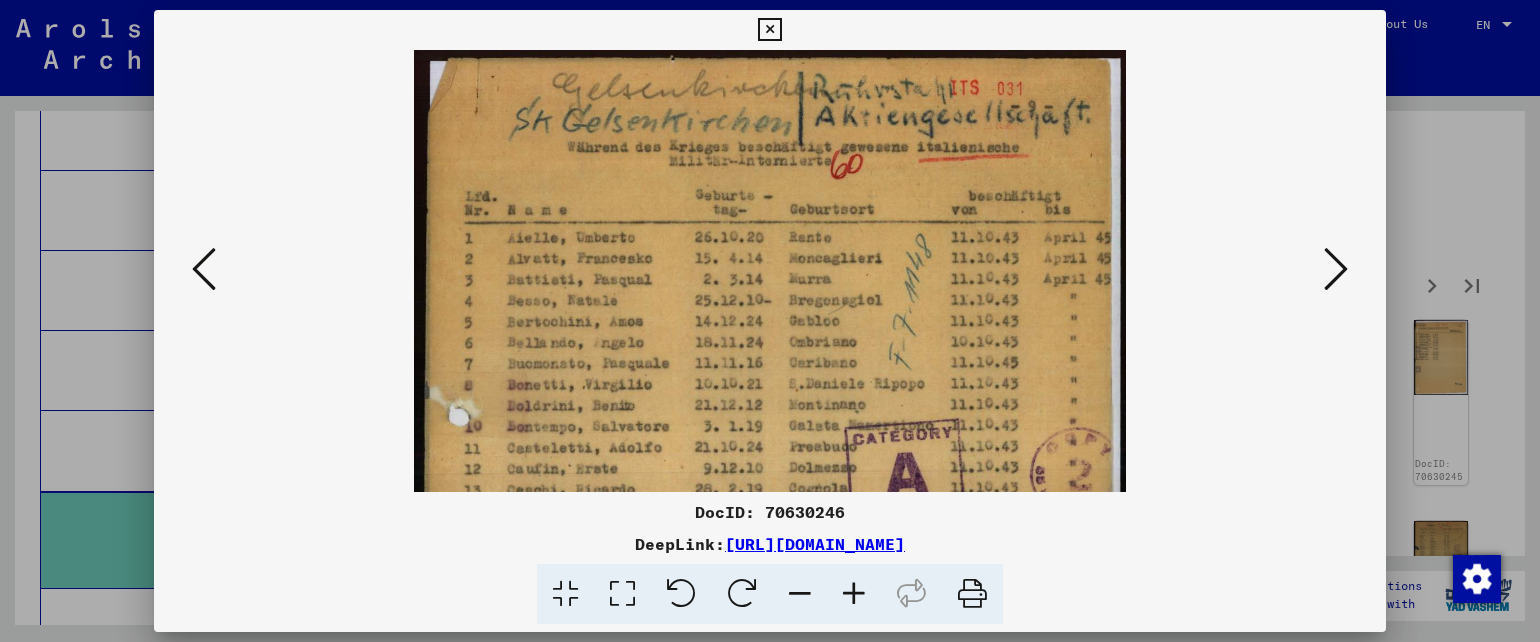 click at bounding box center [1336, 269] 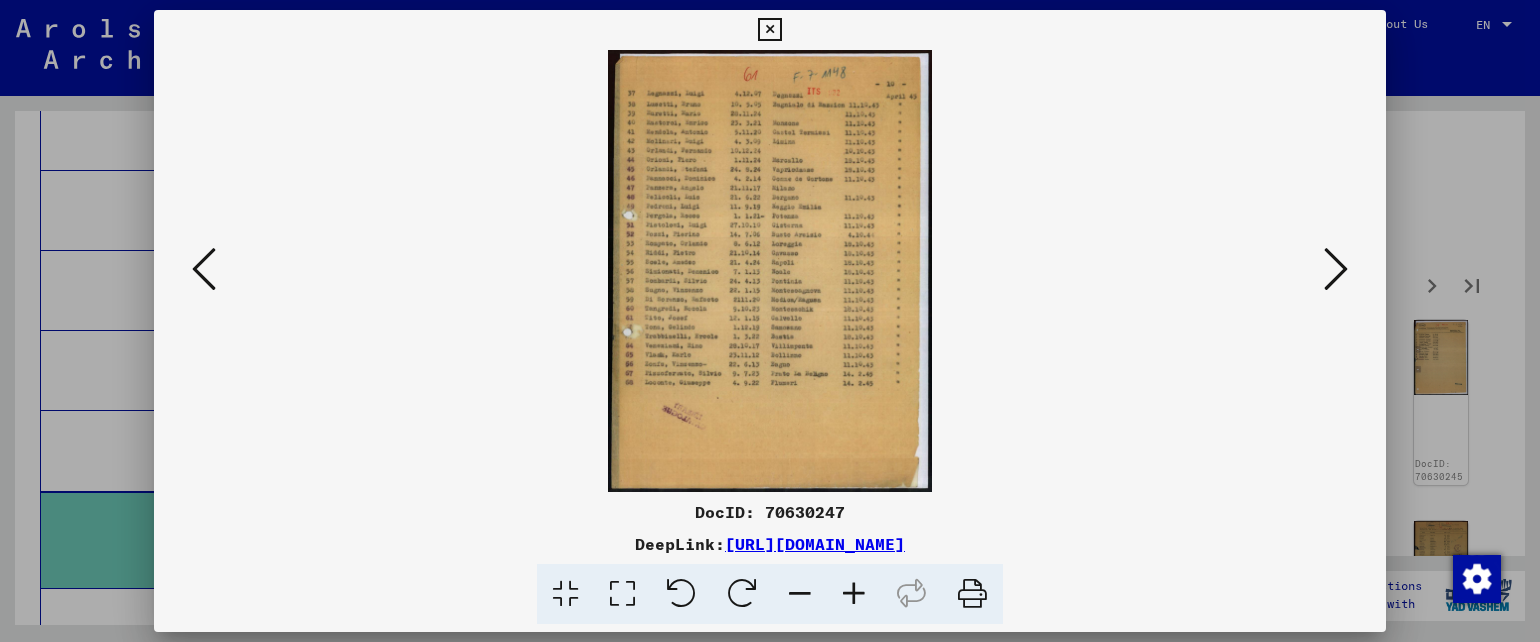click at bounding box center (1336, 269) 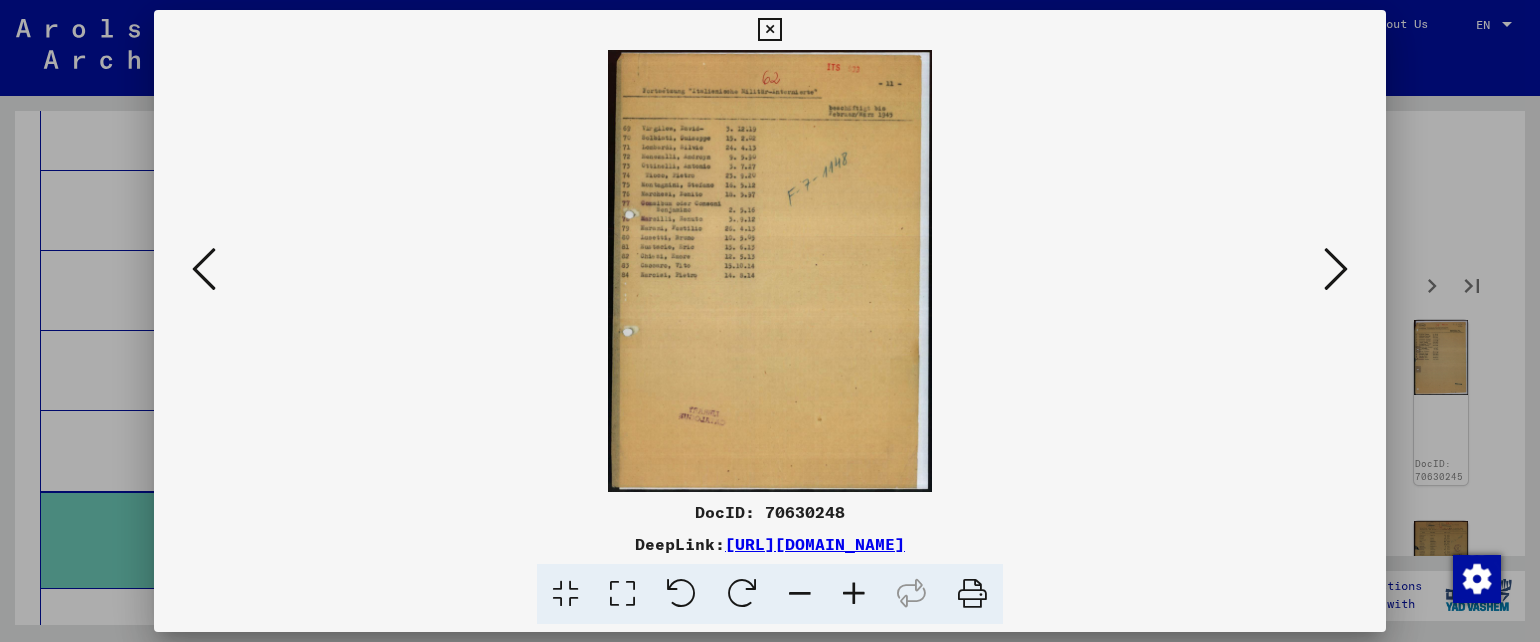click at bounding box center (1336, 269) 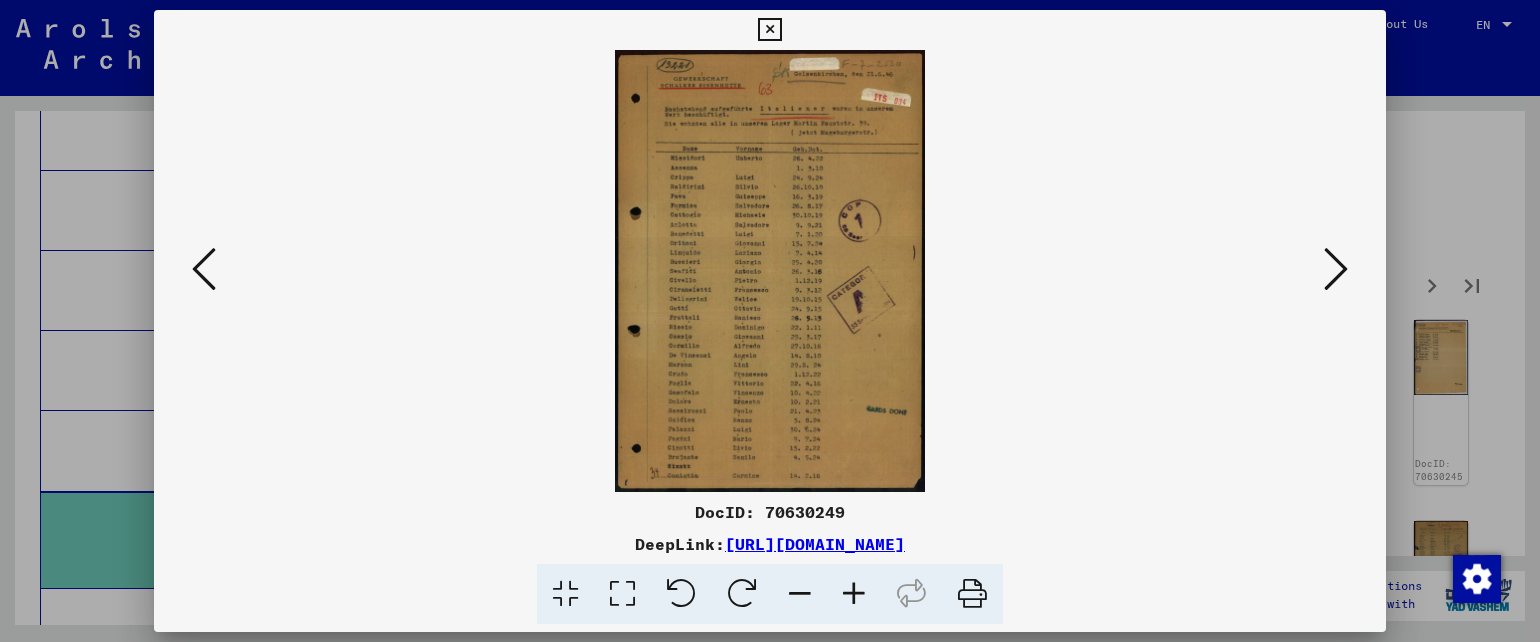 click at bounding box center (770, 271) 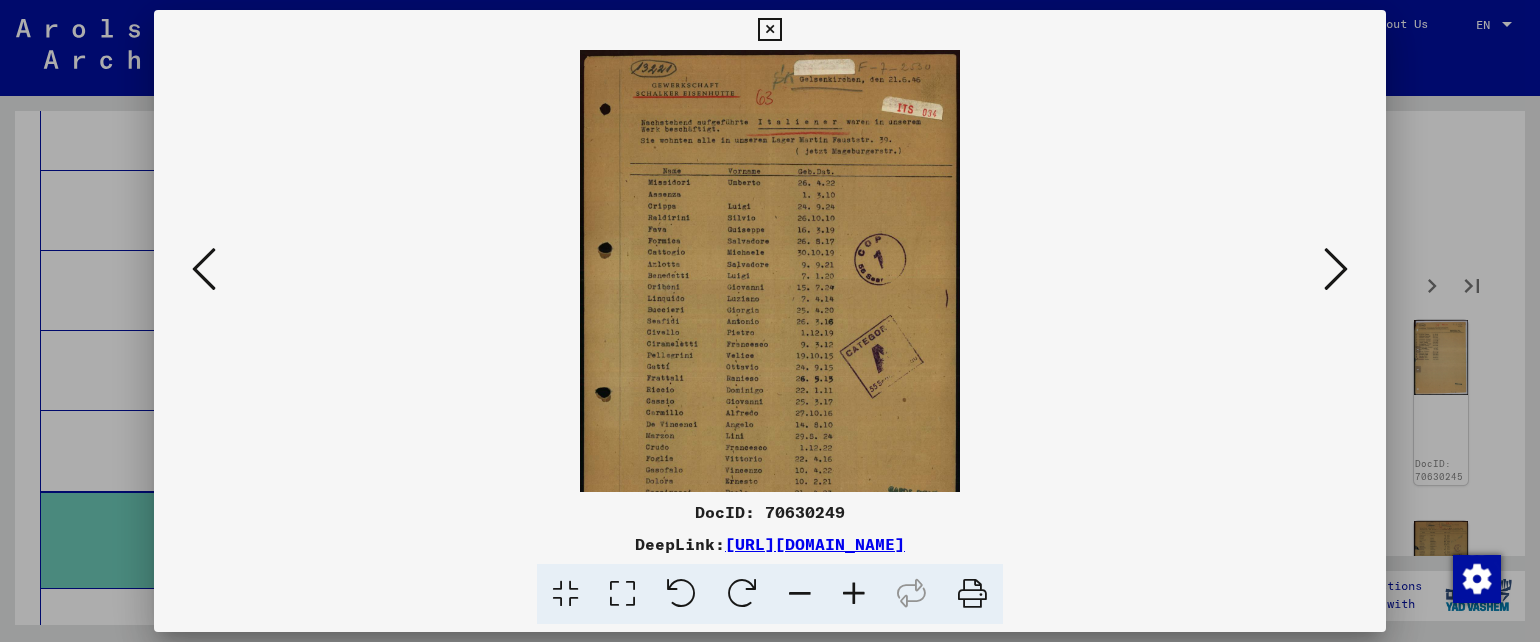click at bounding box center (854, 594) 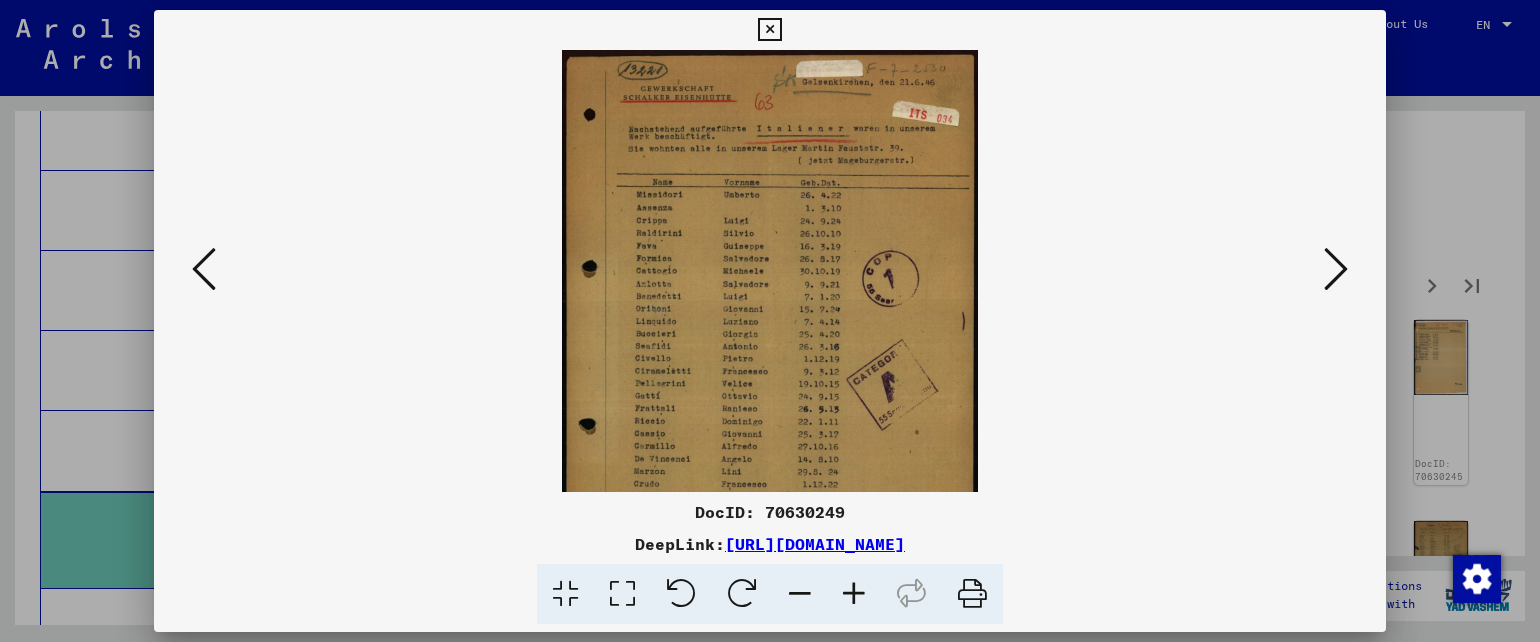 click at bounding box center (854, 594) 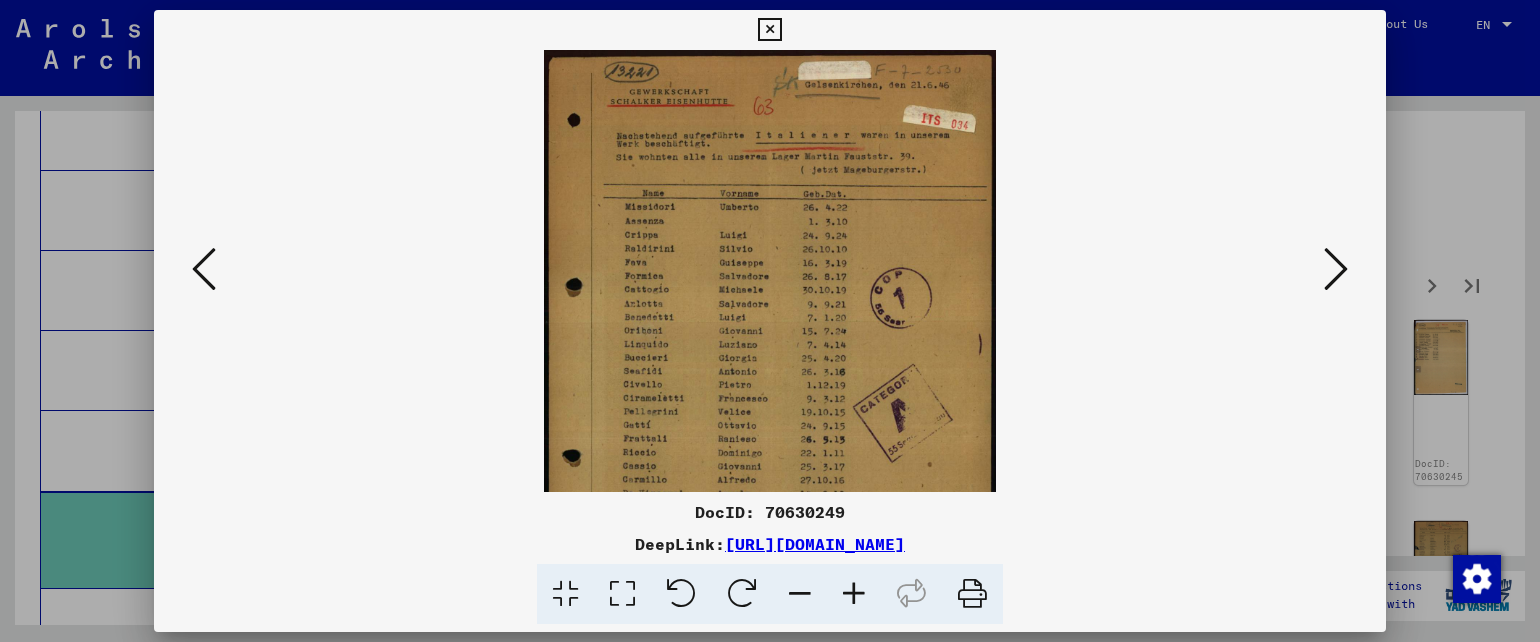 click at bounding box center (854, 594) 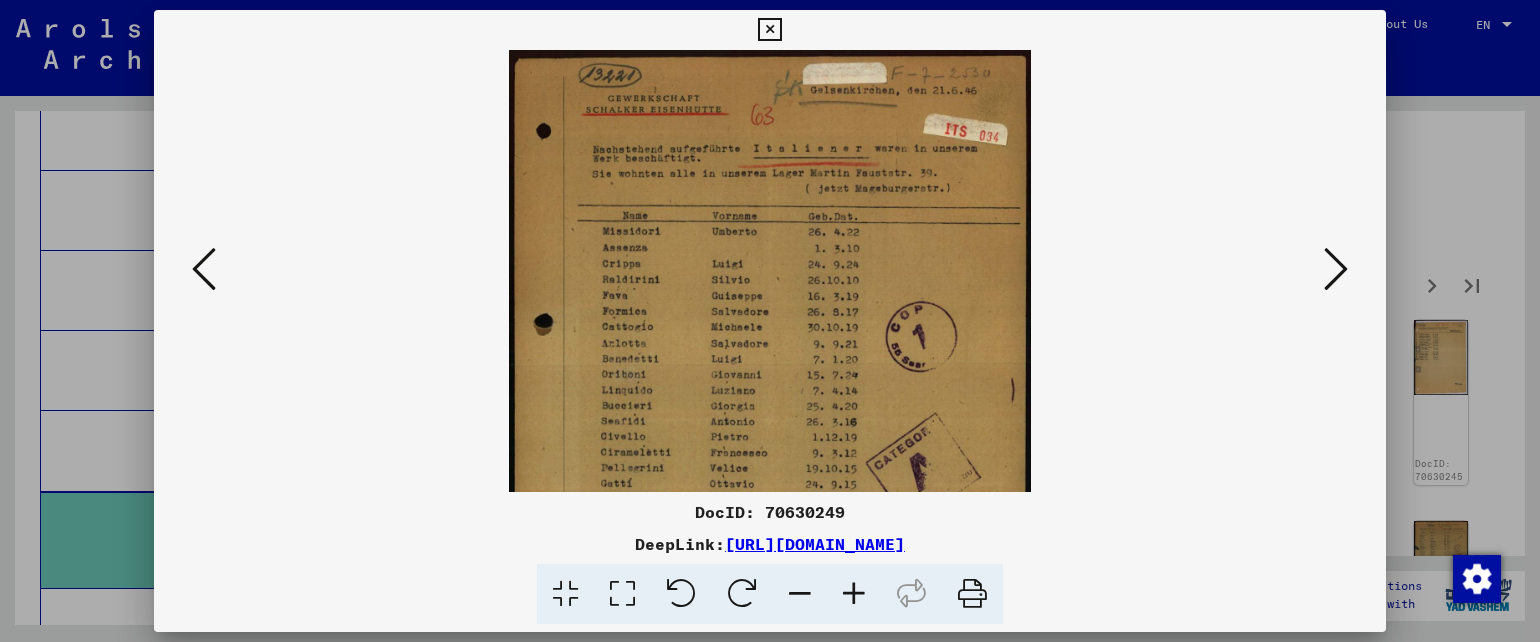 click at bounding box center [854, 594] 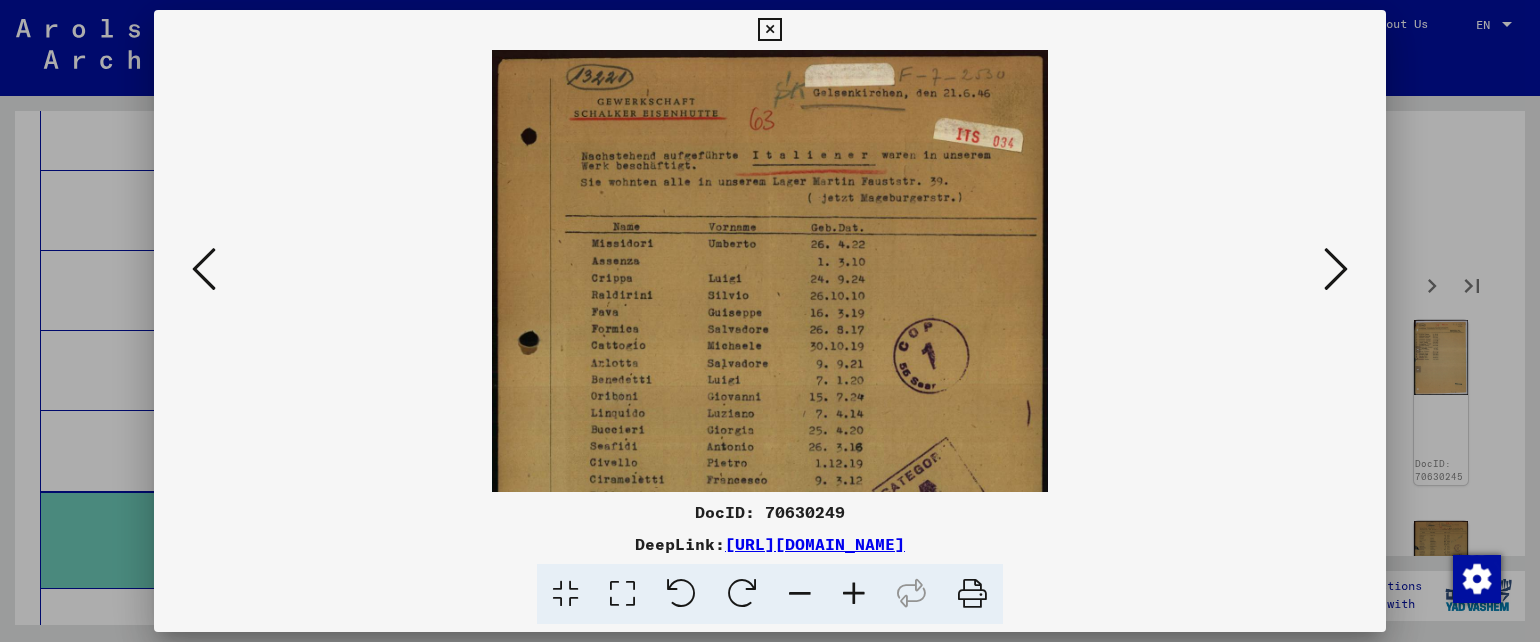 click at bounding box center [854, 594] 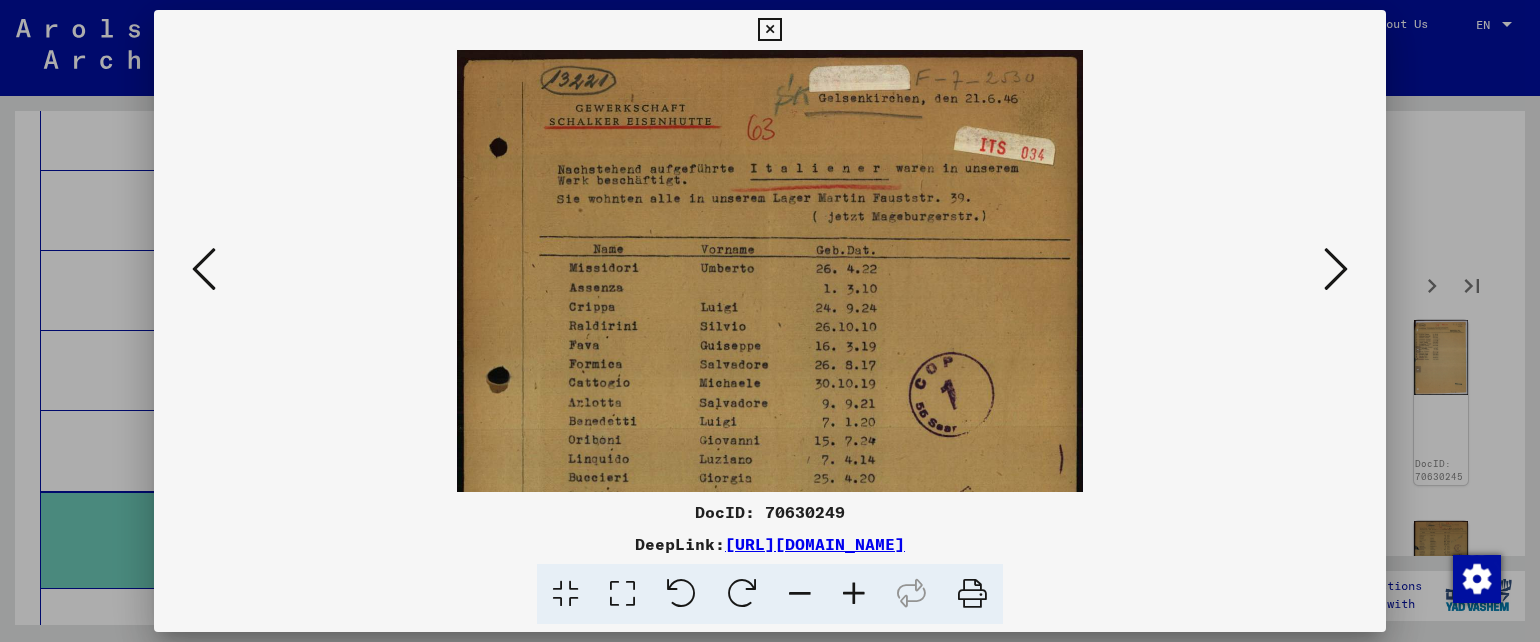 click at bounding box center (854, 594) 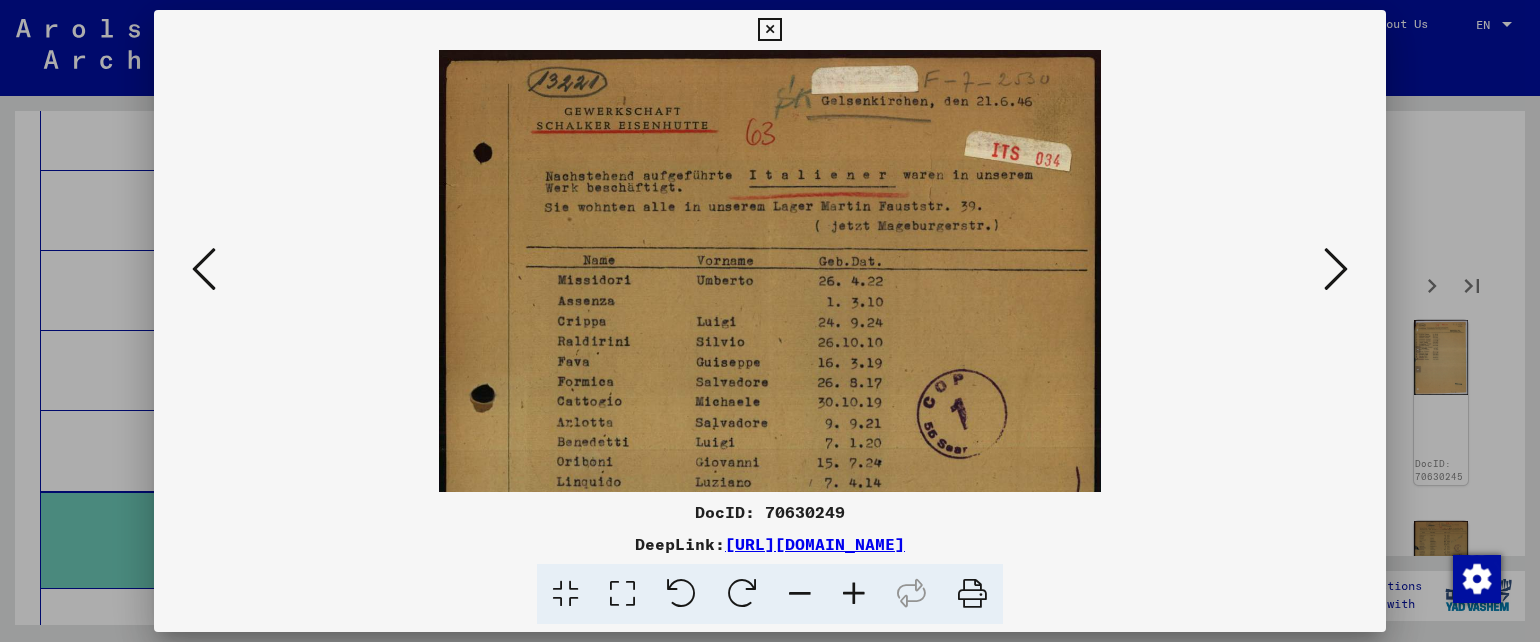 click at bounding box center [854, 594] 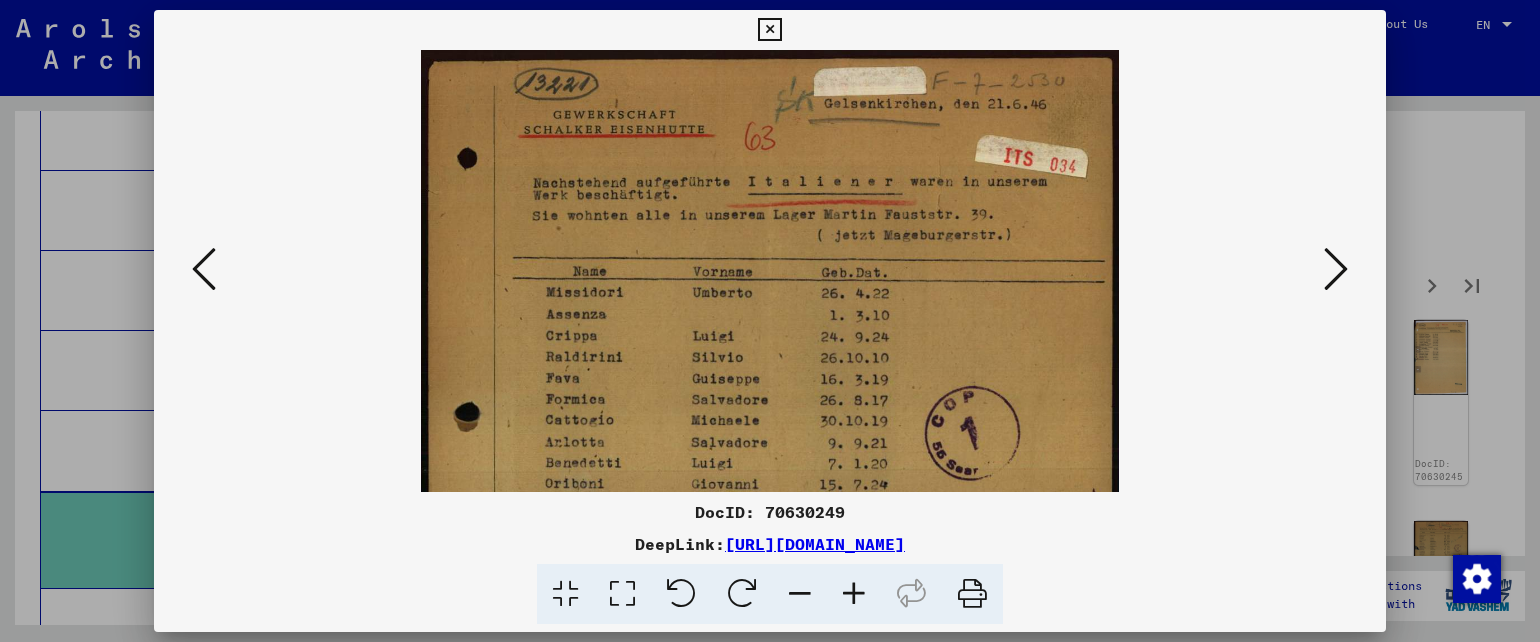 click at bounding box center (854, 594) 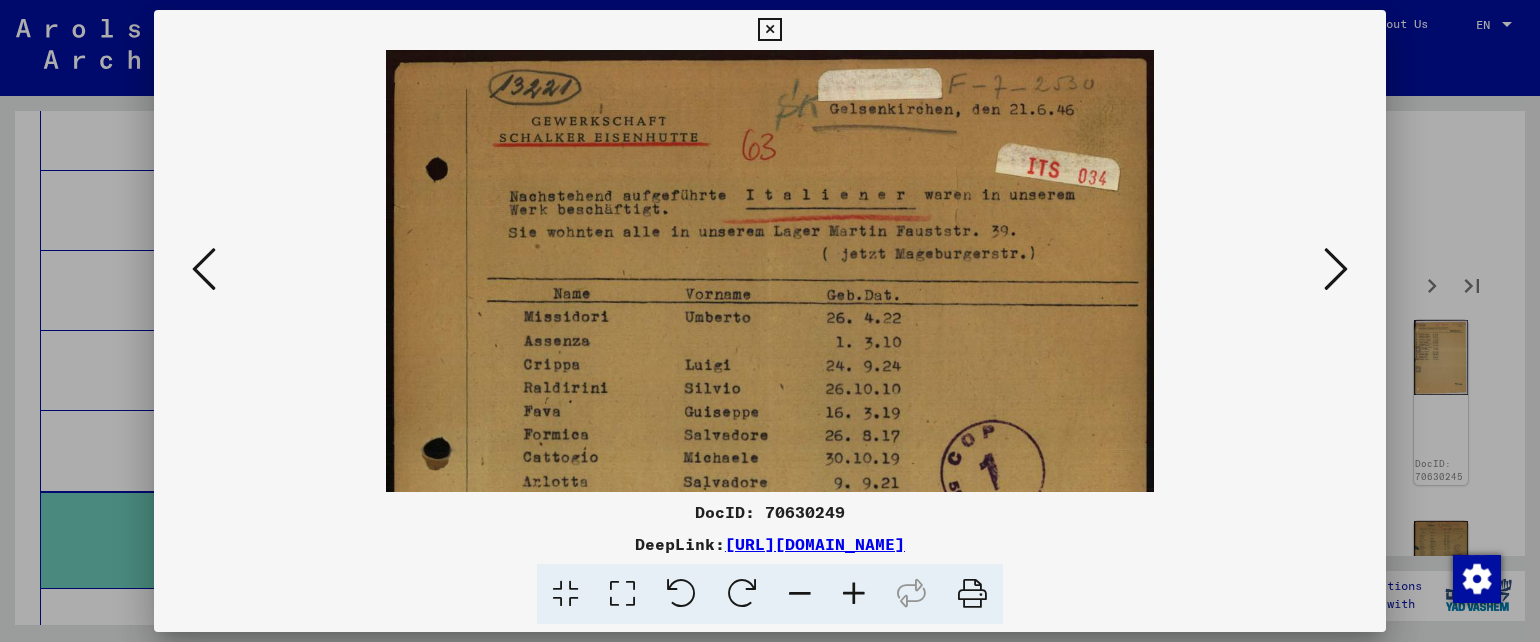 click at bounding box center (1336, 270) 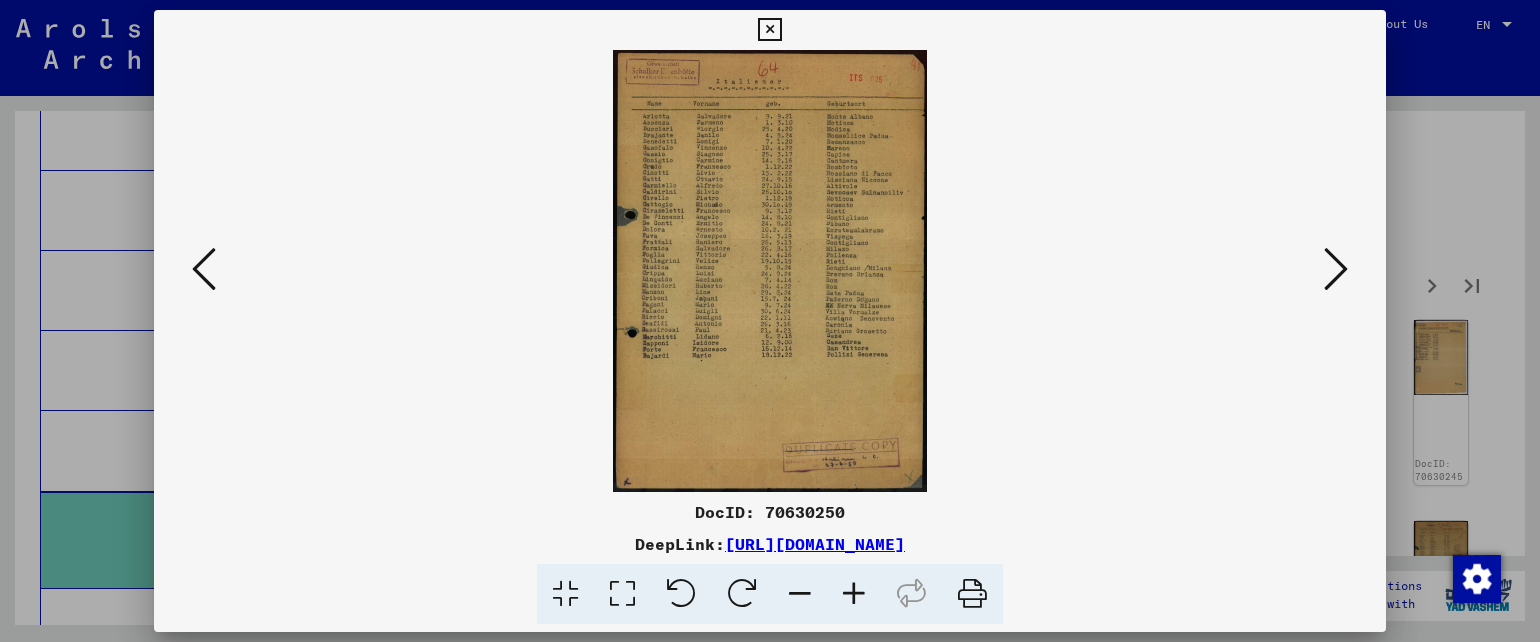 click at bounding box center (1336, 269) 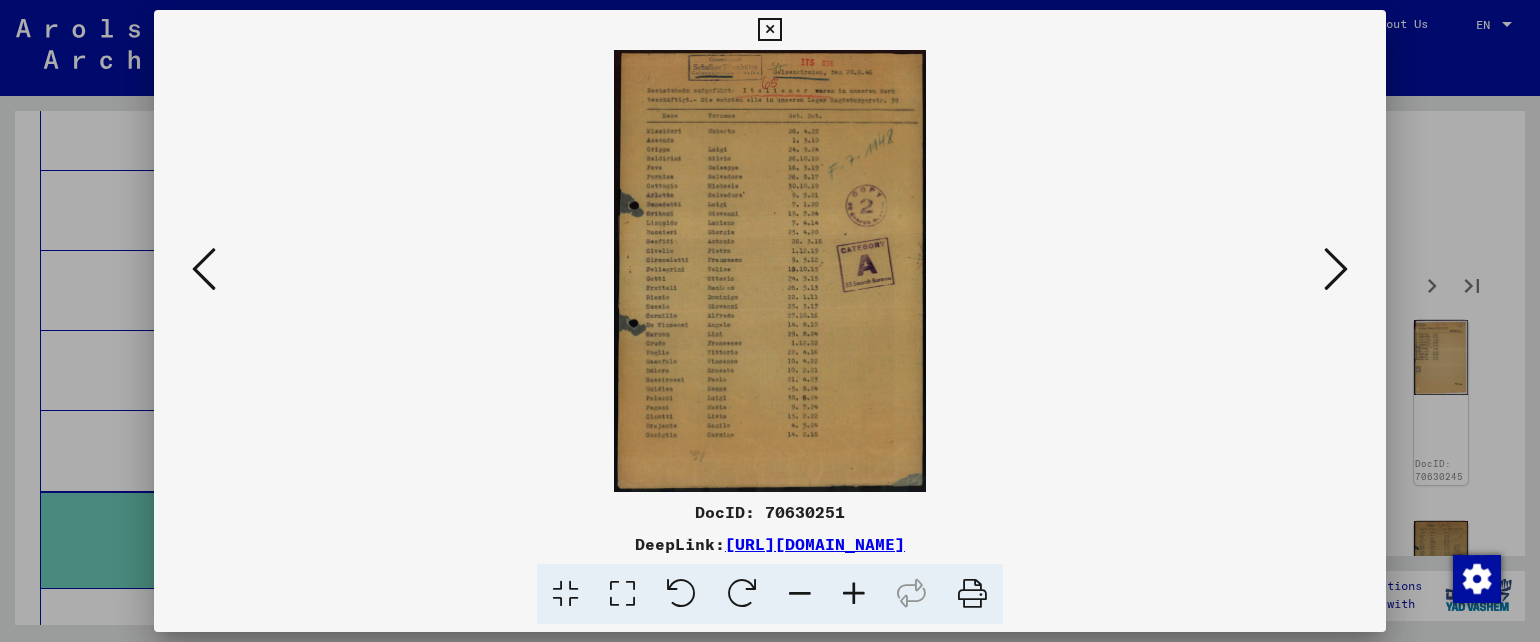 click at bounding box center (854, 594) 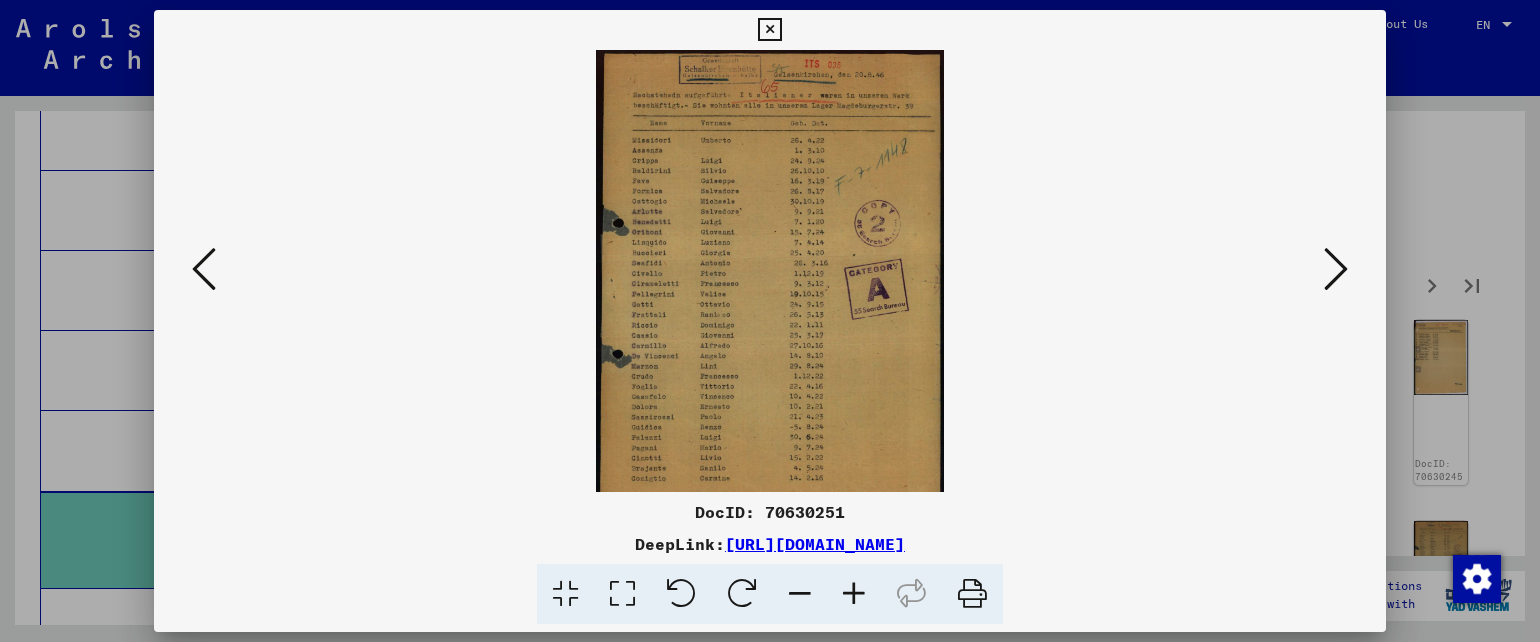 click at bounding box center [854, 594] 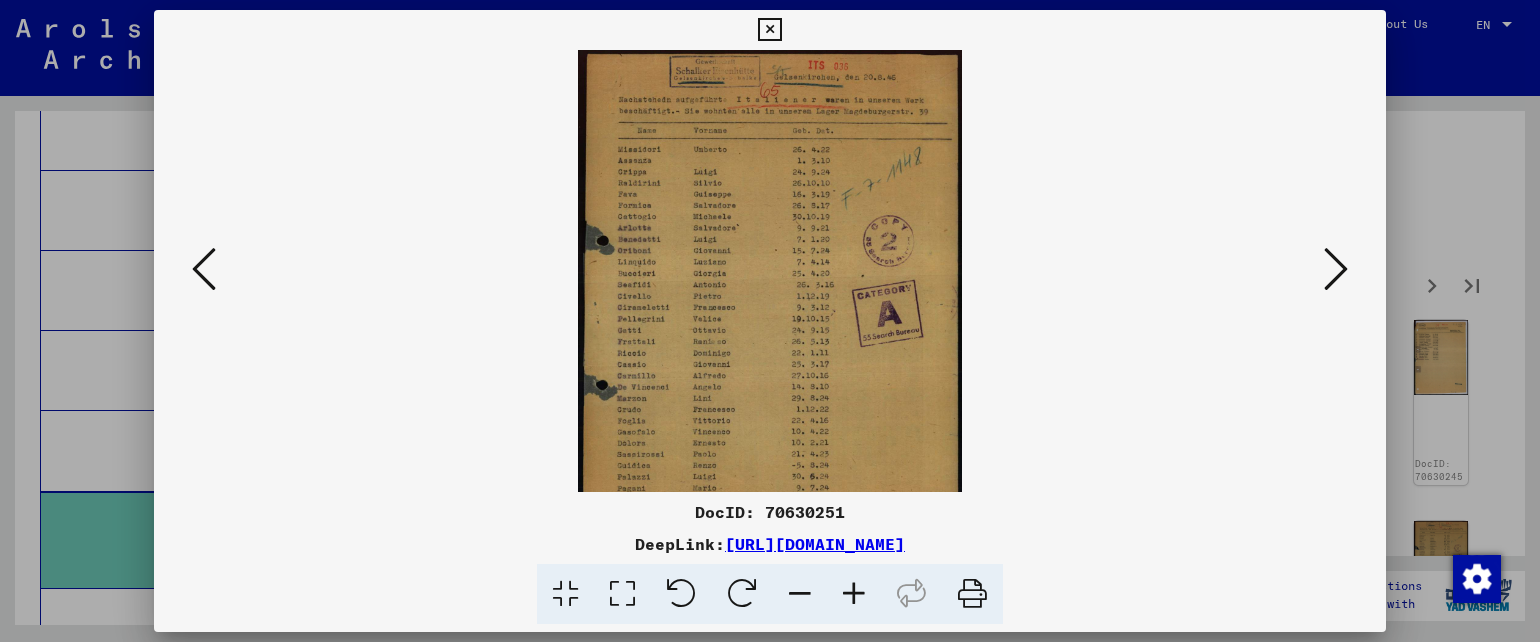 click at bounding box center (854, 594) 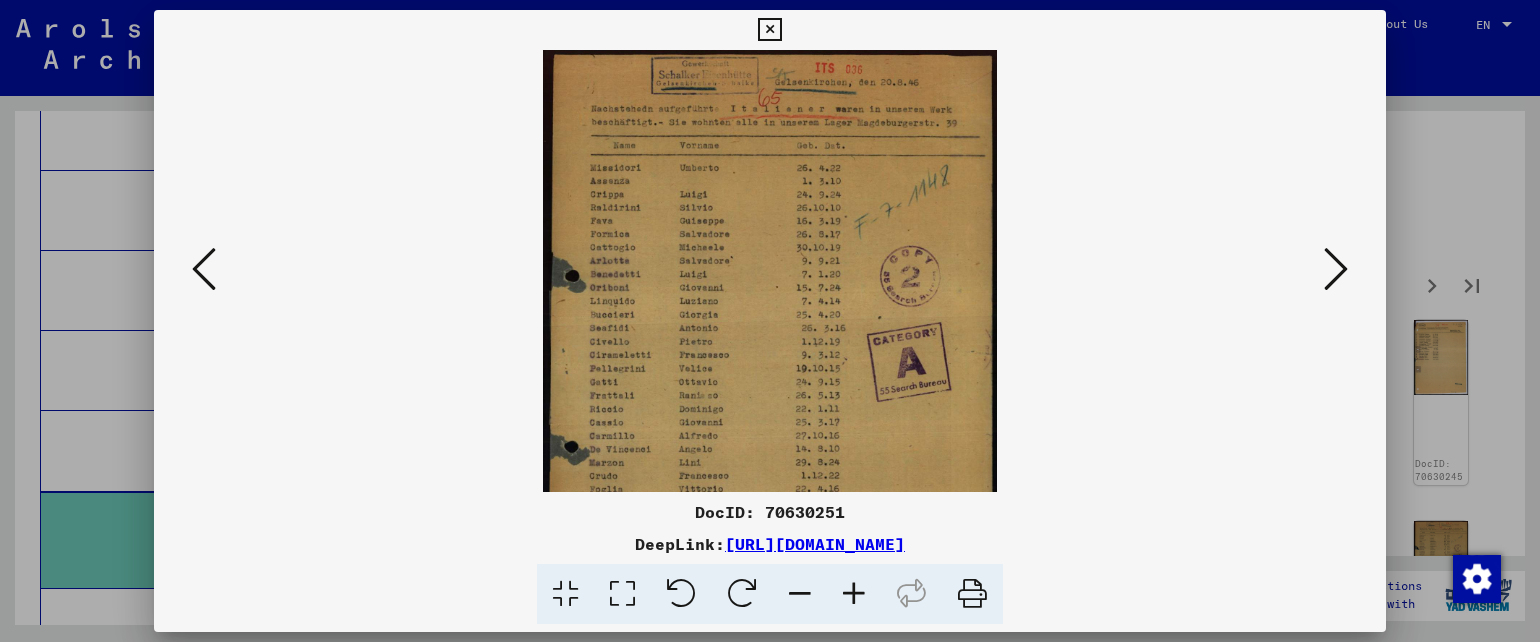 click at bounding box center [854, 594] 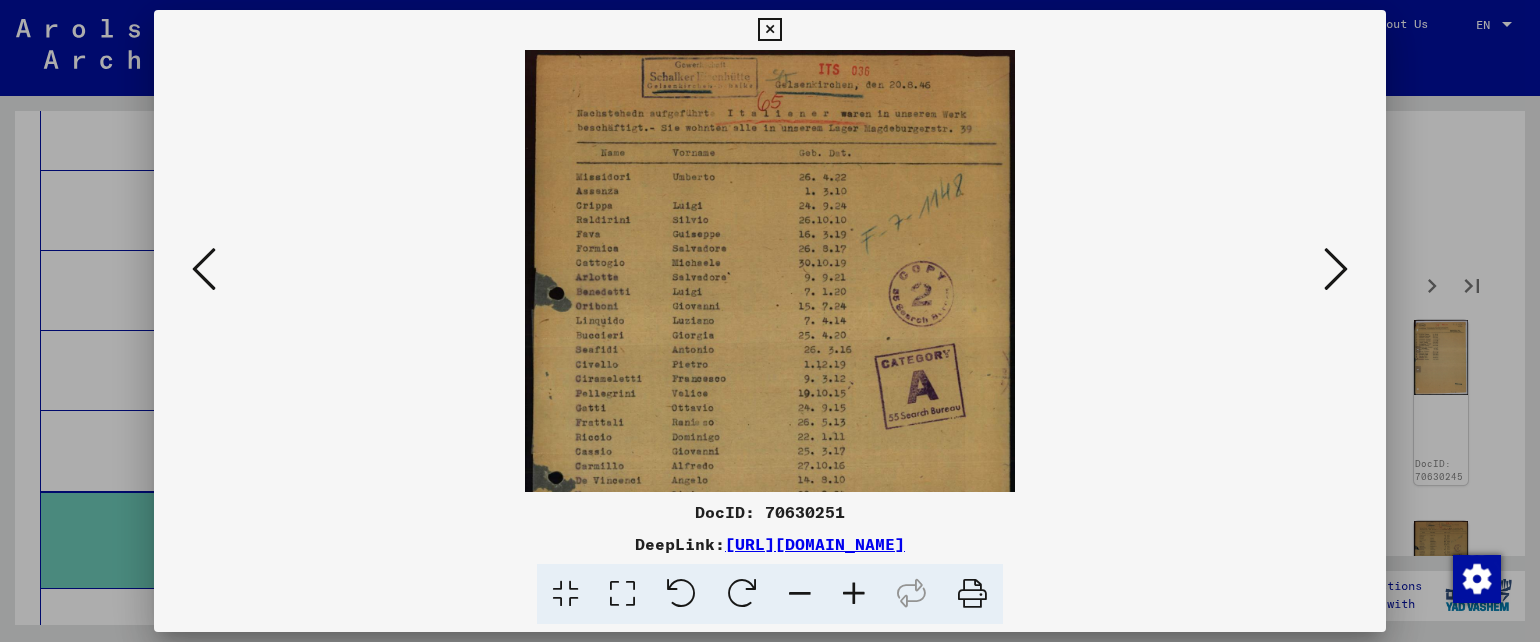 click at bounding box center [854, 594] 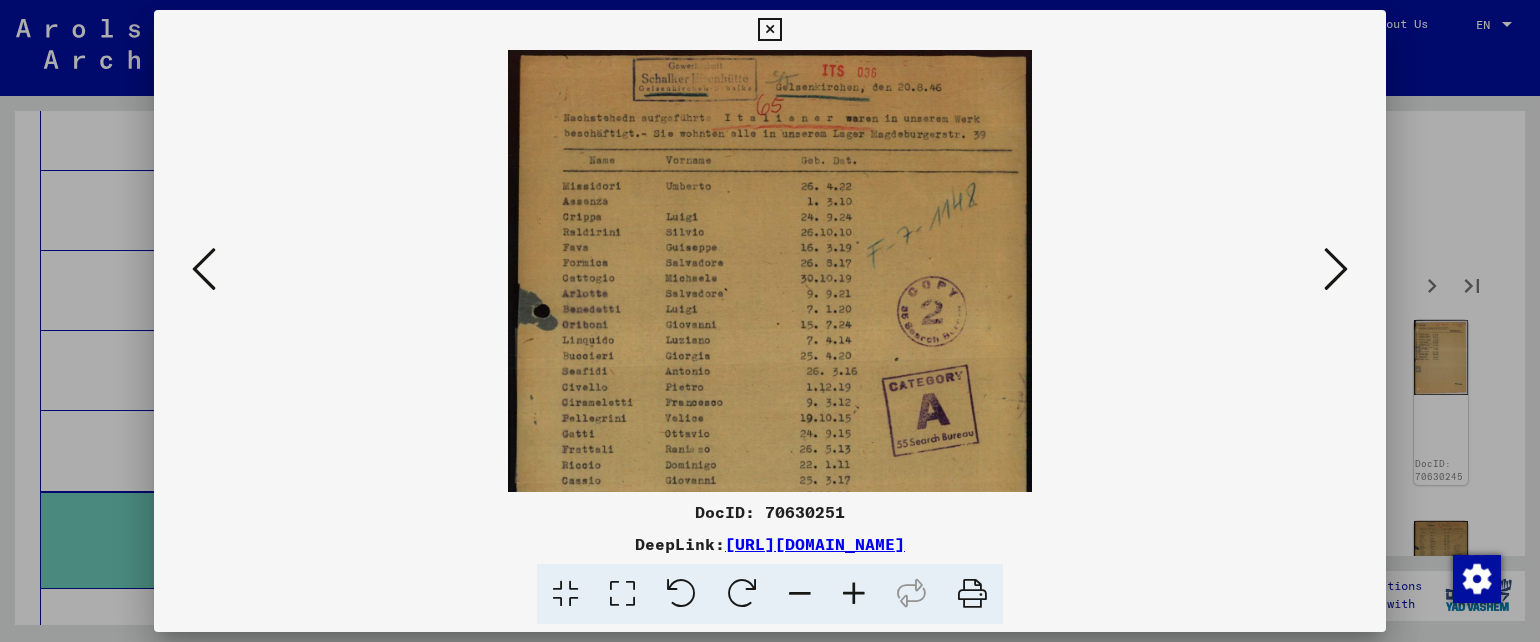 click at bounding box center [854, 594] 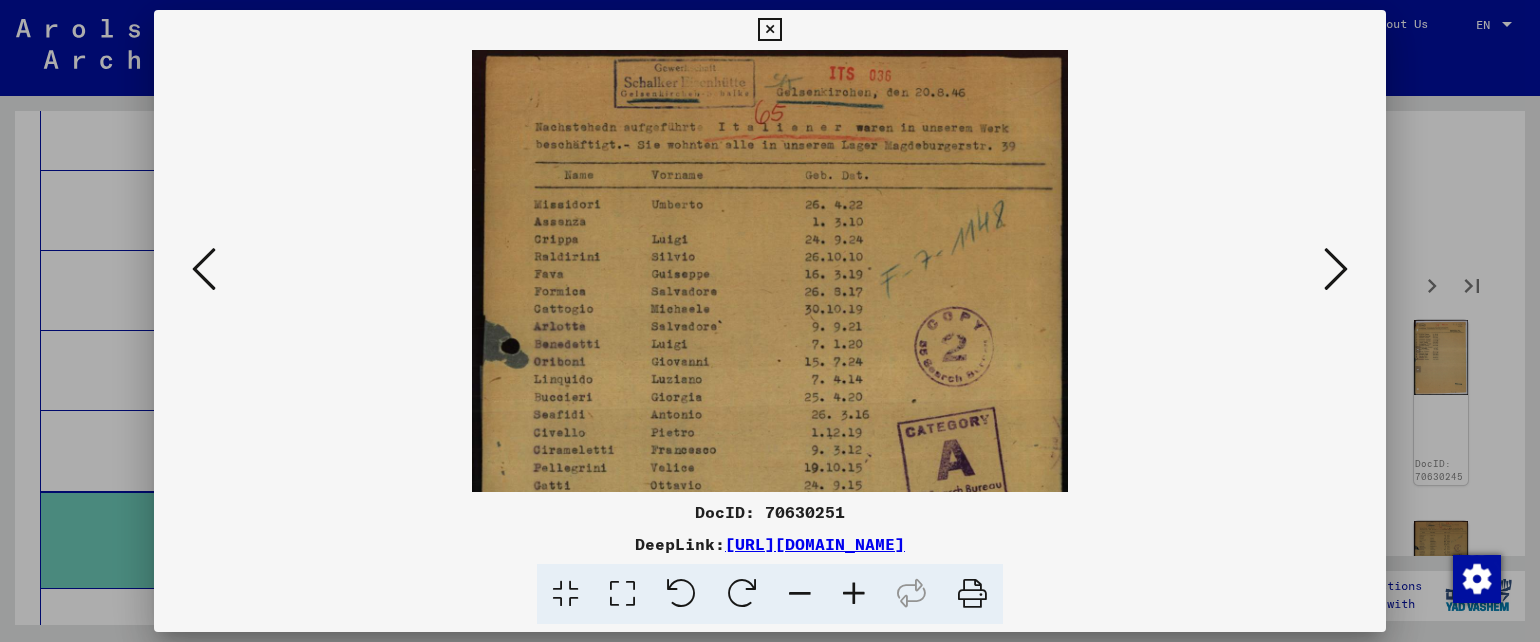 click at bounding box center [854, 594] 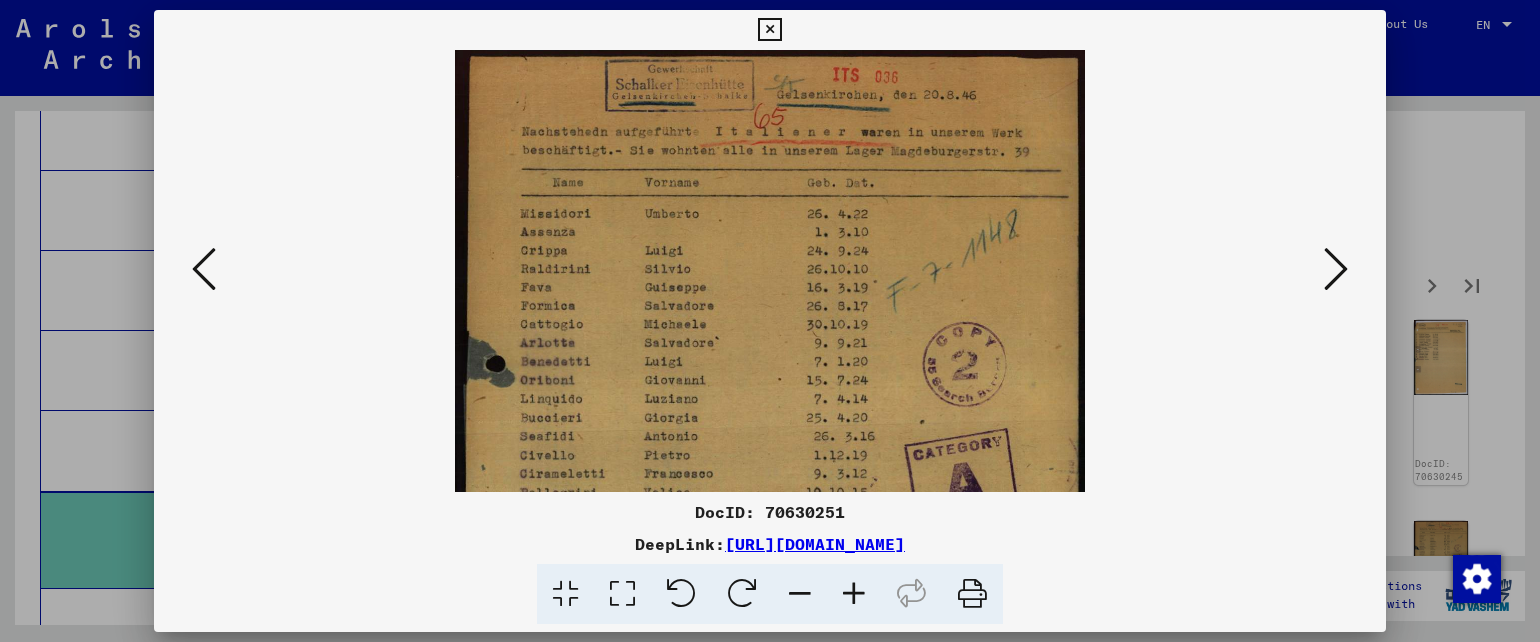 click at bounding box center (854, 594) 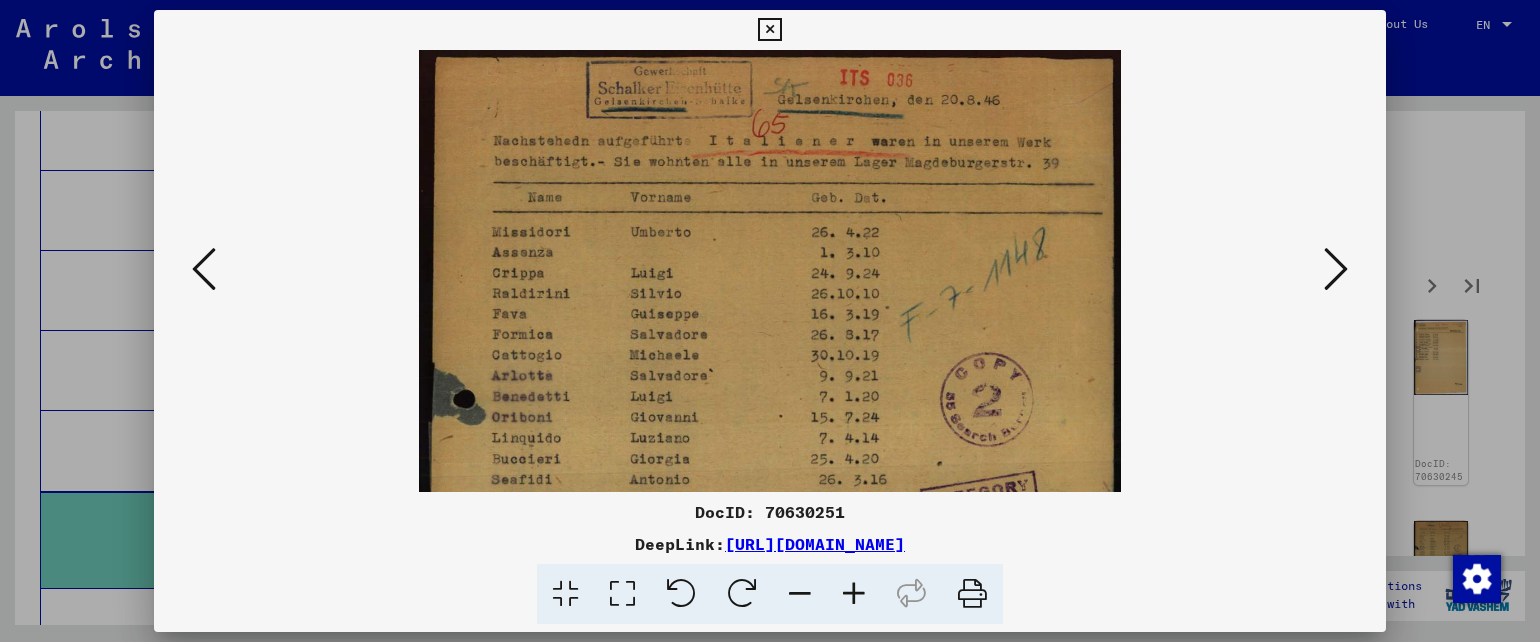click at bounding box center [854, 594] 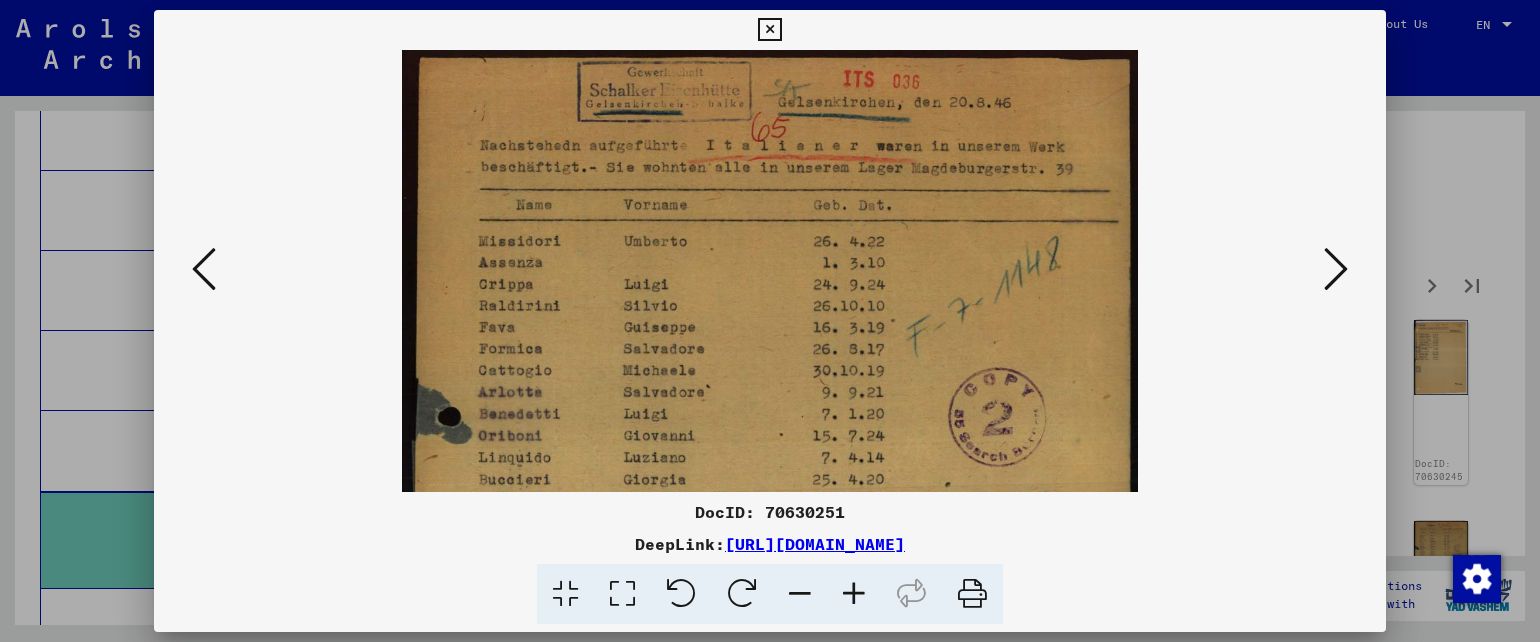 click at bounding box center (854, 594) 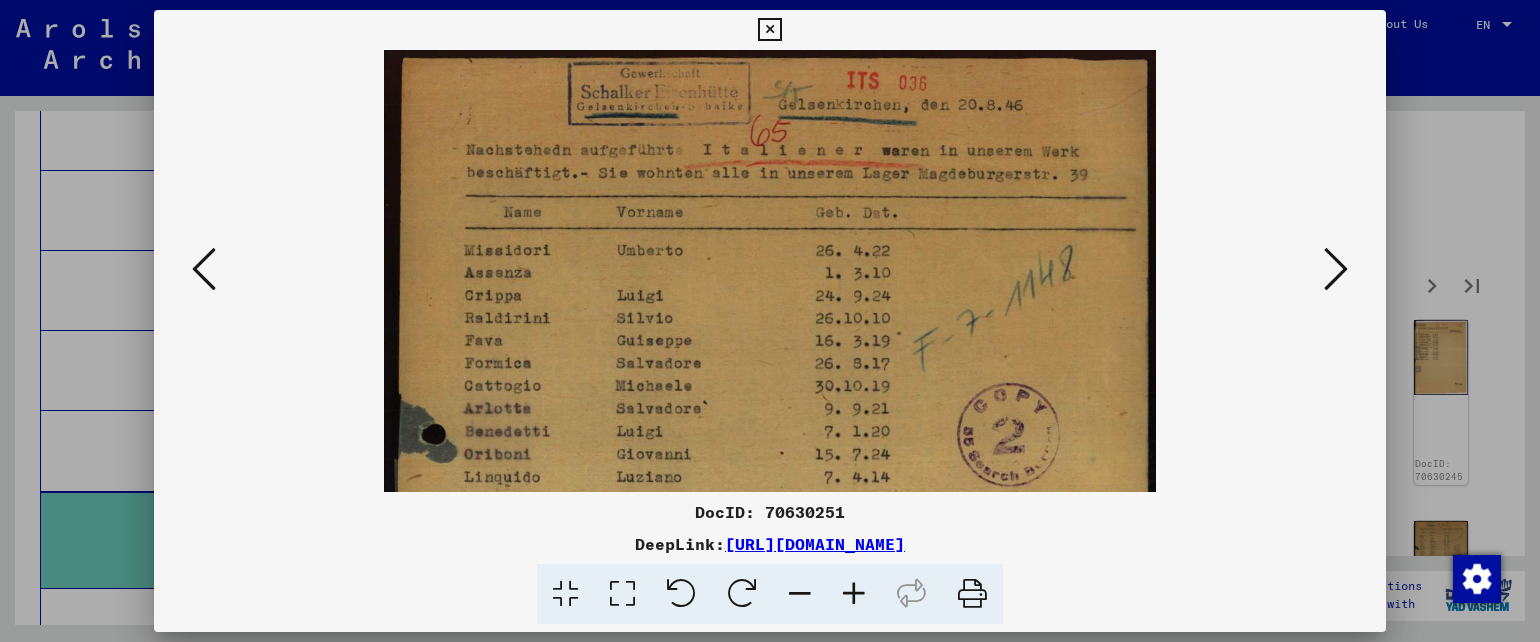 click at bounding box center [1336, 269] 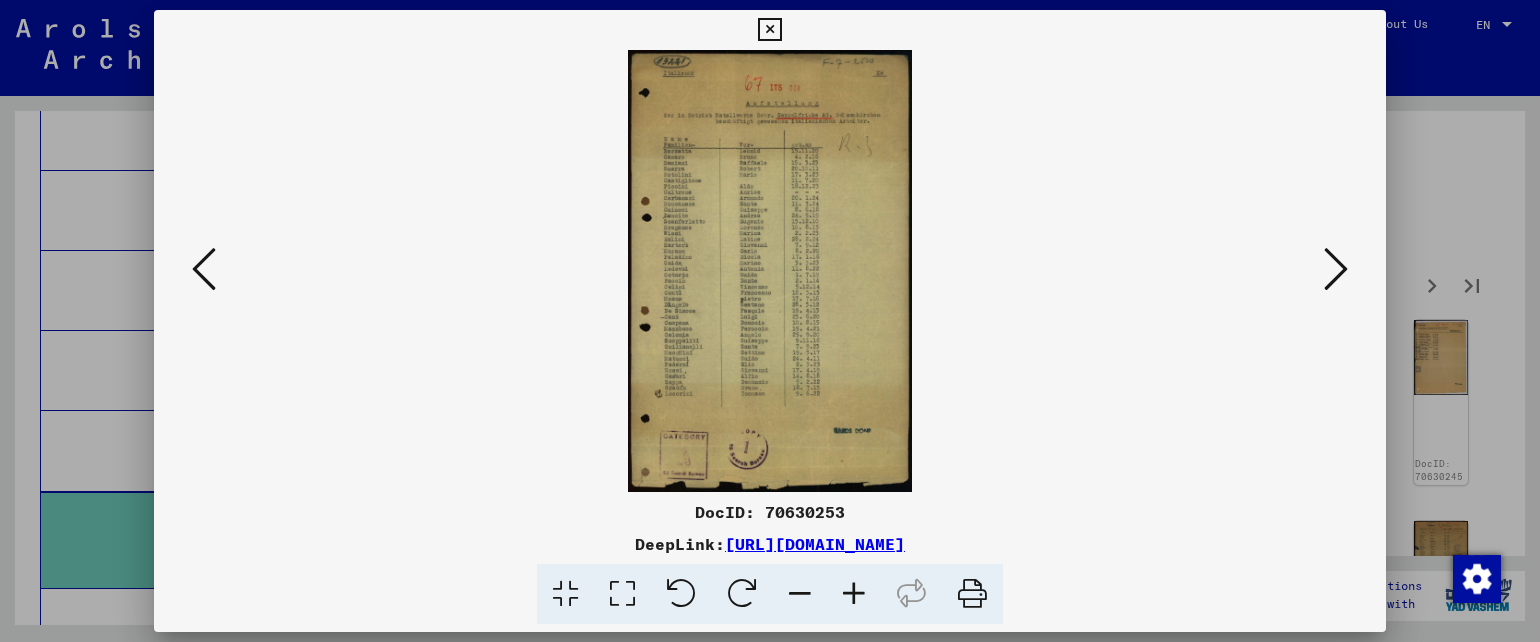 click at bounding box center [1336, 269] 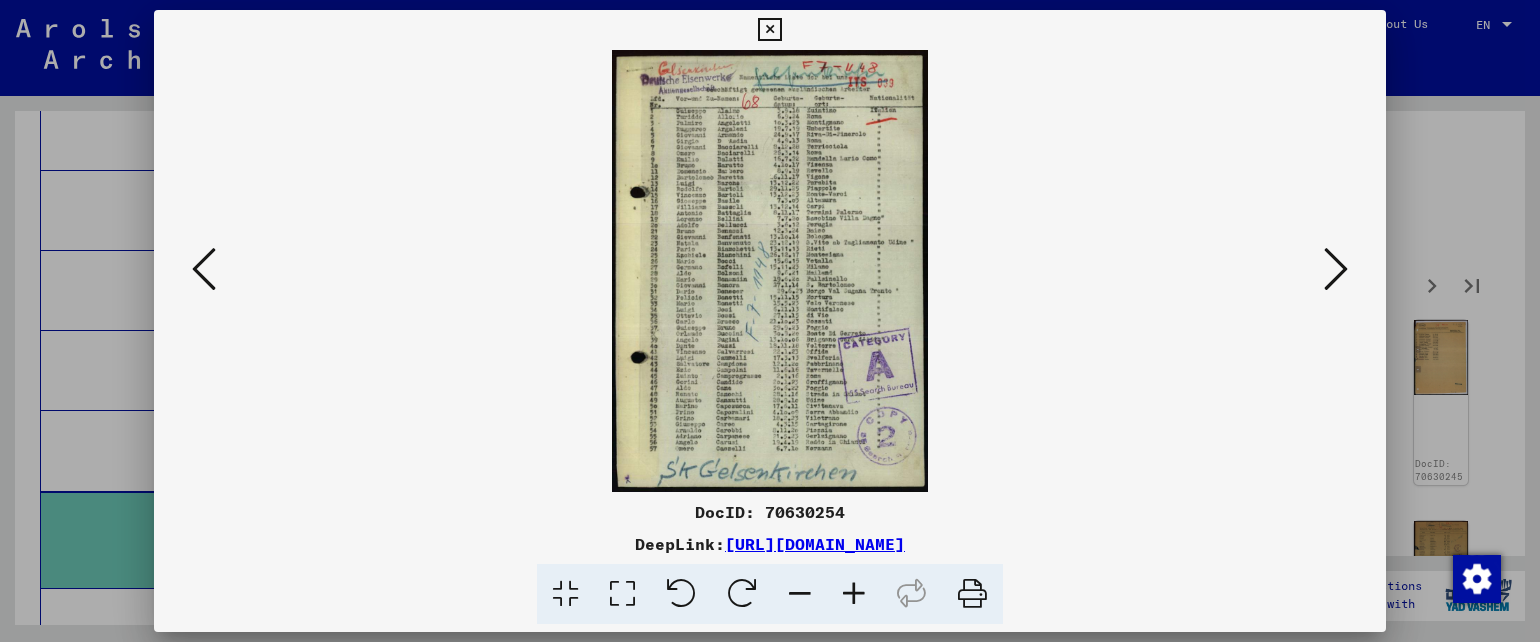 click at bounding box center (1336, 269) 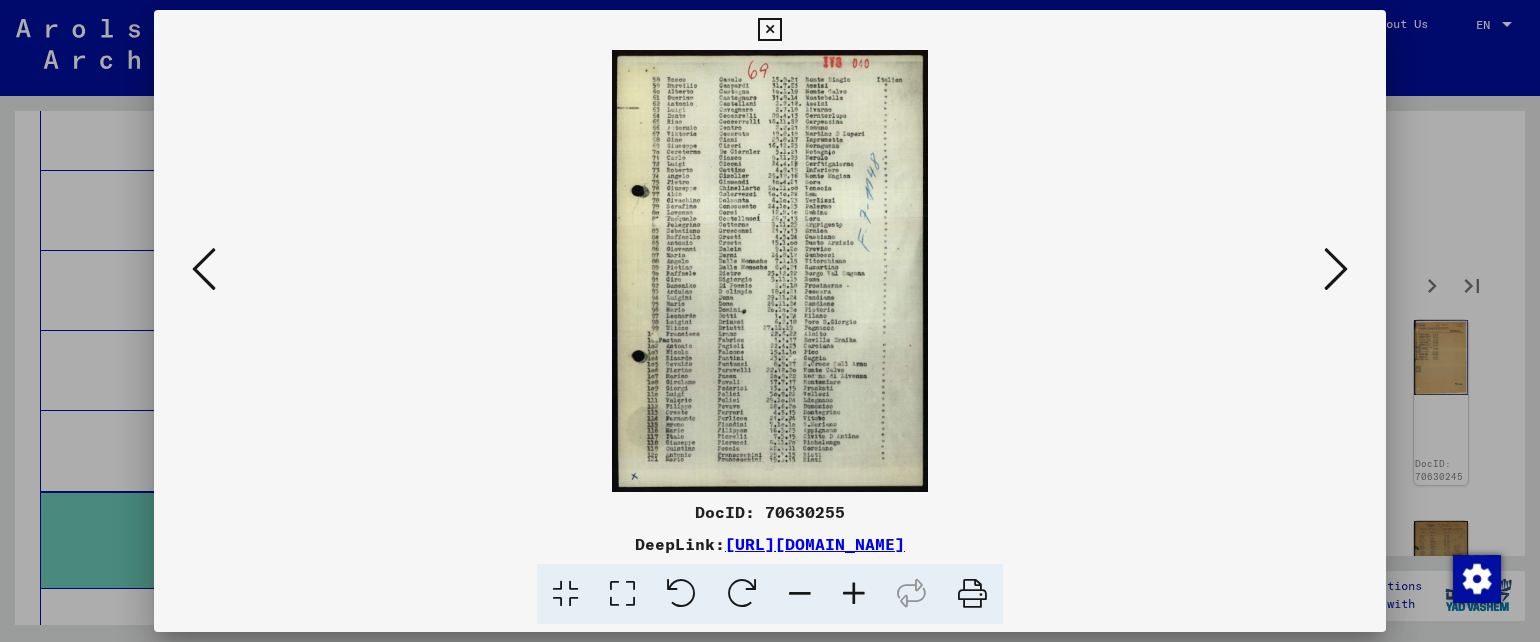 click at bounding box center [1336, 269] 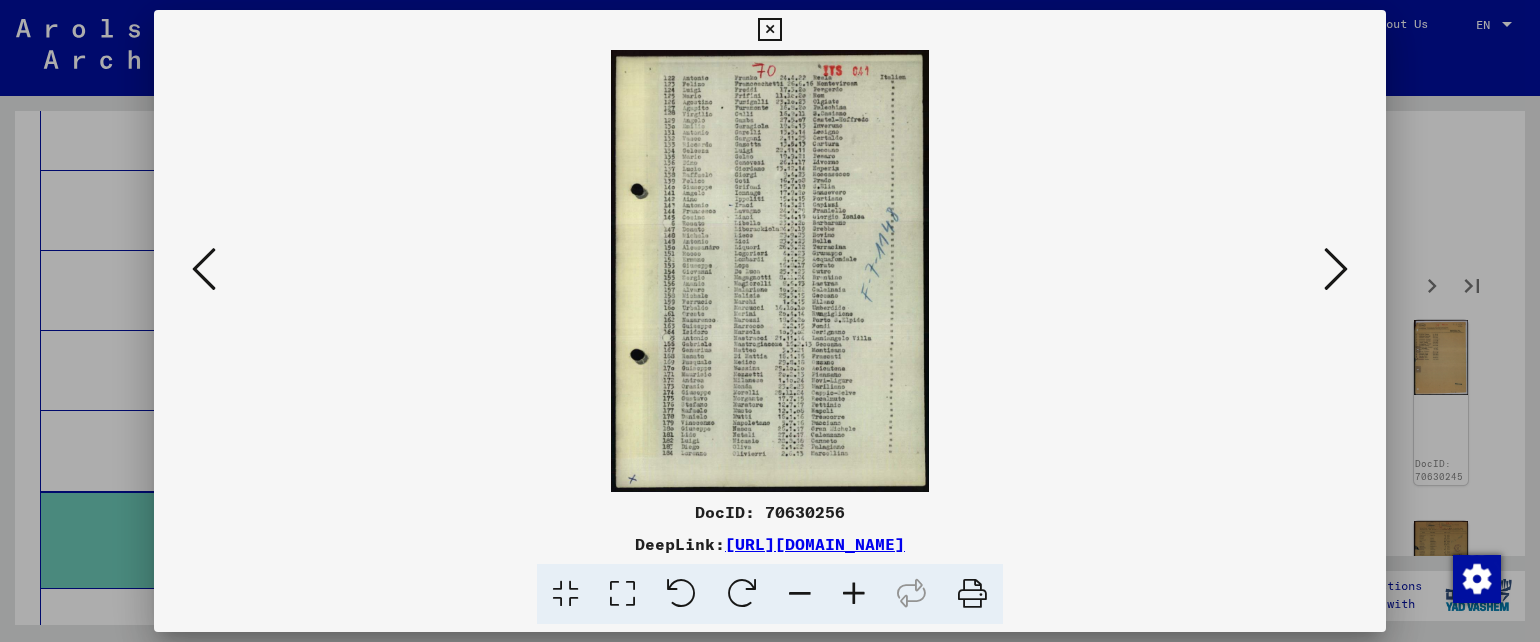 click at bounding box center (204, 269) 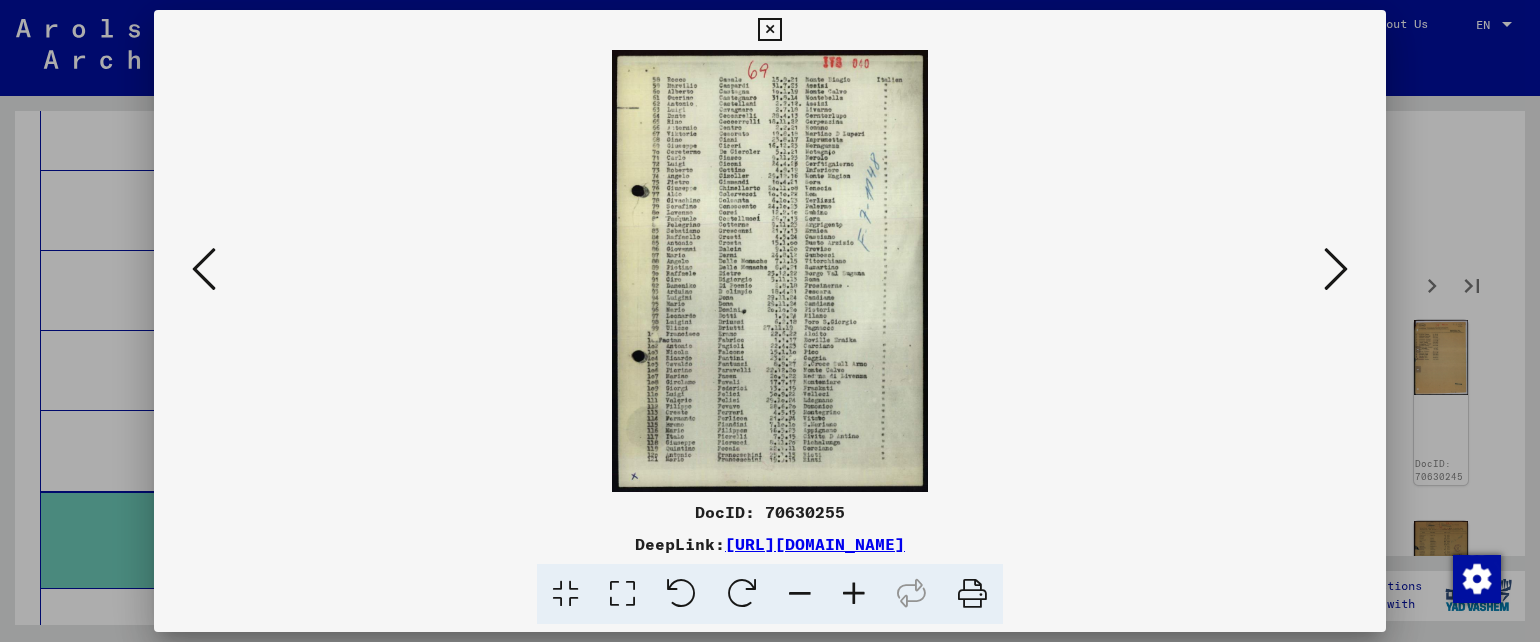 click at bounding box center [204, 269] 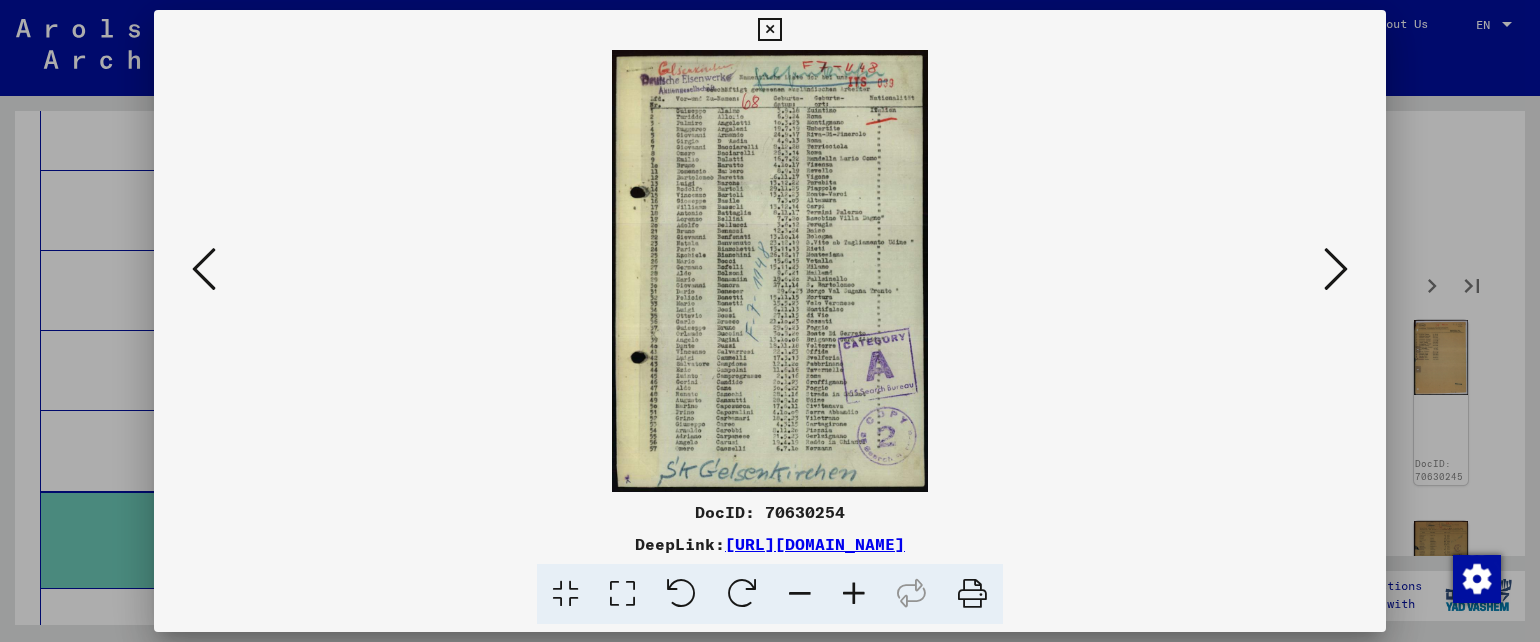 click at bounding box center [854, 594] 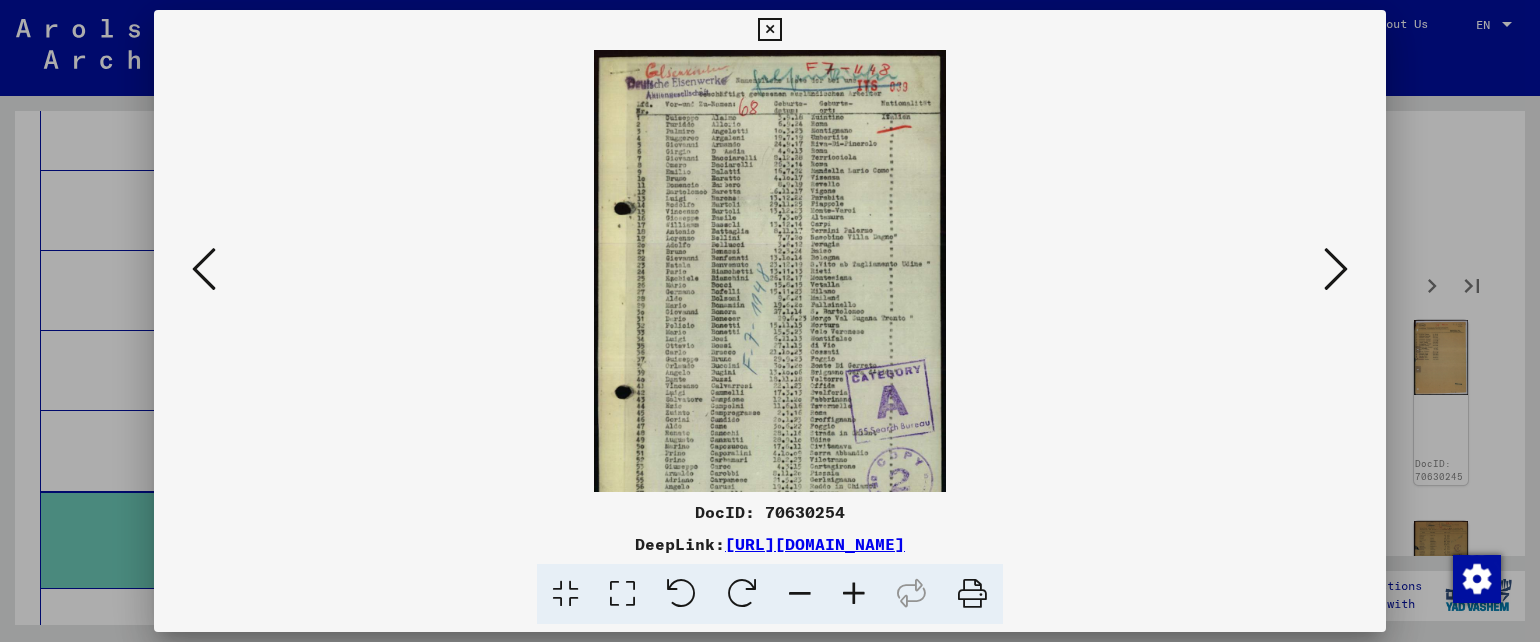 click at bounding box center (854, 594) 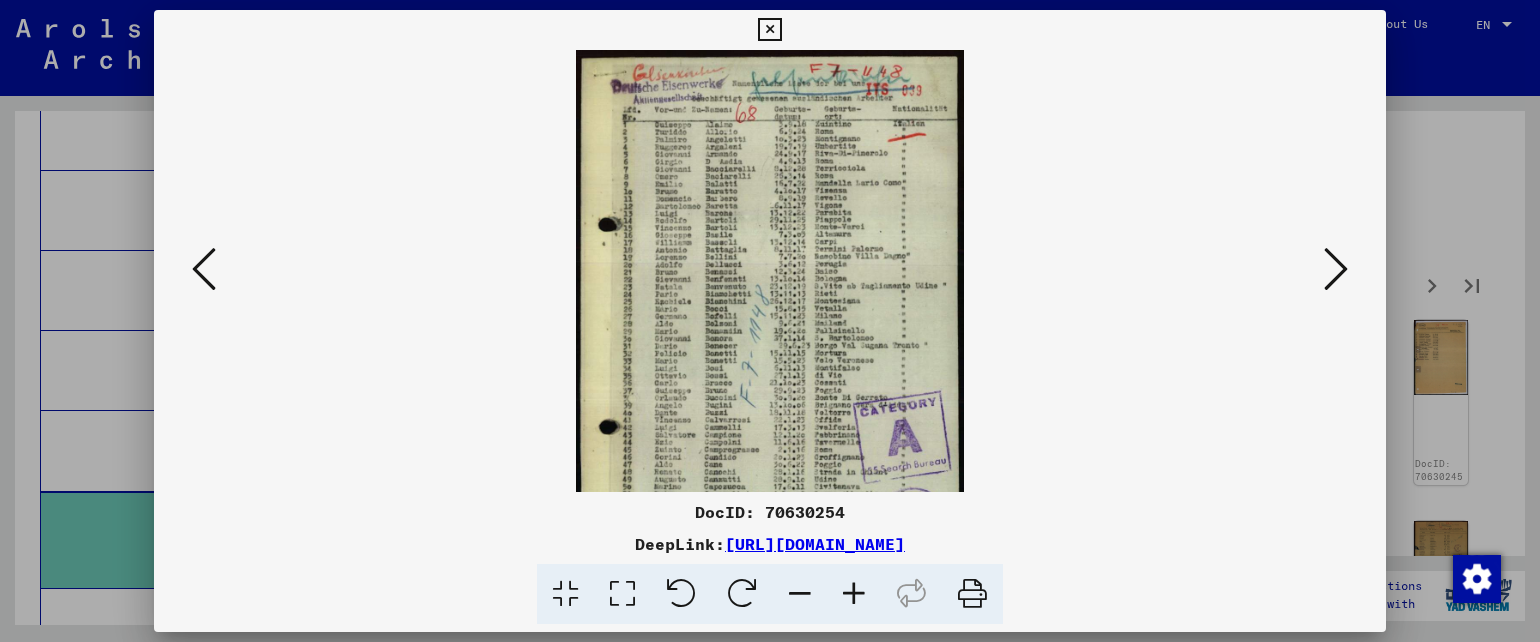 click at bounding box center [854, 594] 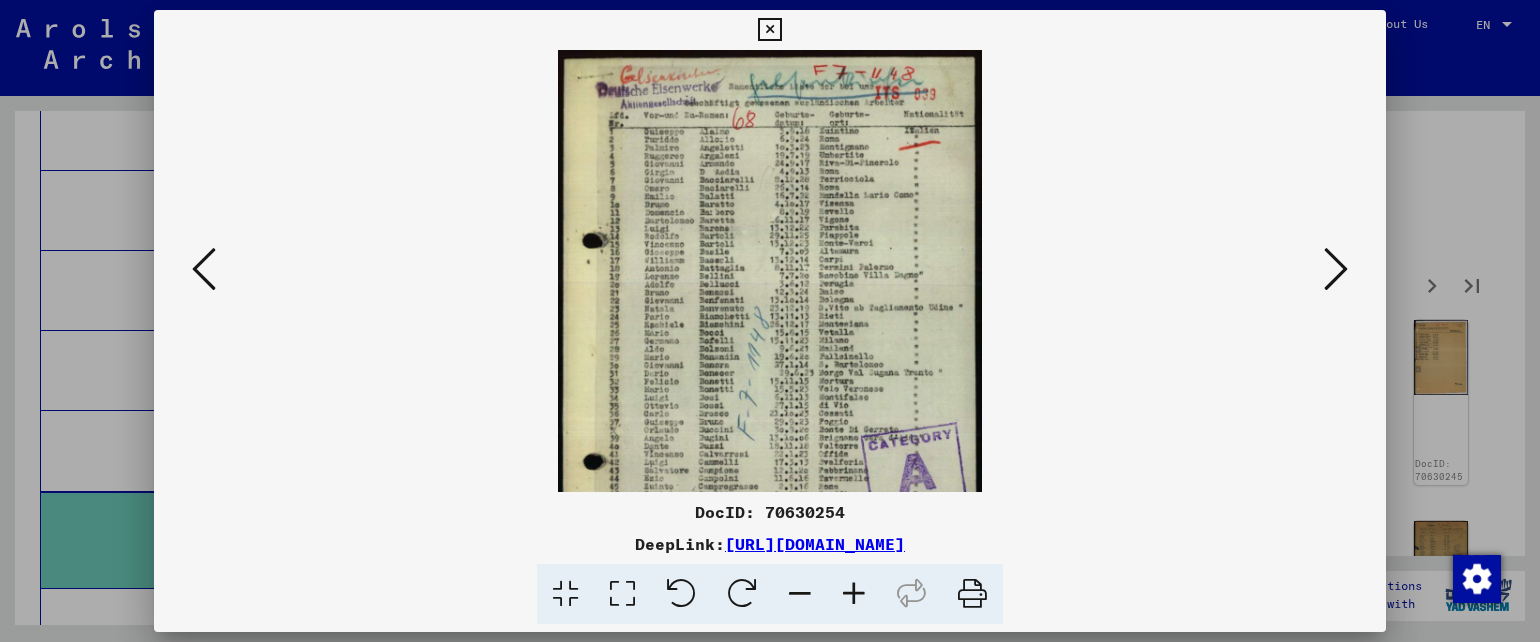 click at bounding box center [854, 594] 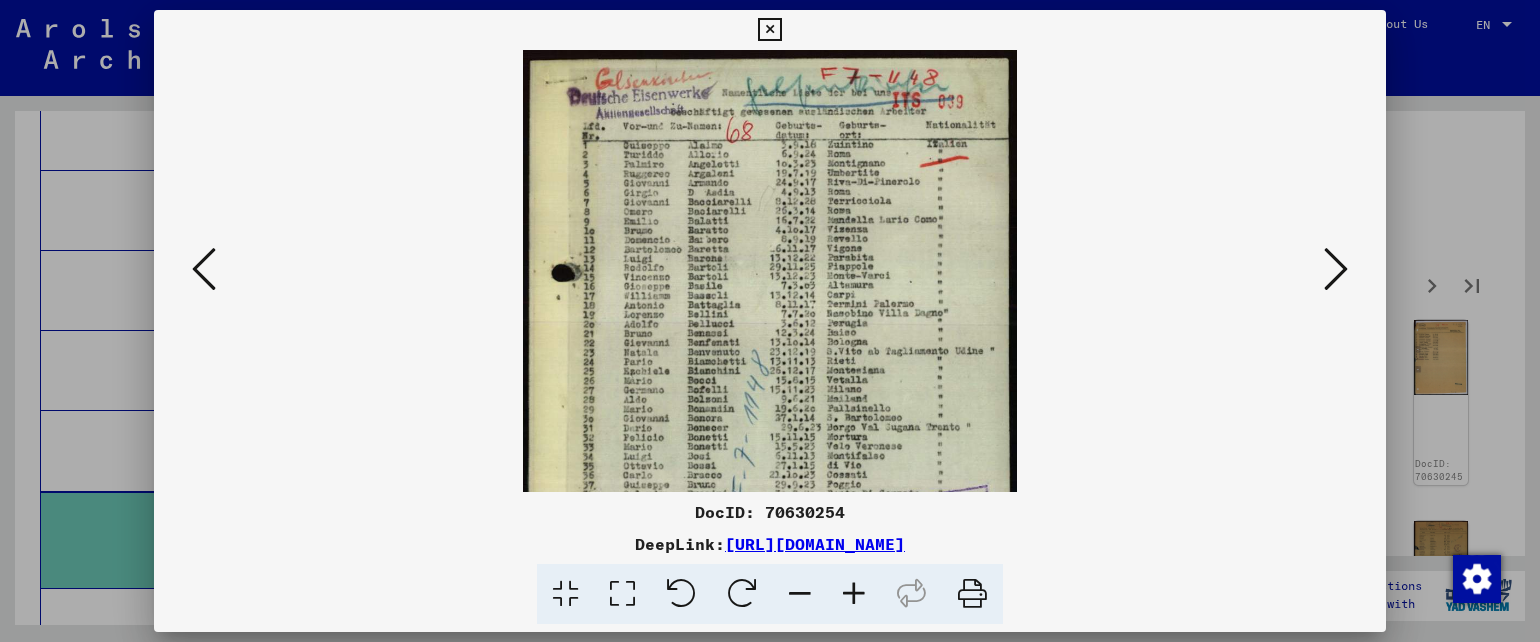 click at bounding box center (854, 594) 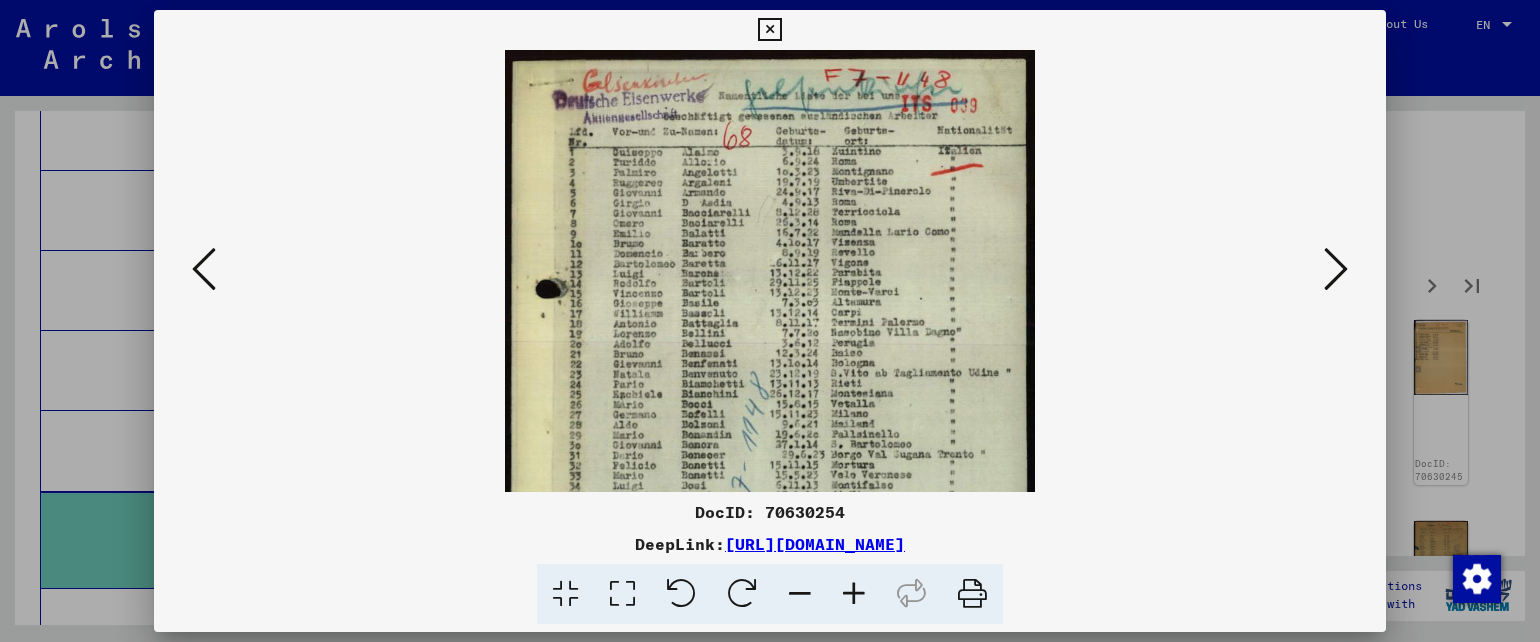 click at bounding box center (854, 594) 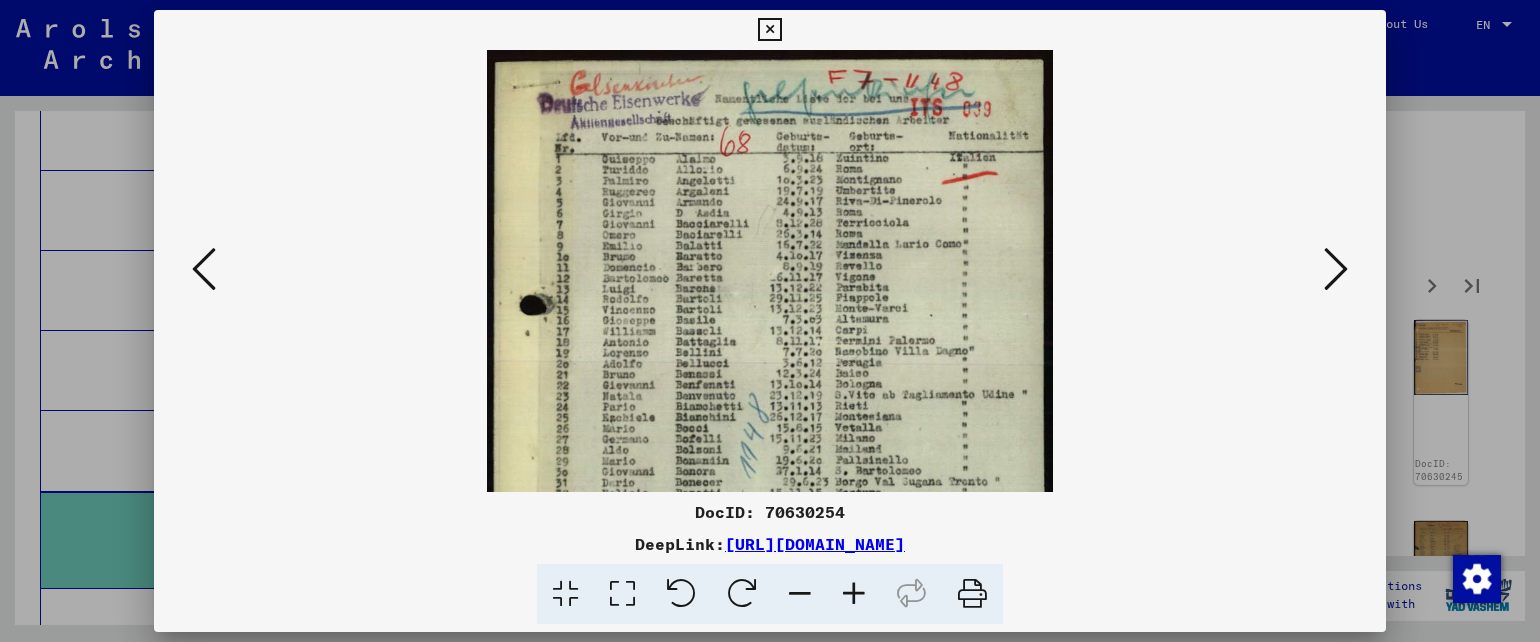 click at bounding box center [854, 594] 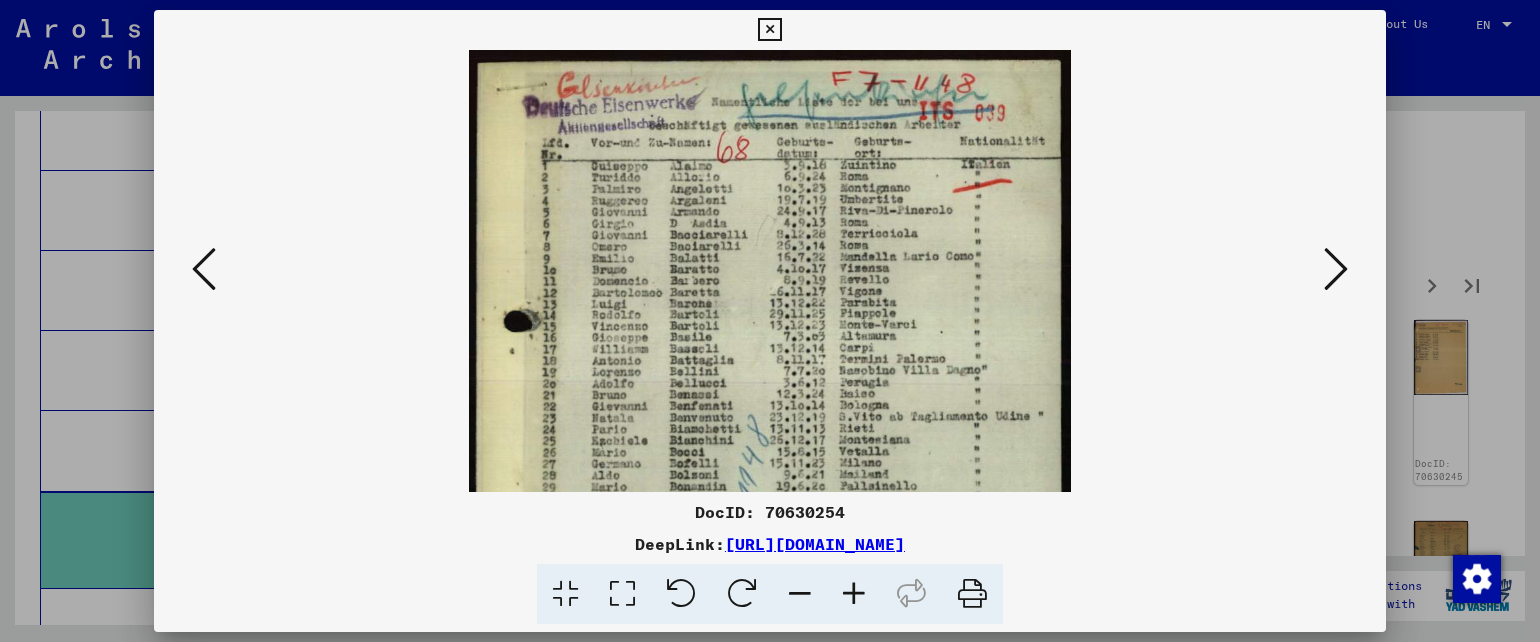 click at bounding box center (854, 594) 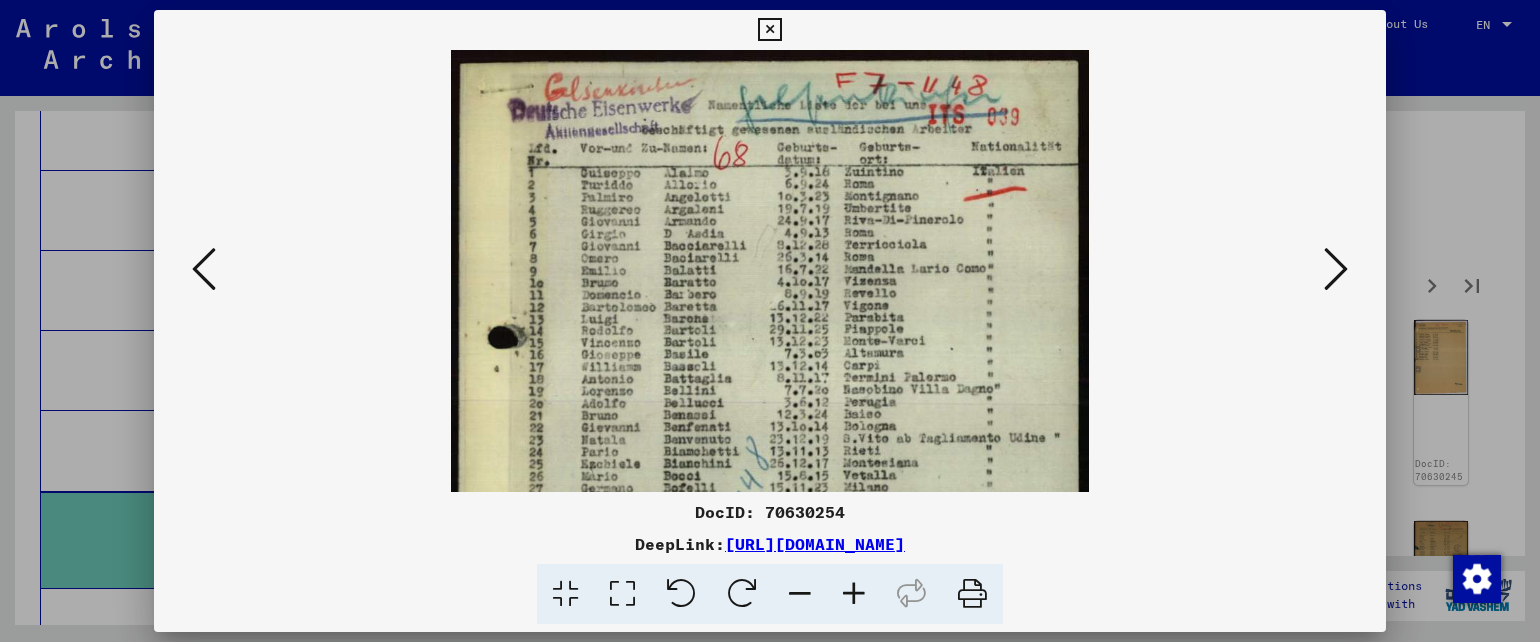 click at bounding box center [854, 594] 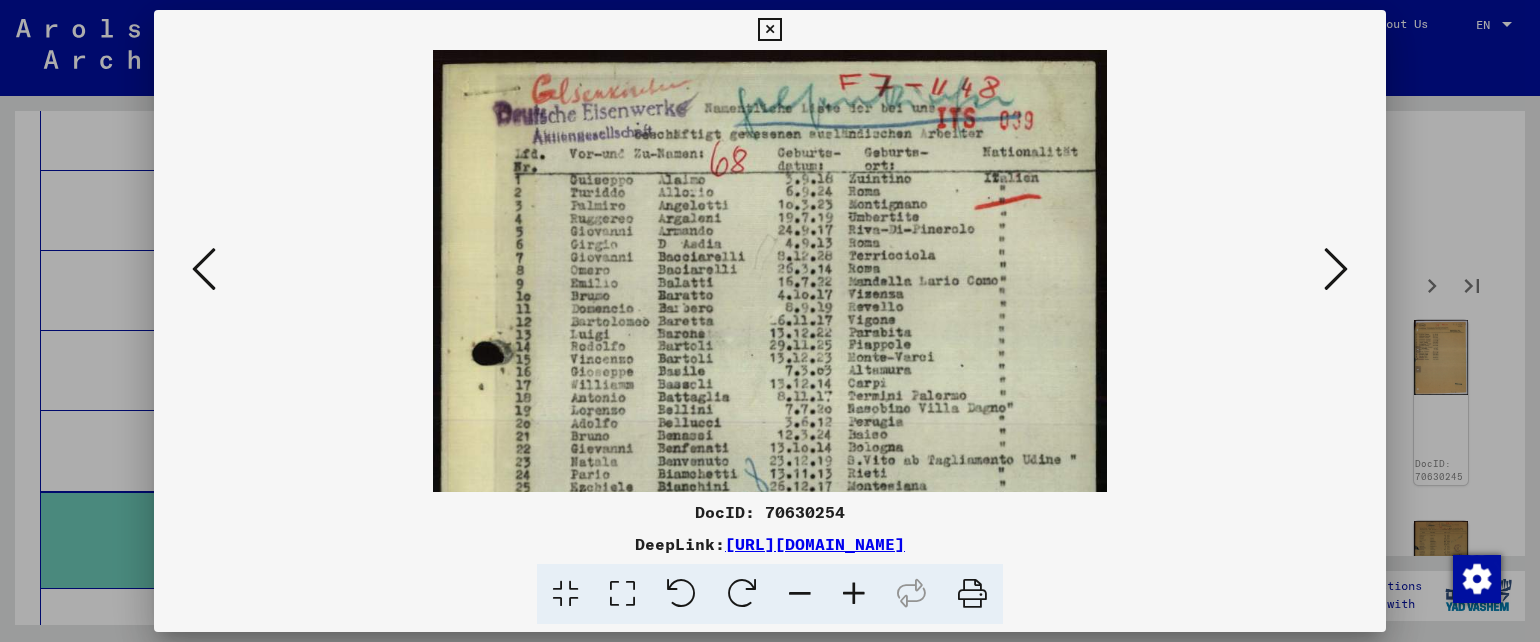 click at bounding box center (854, 594) 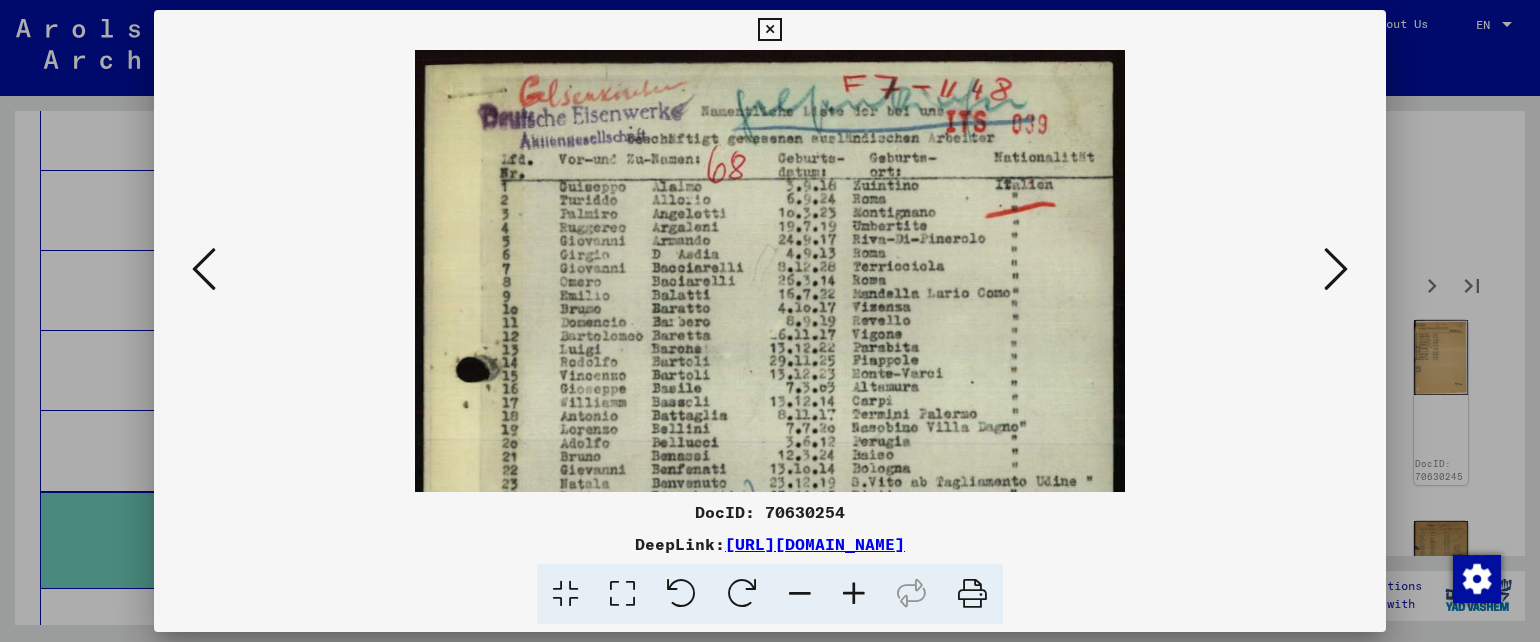 click at bounding box center [800, 594] 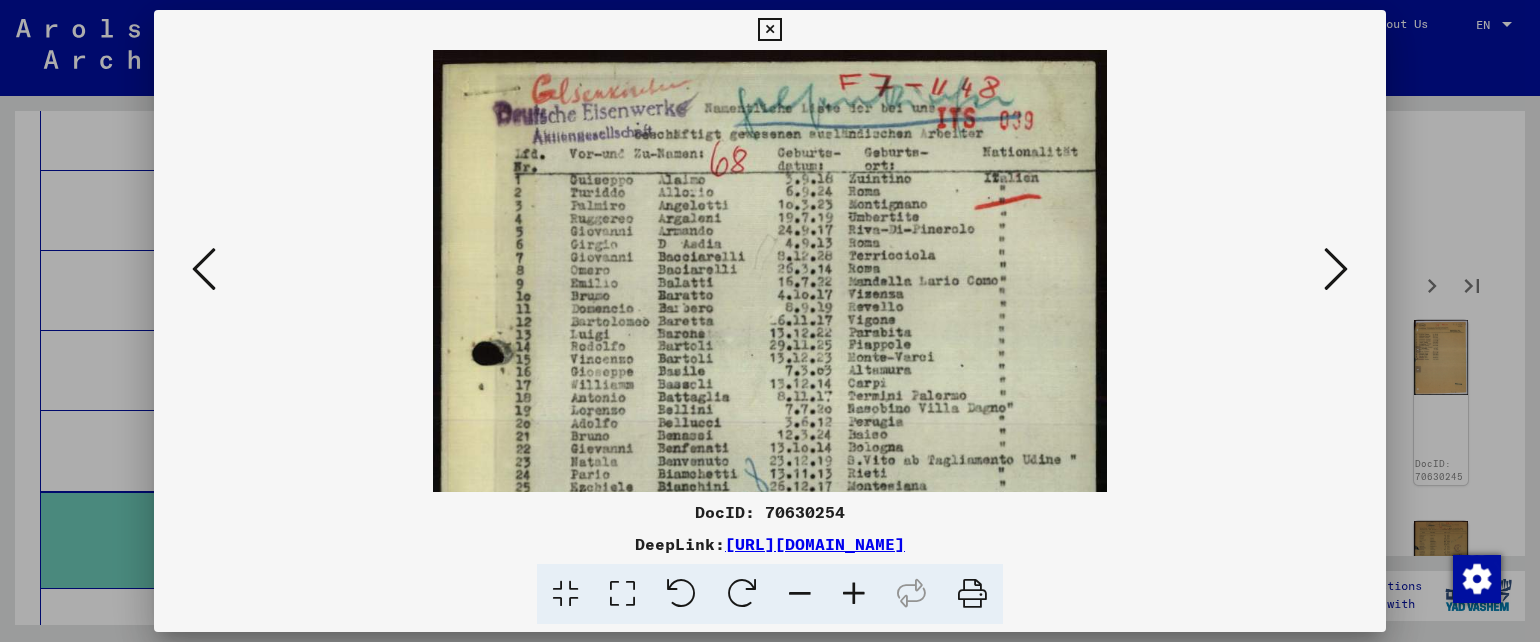 click at bounding box center [800, 594] 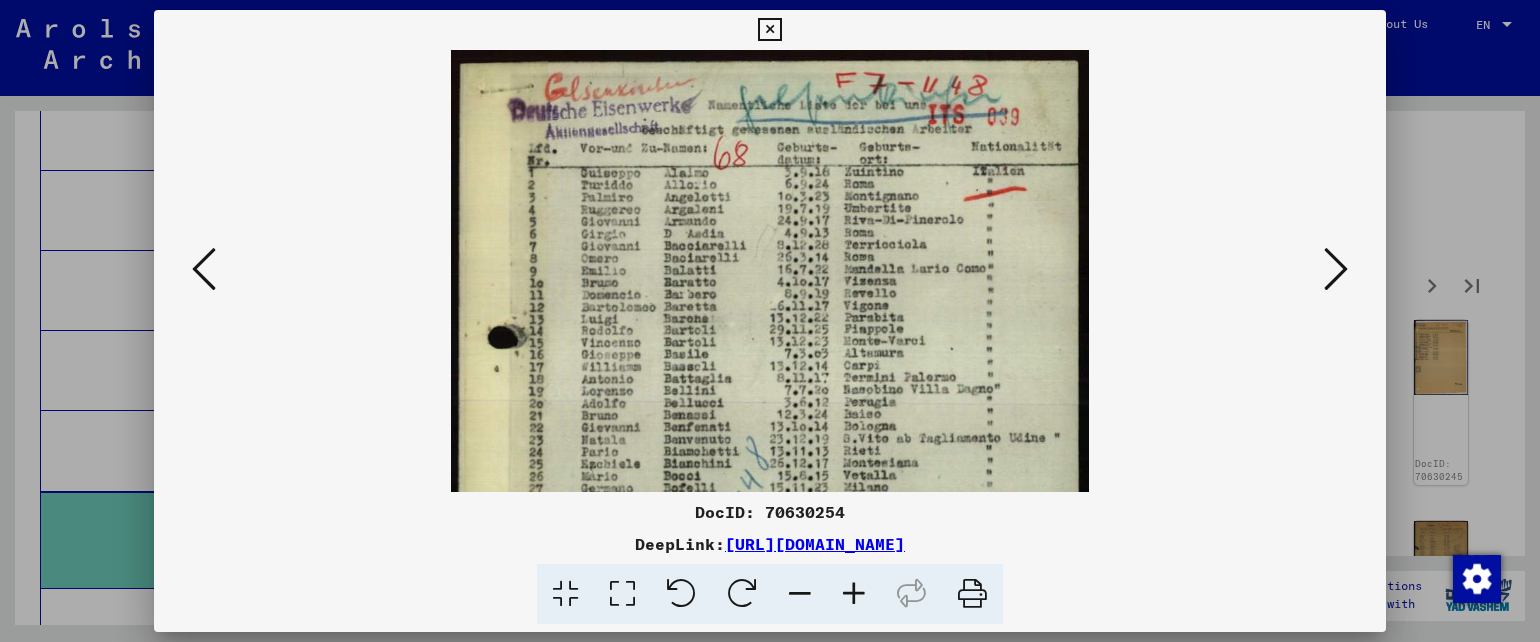 click at bounding box center [800, 594] 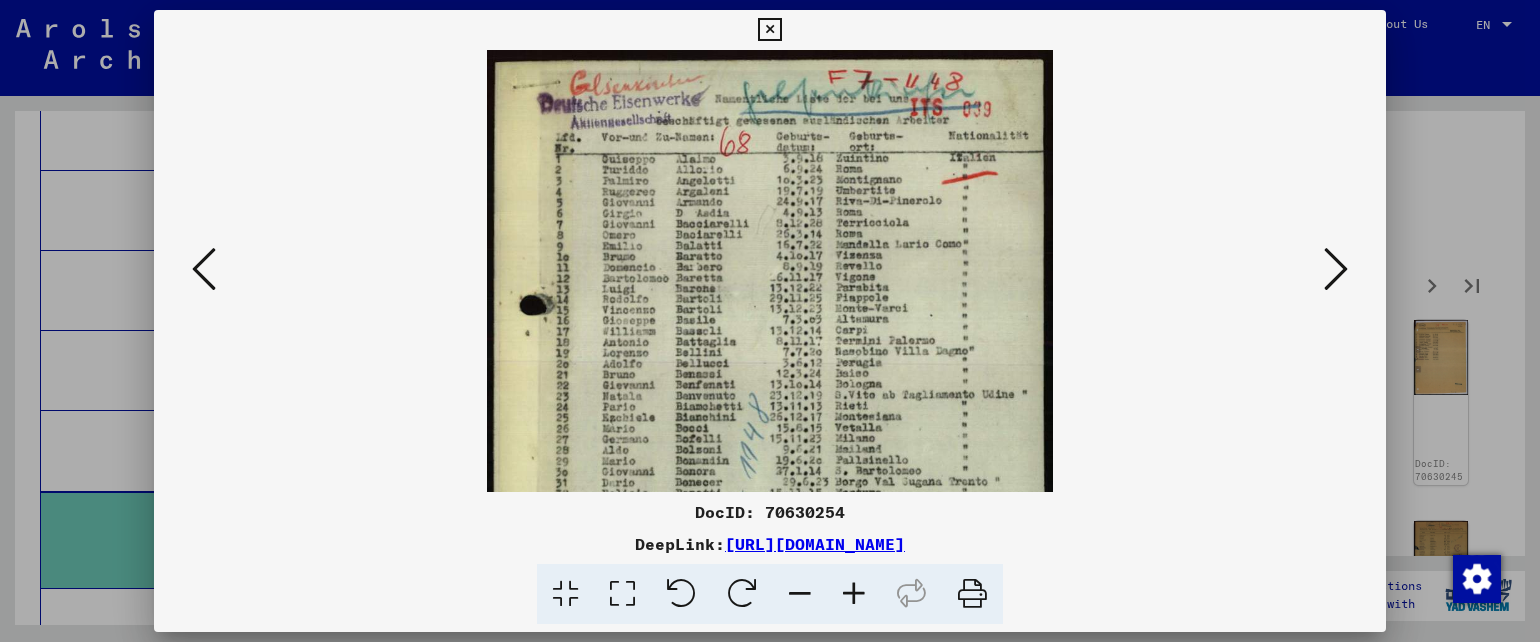 click at bounding box center (800, 594) 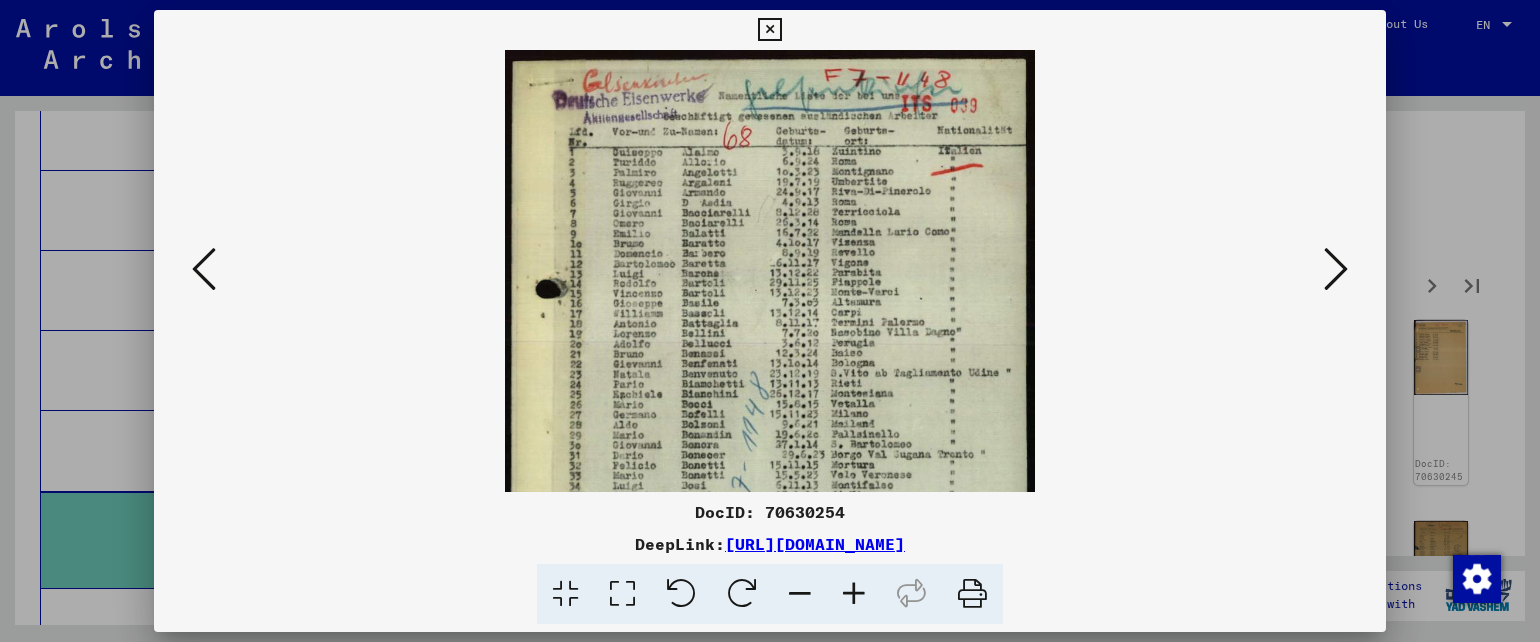 click at bounding box center [800, 594] 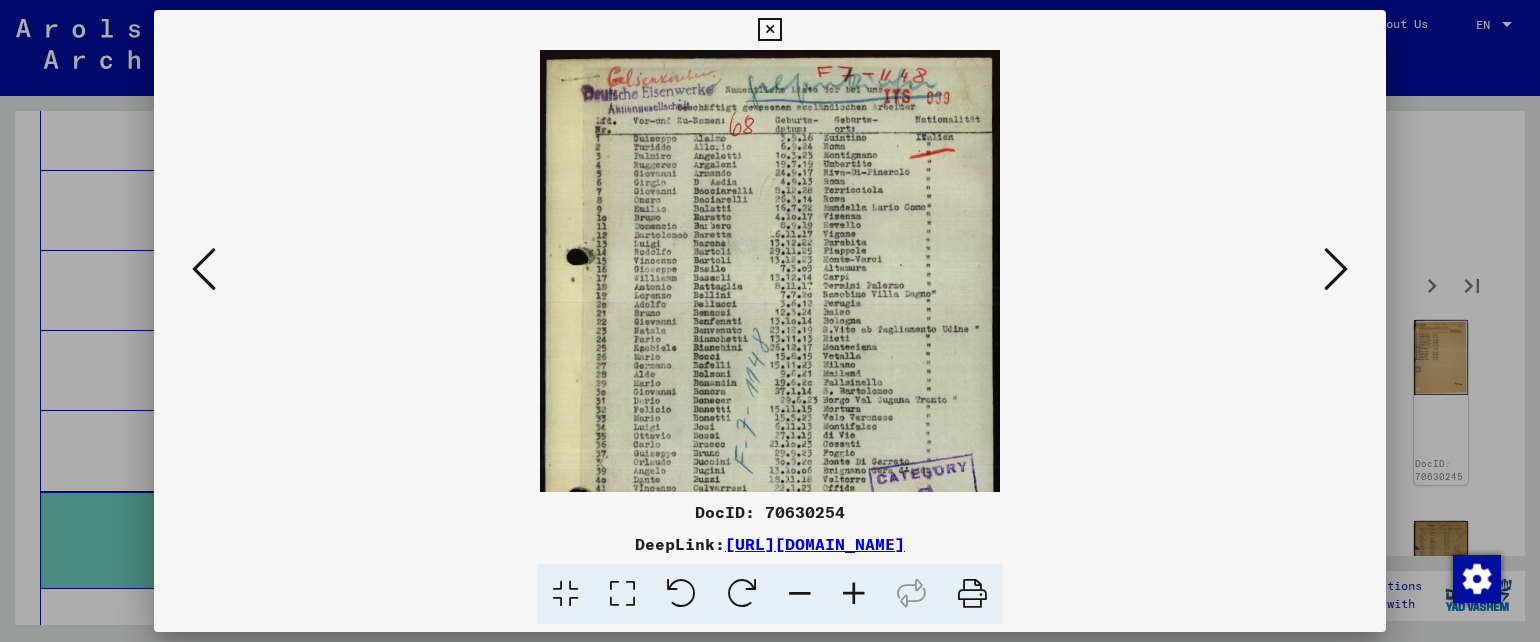 click at bounding box center [800, 594] 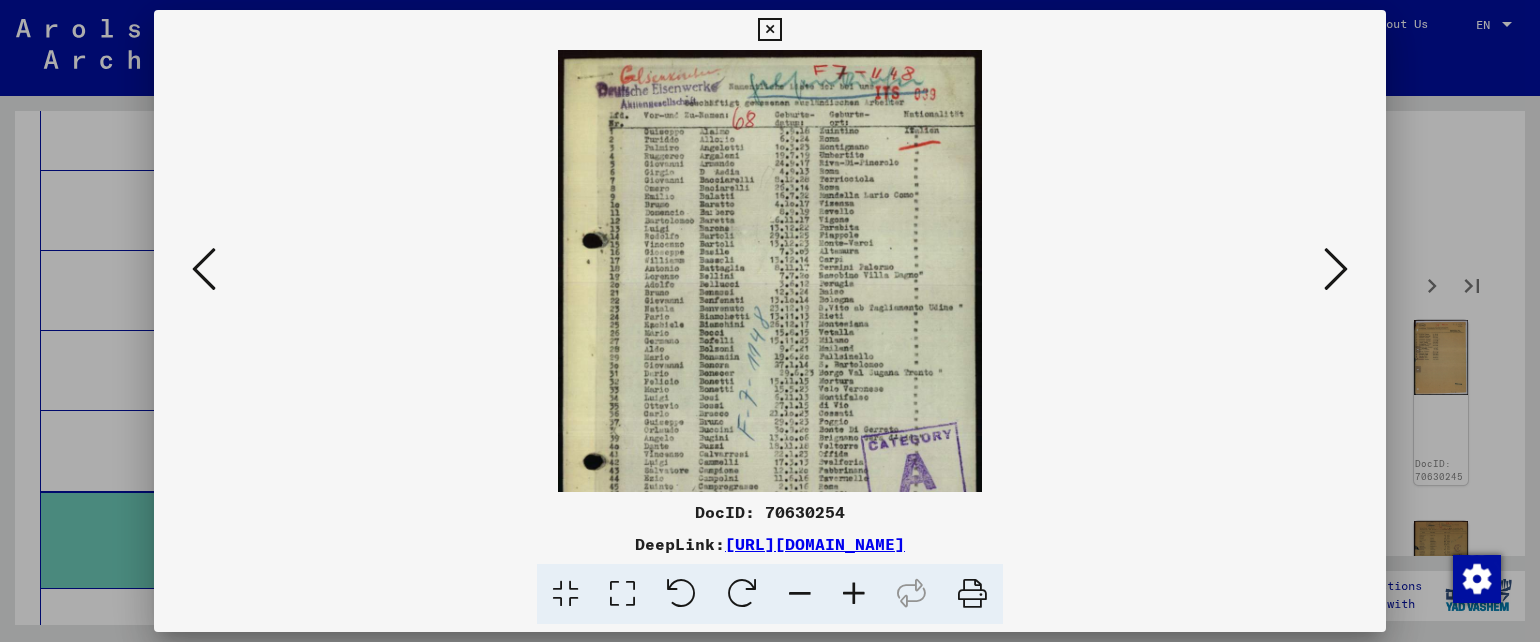 click at bounding box center (800, 594) 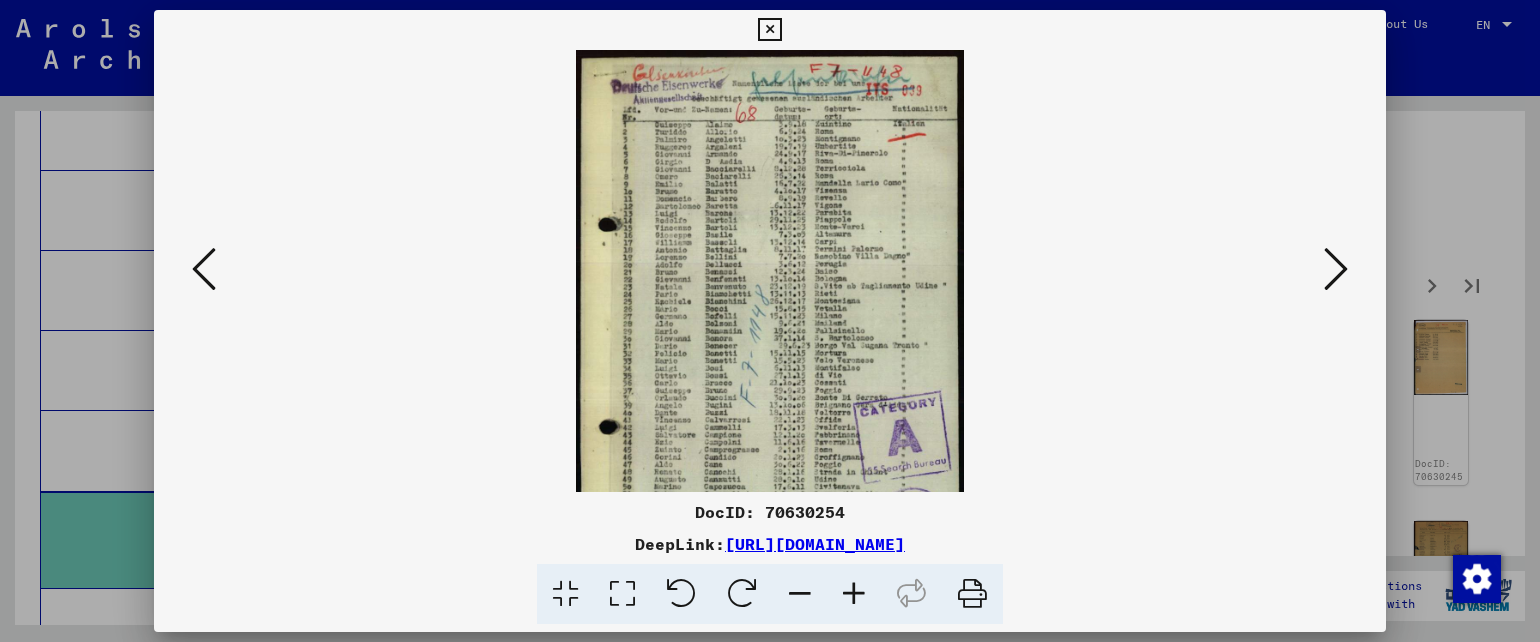 click at bounding box center (800, 594) 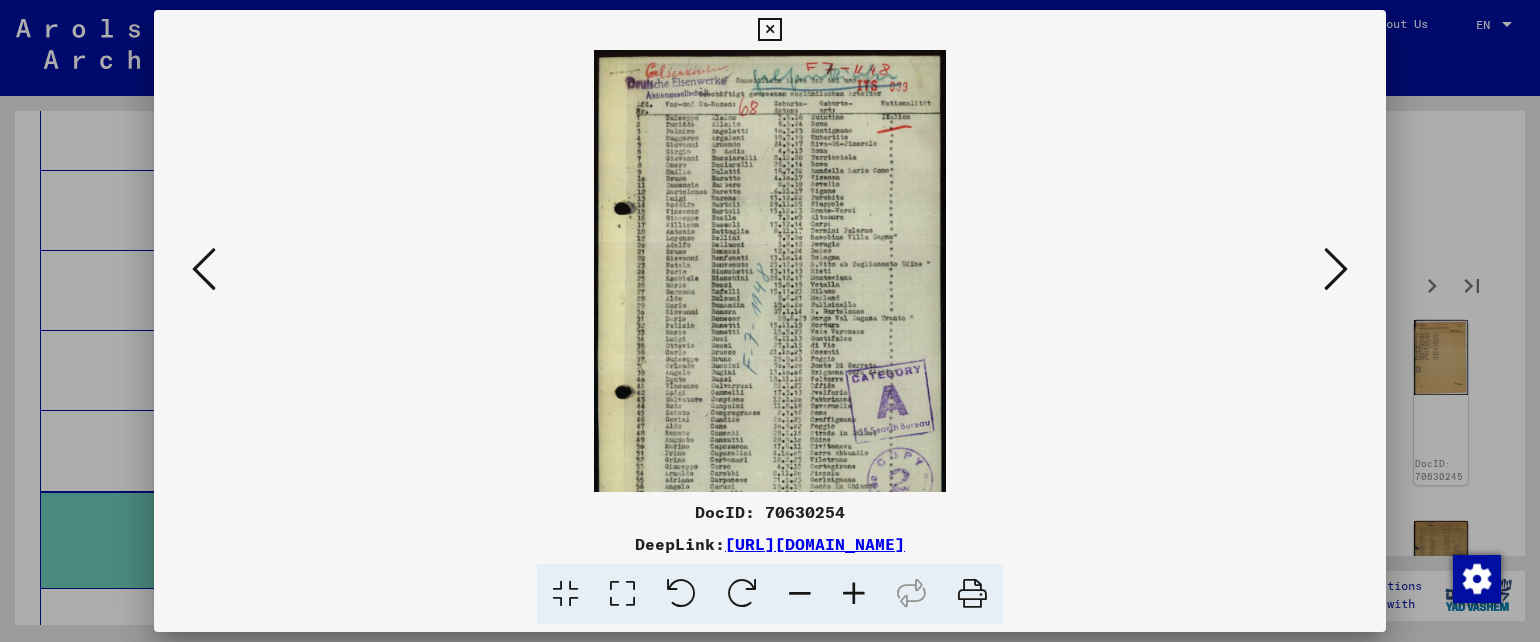 click at bounding box center [800, 594] 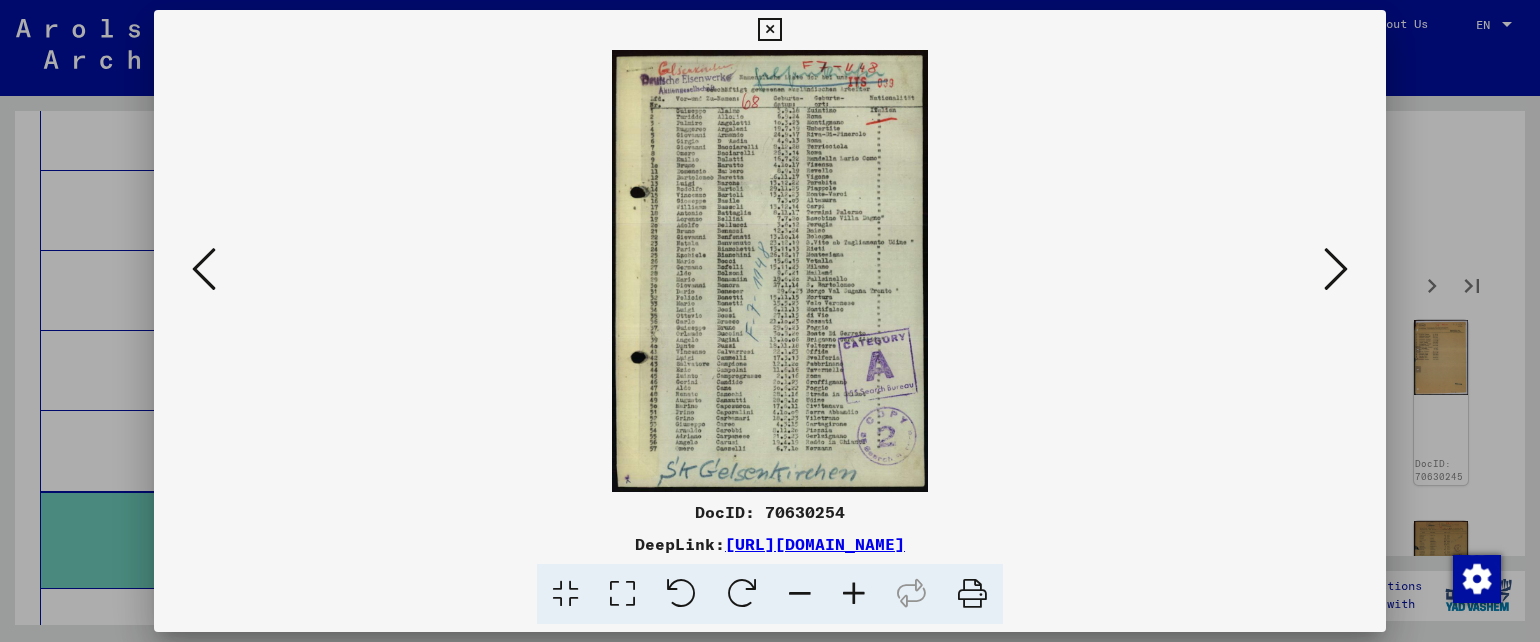 click at bounding box center [800, 594] 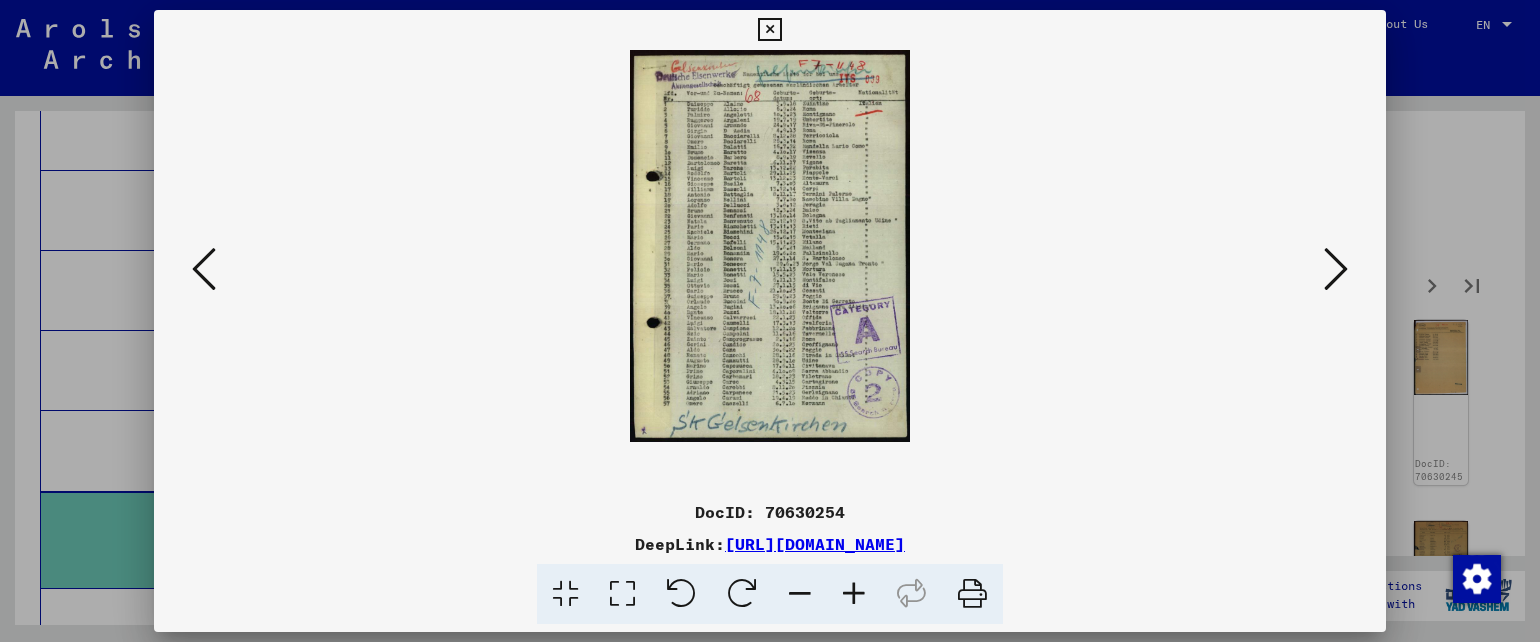 click at bounding box center [1336, 269] 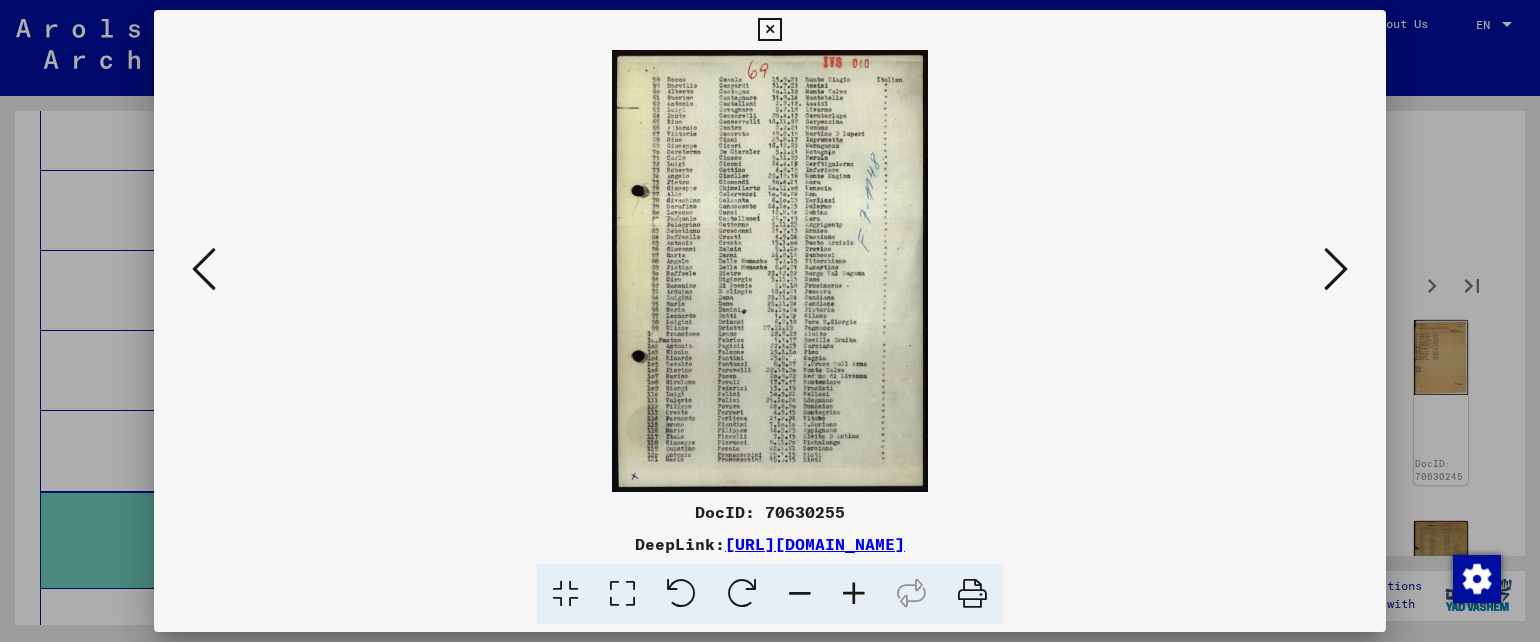 click at bounding box center [1336, 269] 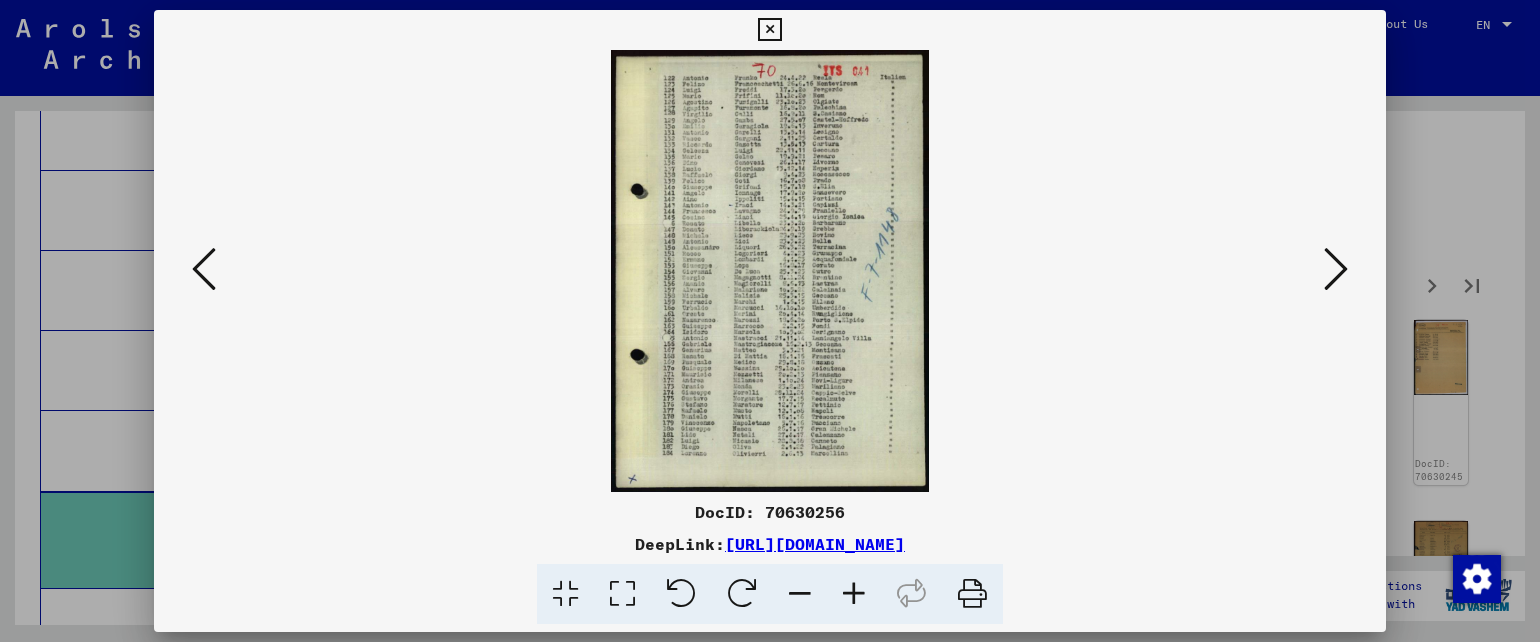 click at bounding box center [204, 270] 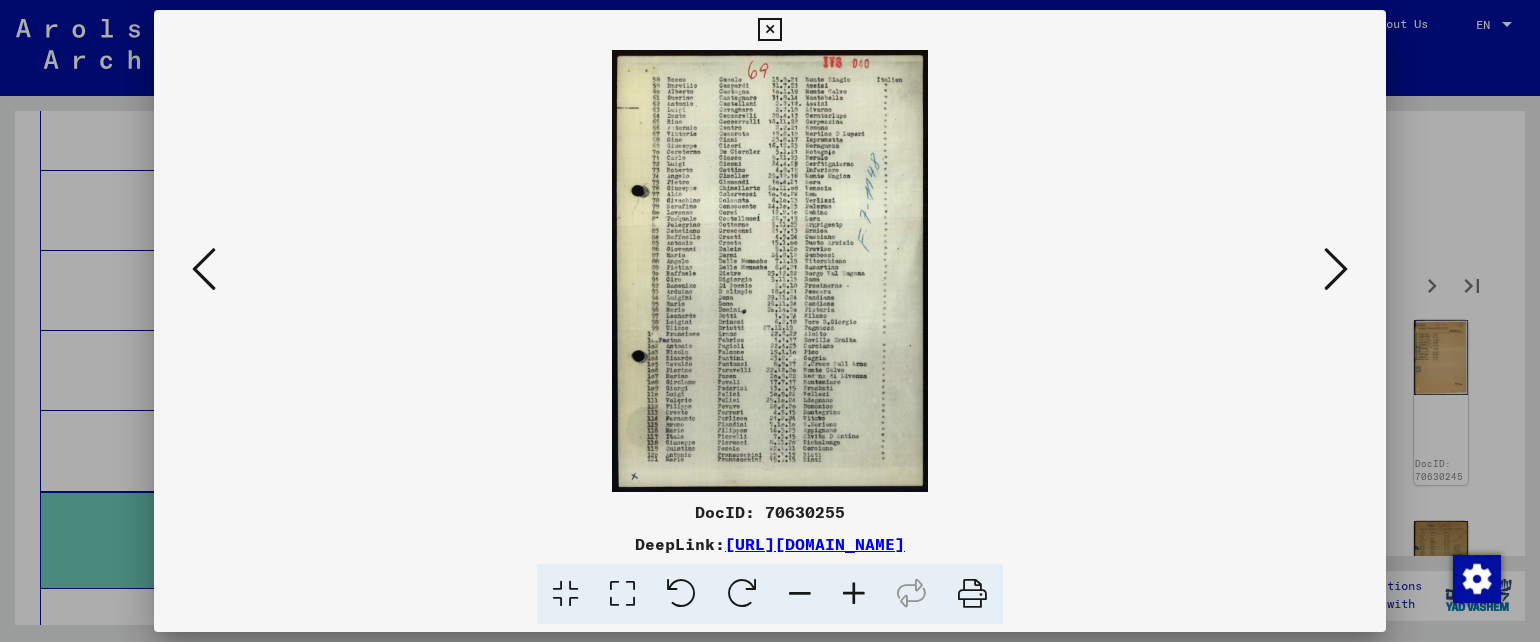 click at bounding box center (204, 270) 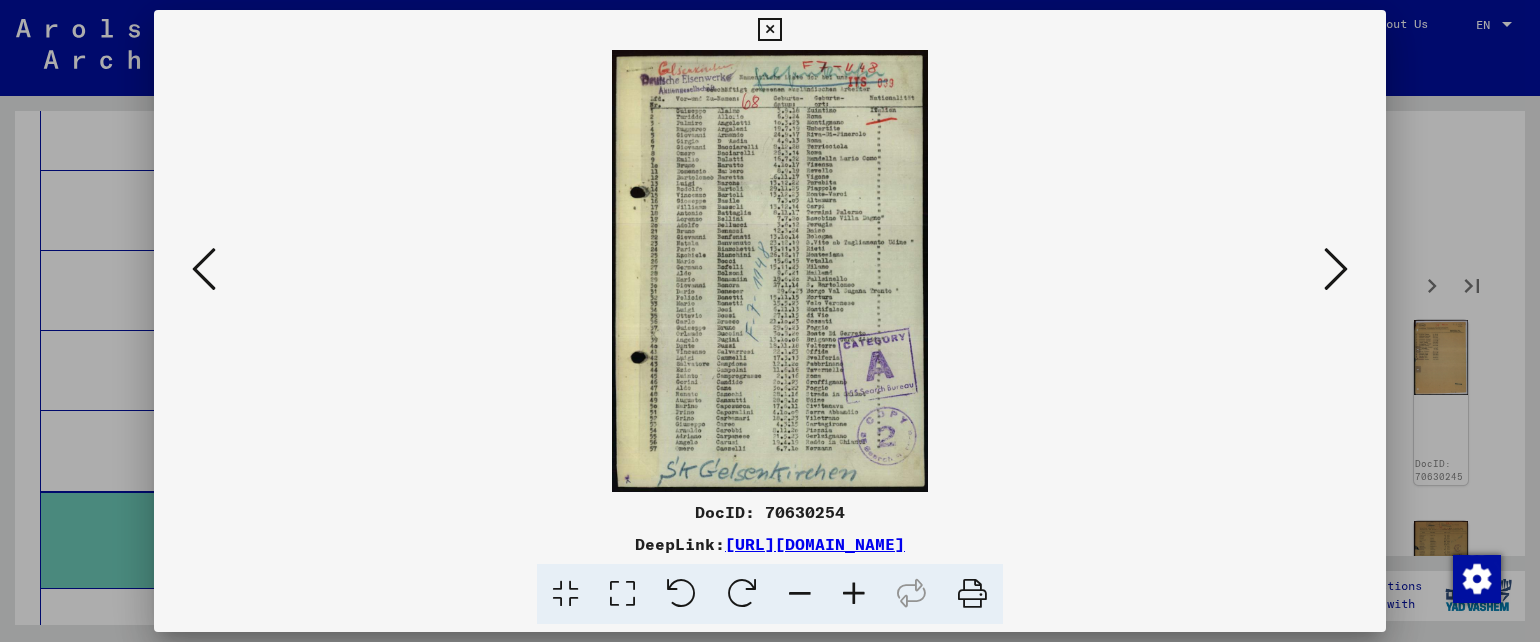 click at bounding box center (972, 594) 